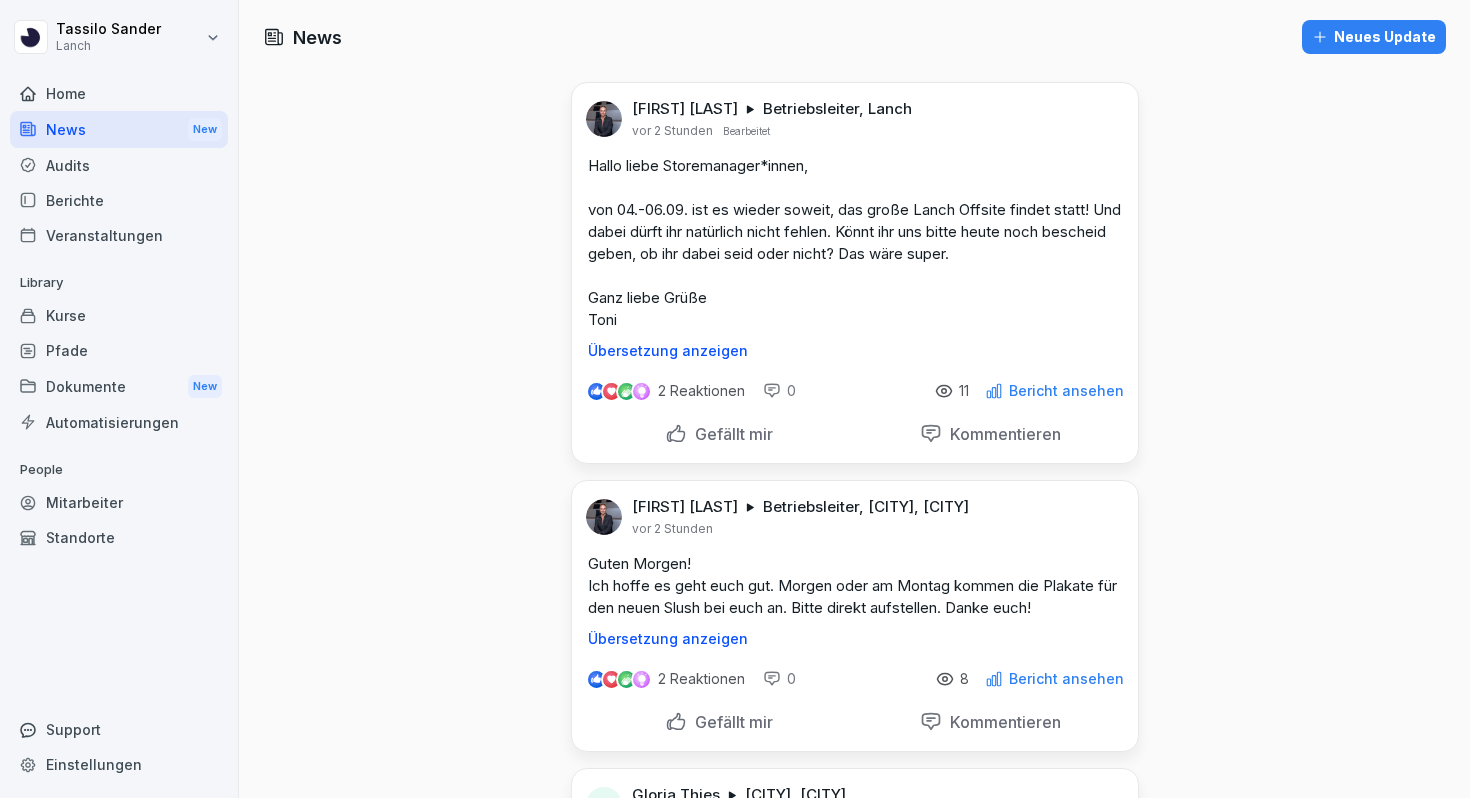 scroll, scrollTop: 0, scrollLeft: 0, axis: both 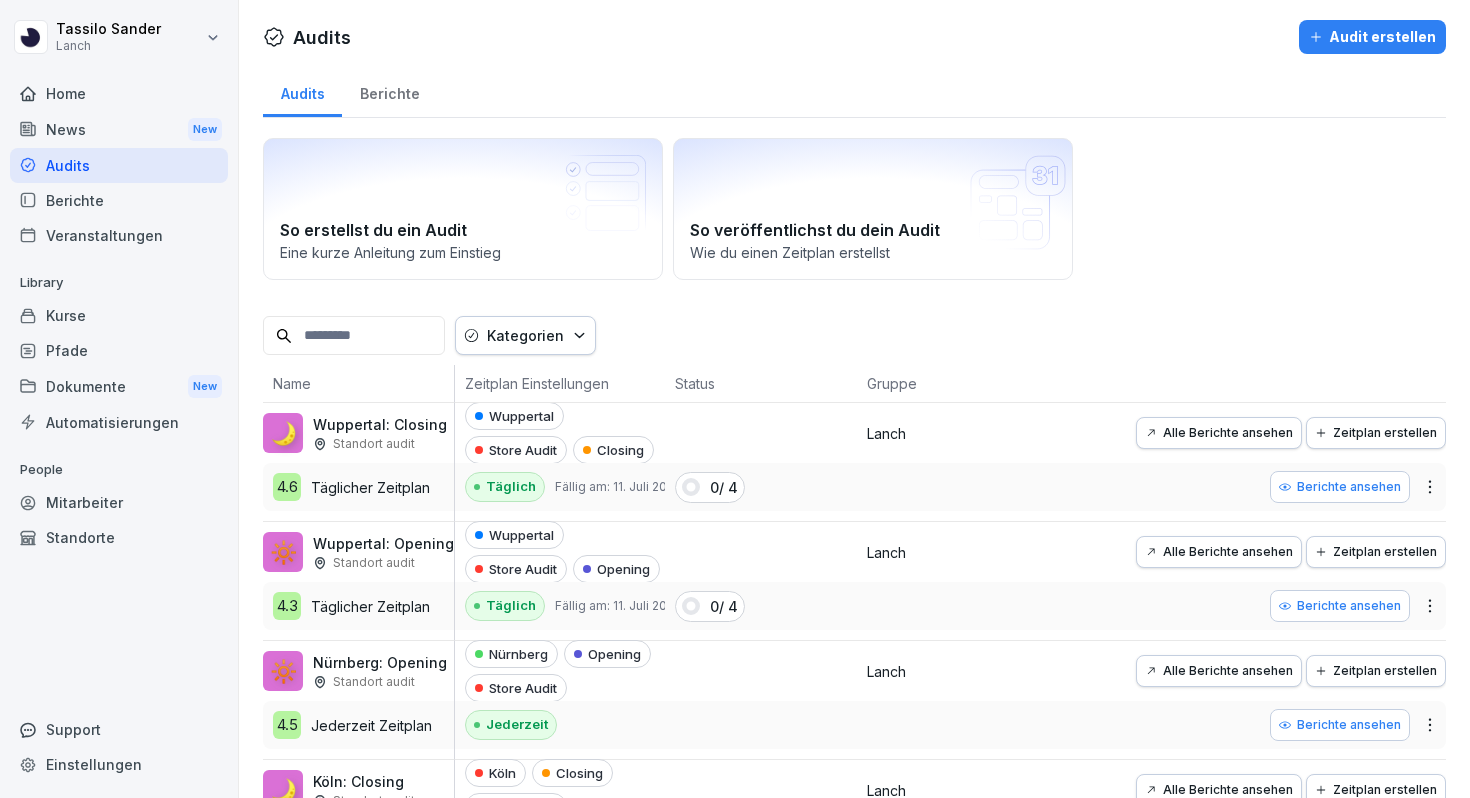 click on "Kategorien" at bounding box center [525, 335] 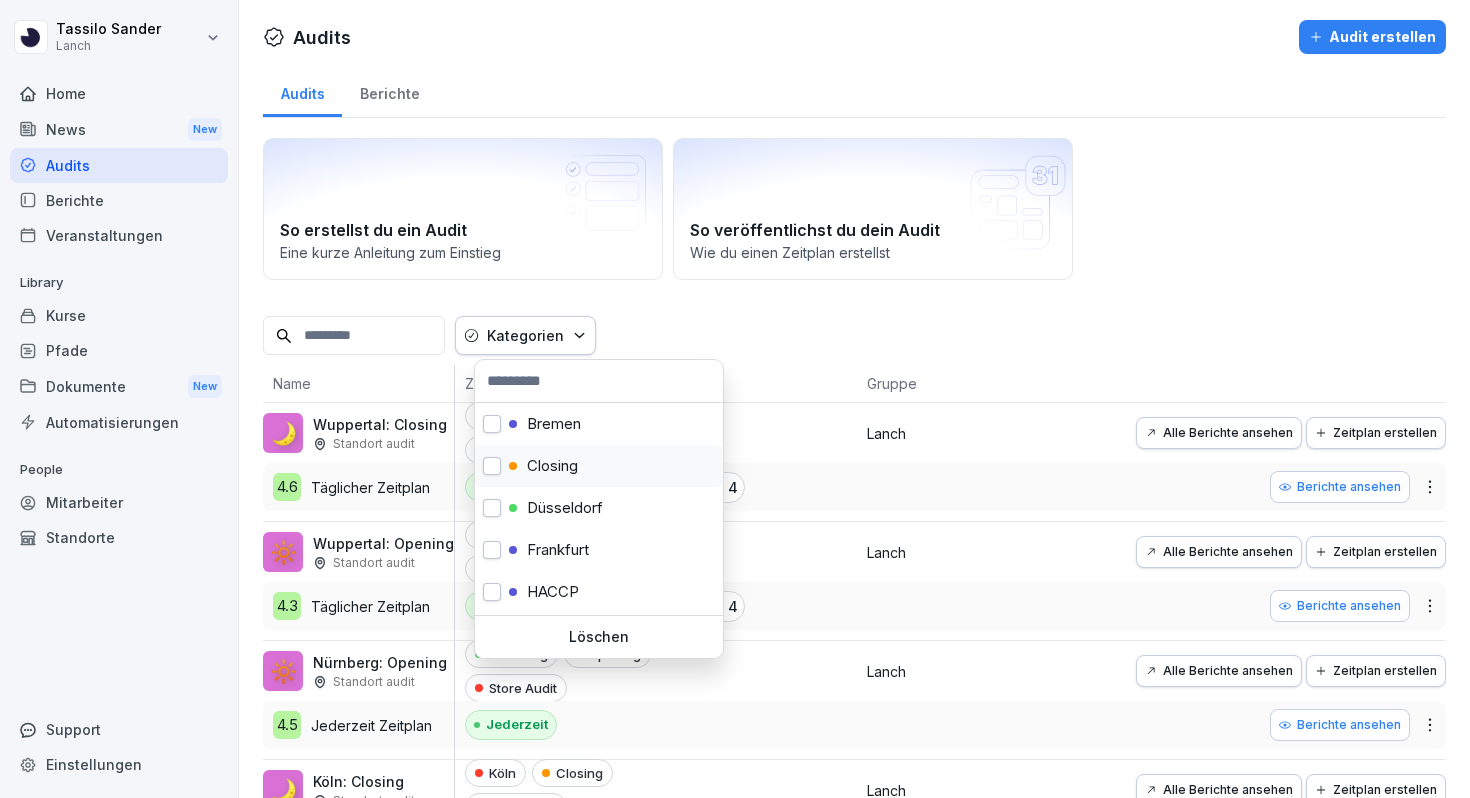 click on "Closing" at bounding box center (599, 466) 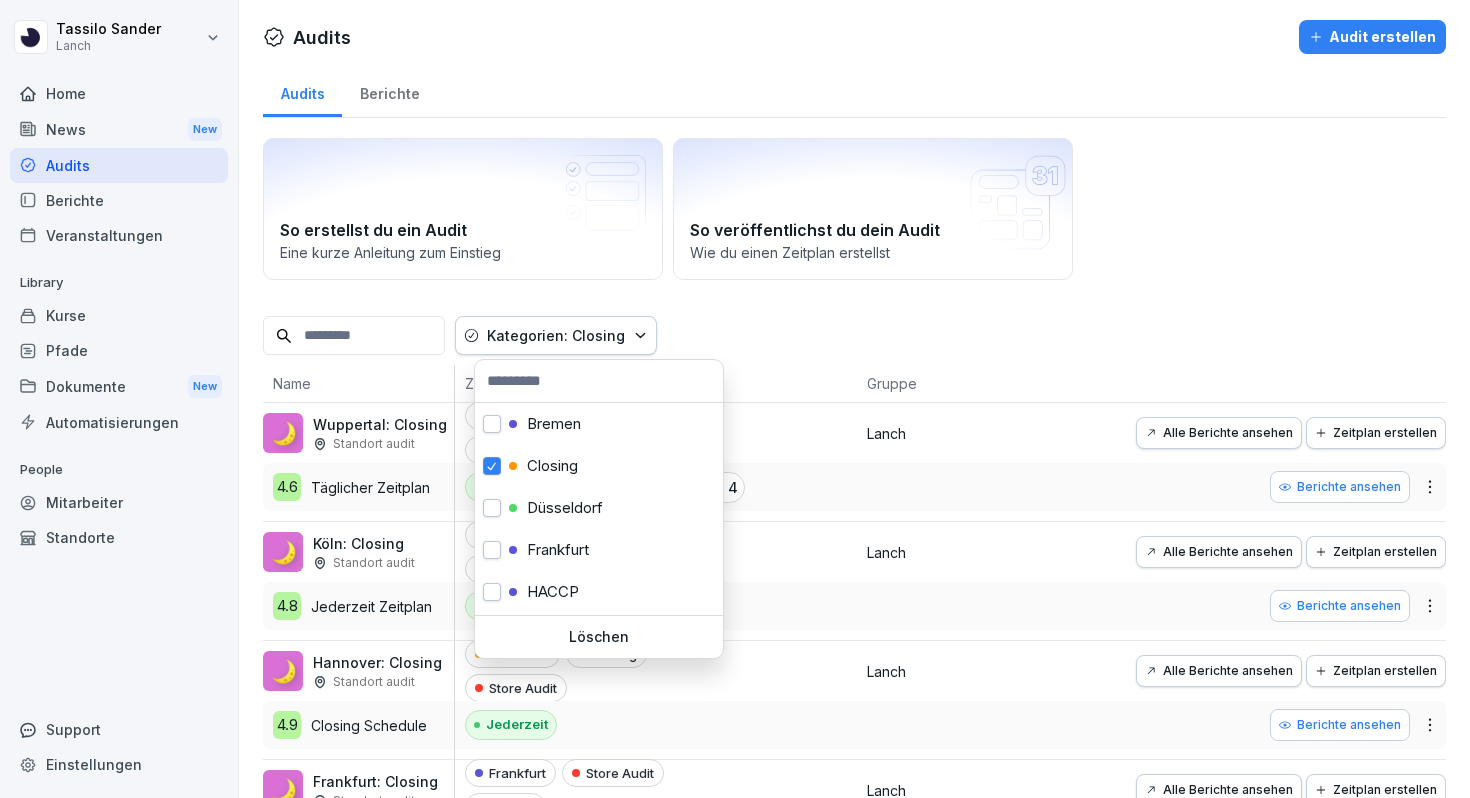 click on "Tassilo   Sander Lanch Home News New Audits Berichte Veranstaltungen Library Kurse Pfade Dokumente New Automatisierungen People Mitarbeiter Standorte Support Einstellungen Audits Audit erstellen Audits Berichte So erstellst du ein Audit Eine kurze Anleitung zum Einstieg So veröffentlichst du dein Audit Wie du einen Zeitplan erstellst Kategorien: Closing Name Zeitplan Einstellungen Status Gruppe 🌙 Wuppertal: Closing Standort audit 4.6 Täglicher Zeitplan Wuppertal Store Audit Closing Täglich Fällig am:   11. Juli 2025 0  /   4 Lanch Alle Berichte ansehen Zeitplan erstellen Berichte ansehen 🌙 Köln: Closing Standort audit 4.8 Jederzeit Zeitplan Köln Closing Store Audit Jederzeit Lanch Alle Berichte ansehen Zeitplan erstellen Berichte ansehen 🌙 Hannover: Closing Standort audit 4.9 Closing Schedule Hannover Closing Store Audit Jederzeit Lanch Alle Berichte ansehen Zeitplan erstellen Berichte ansehen 🌙 Frankfurt: Closing Standort audit 4.6 Jederzeit Zeitplan Frankfurt Store Audit Closing Jederzeit" at bounding box center (735, 399) 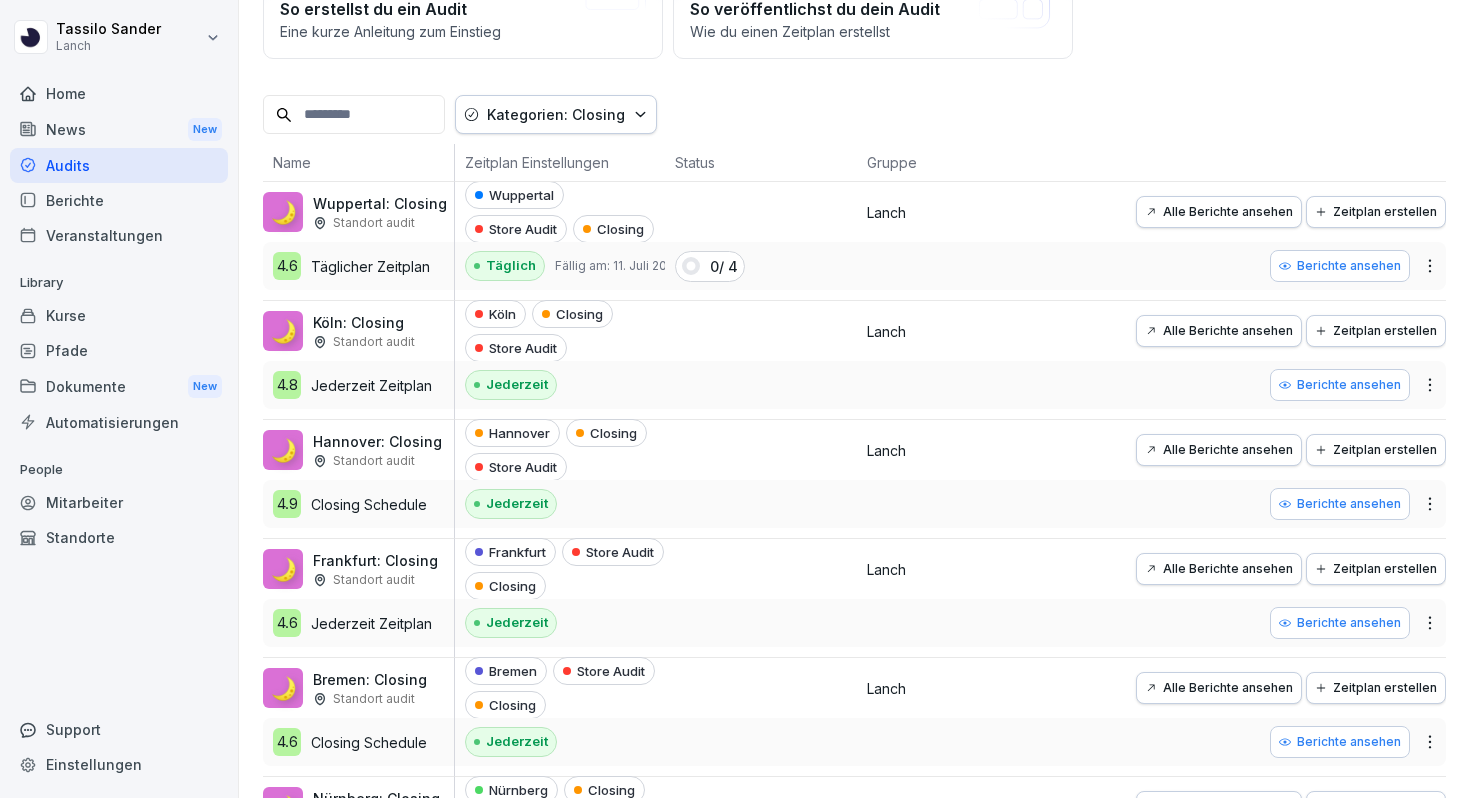 scroll, scrollTop: 216, scrollLeft: 0, axis: vertical 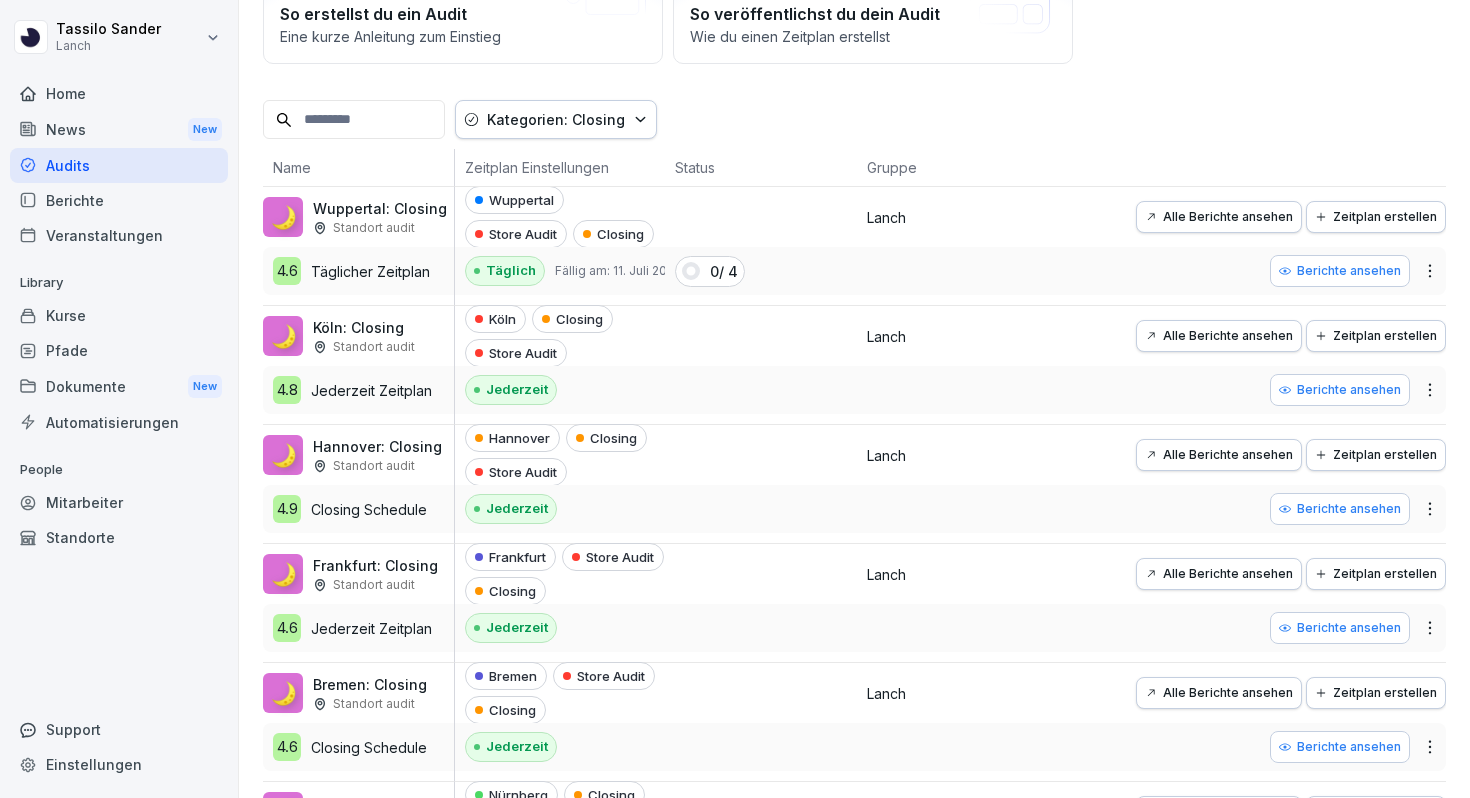 click on "Berichte ansehen" at bounding box center (1340, 271) 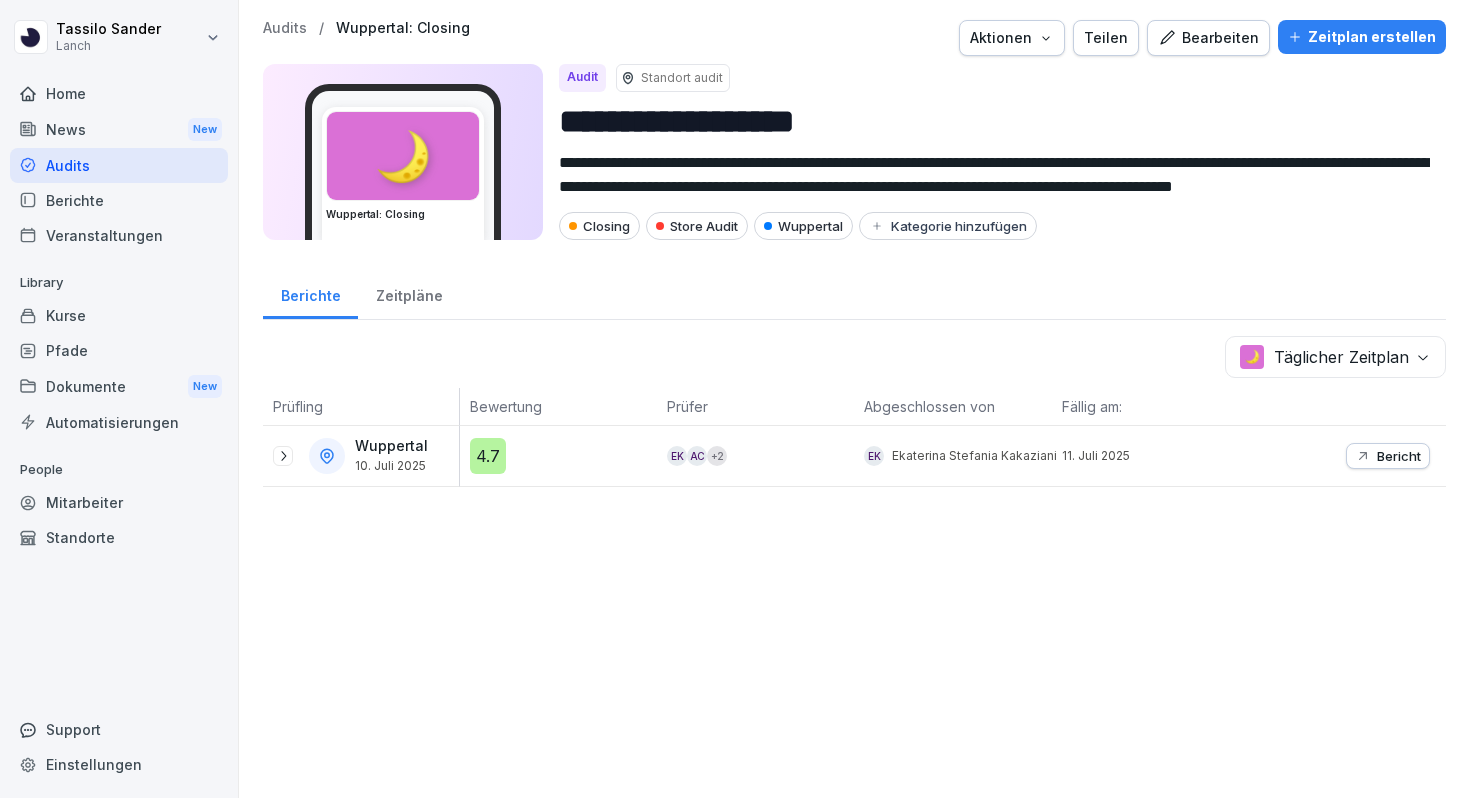 click on "Bearbeiten" at bounding box center (1208, 38) 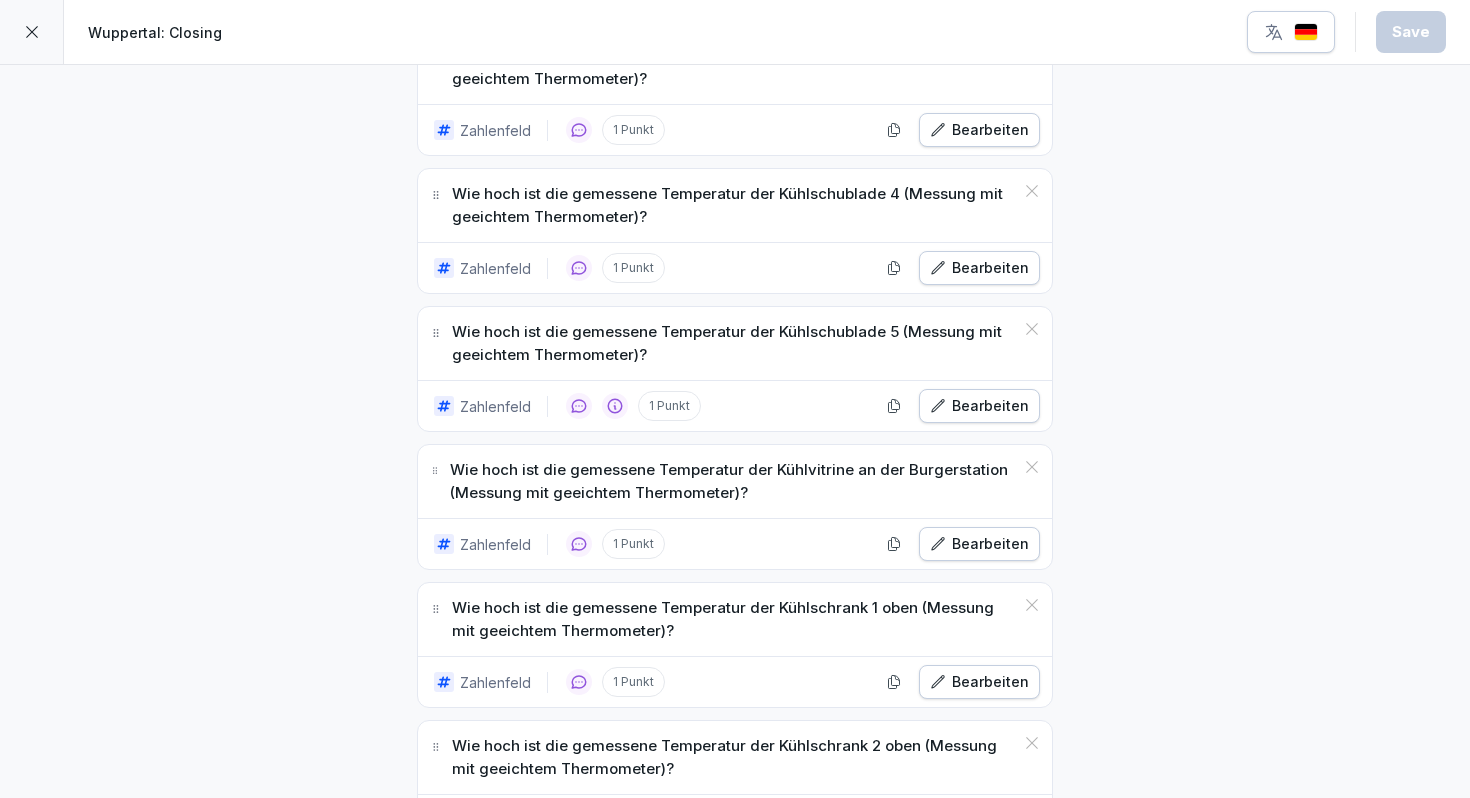 scroll, scrollTop: 866, scrollLeft: 0, axis: vertical 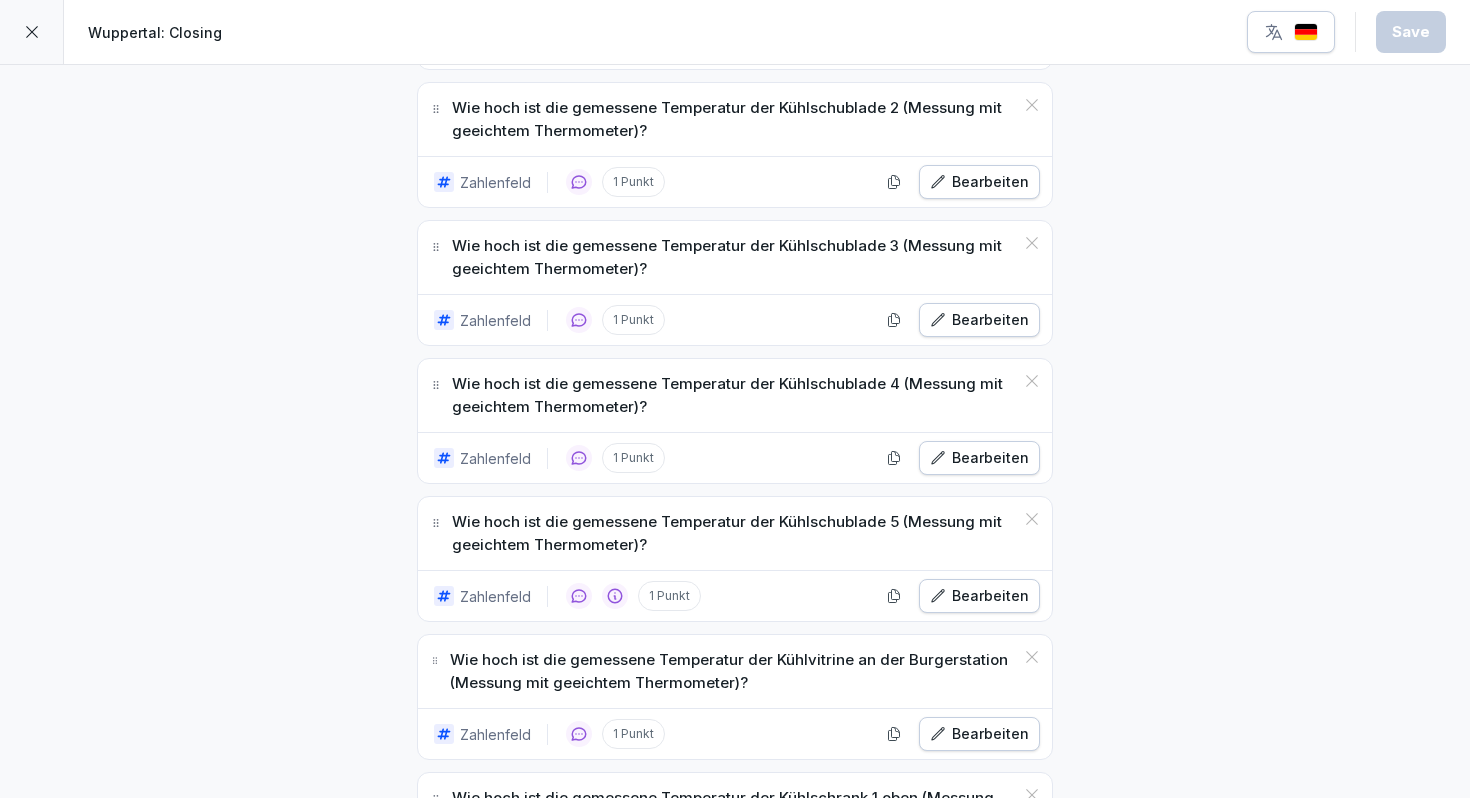 click at bounding box center [32, 32] 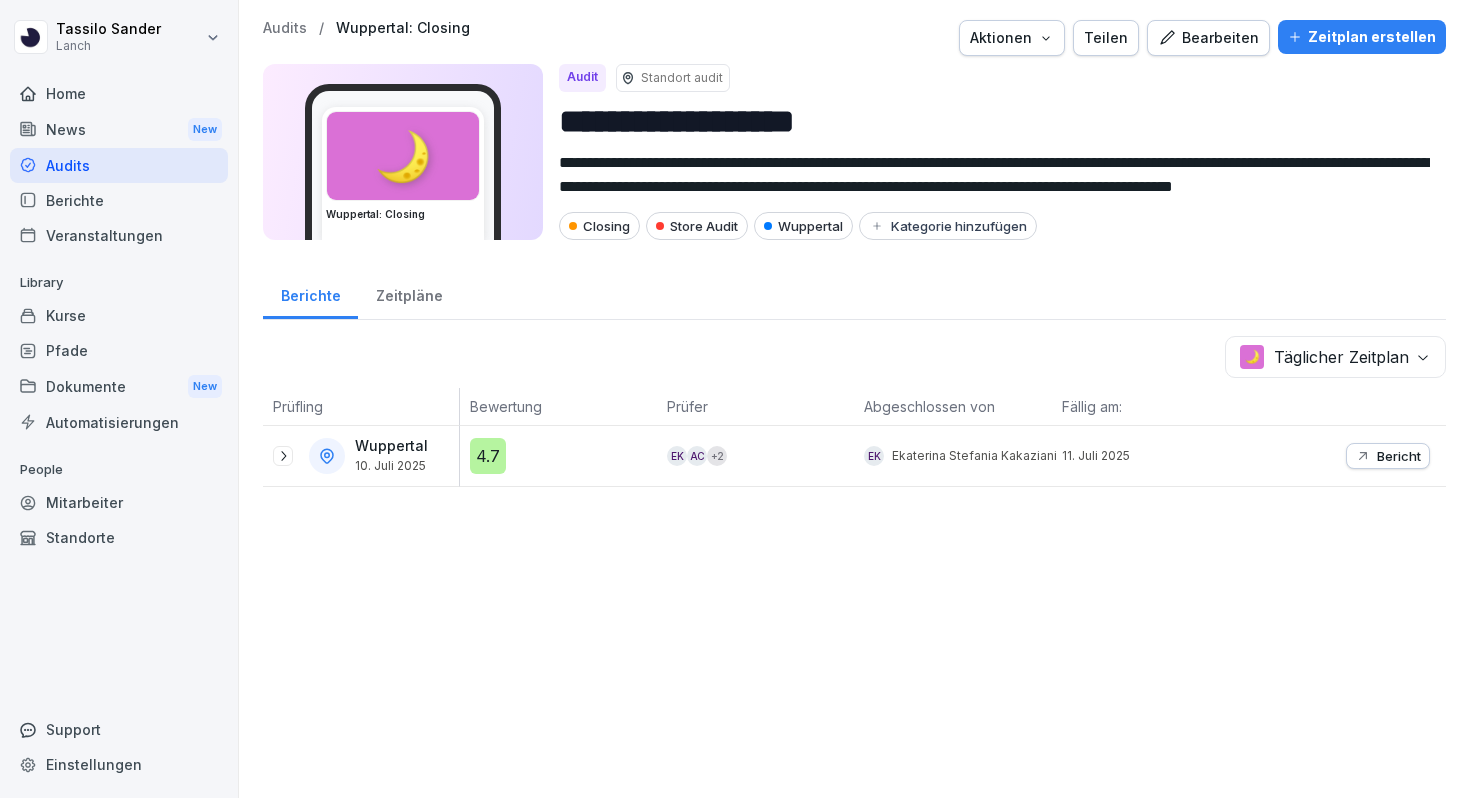 click on "Audits" at bounding box center (119, 165) 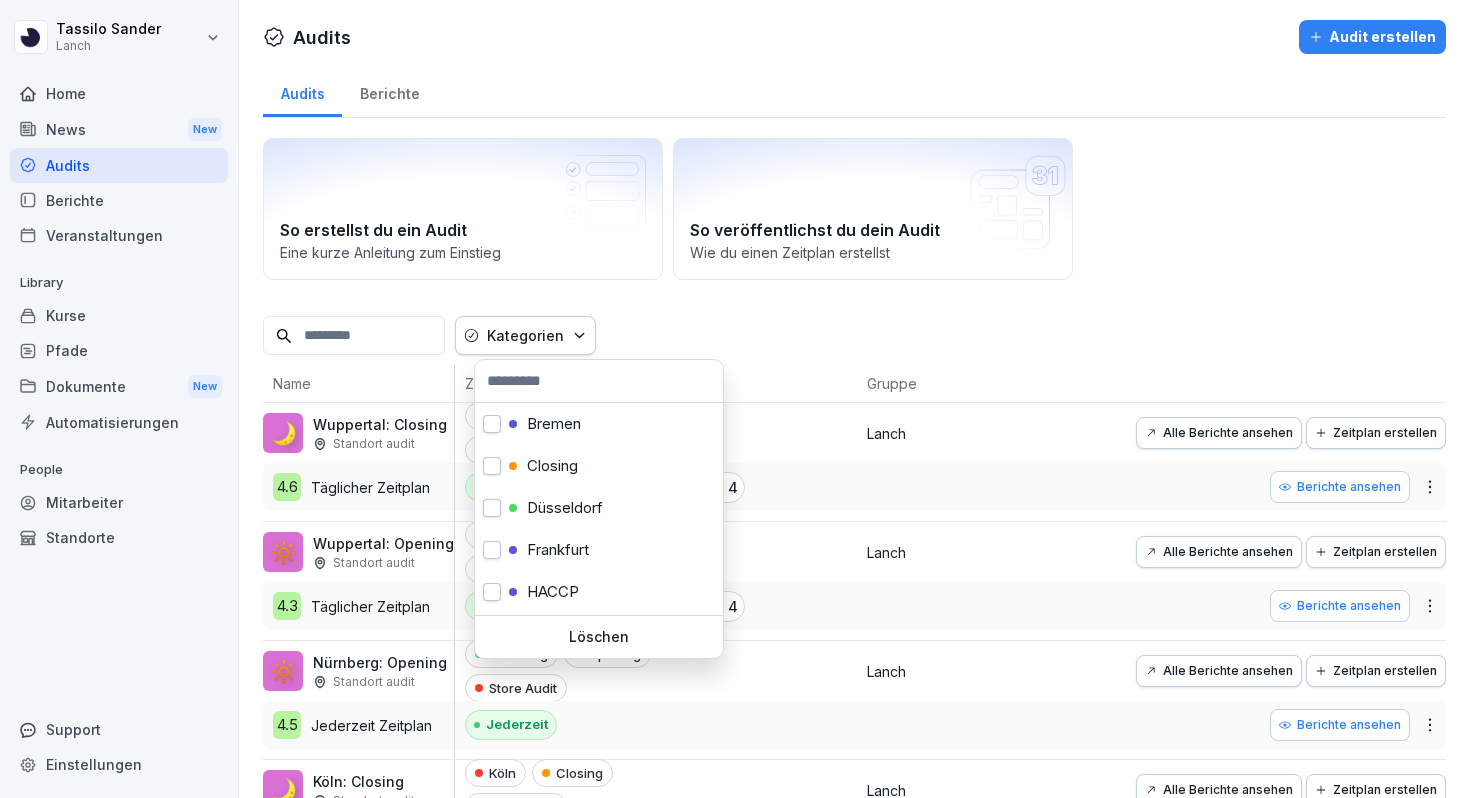 click on "Kategorien" at bounding box center [525, 335] 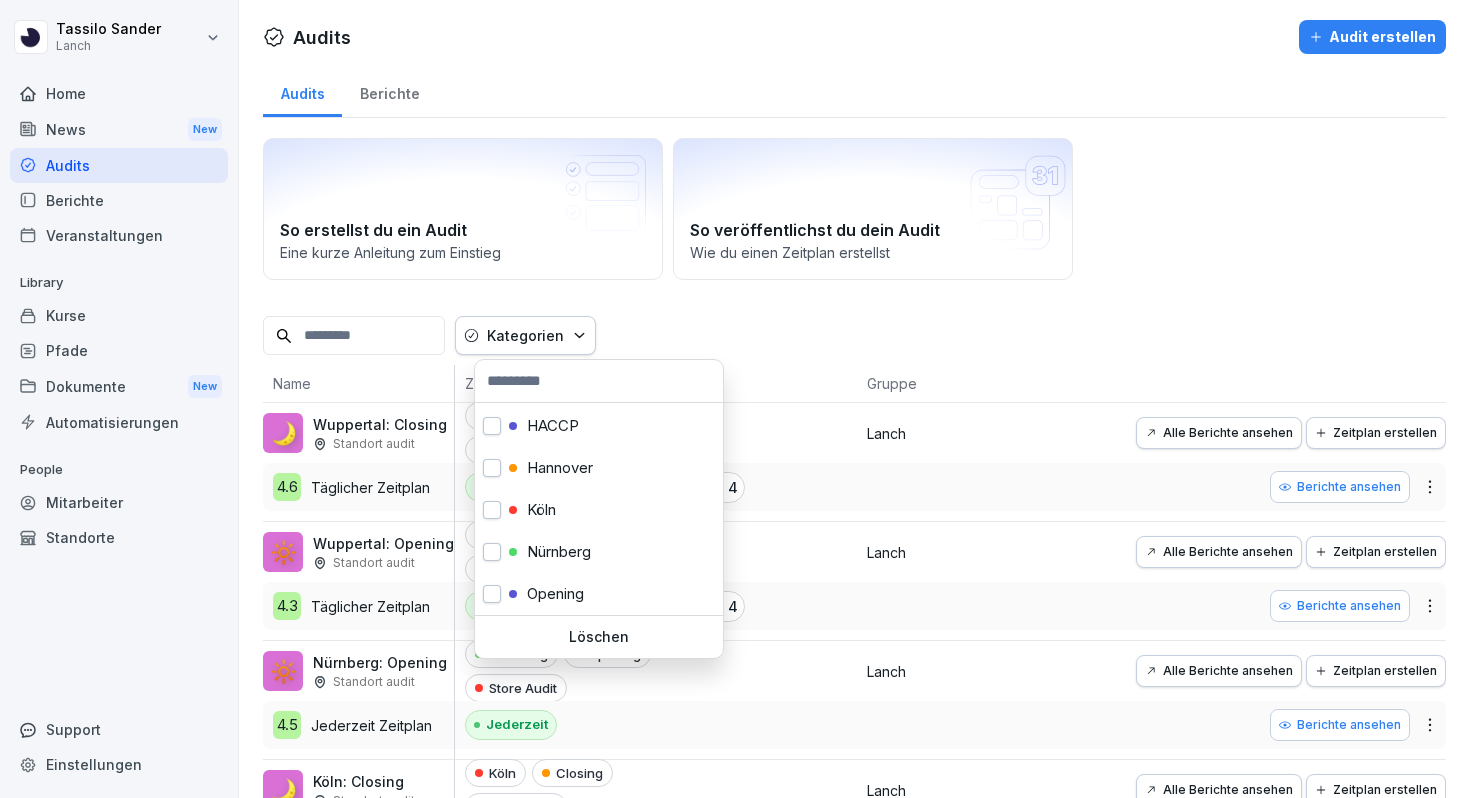 scroll, scrollTop: 239, scrollLeft: 0, axis: vertical 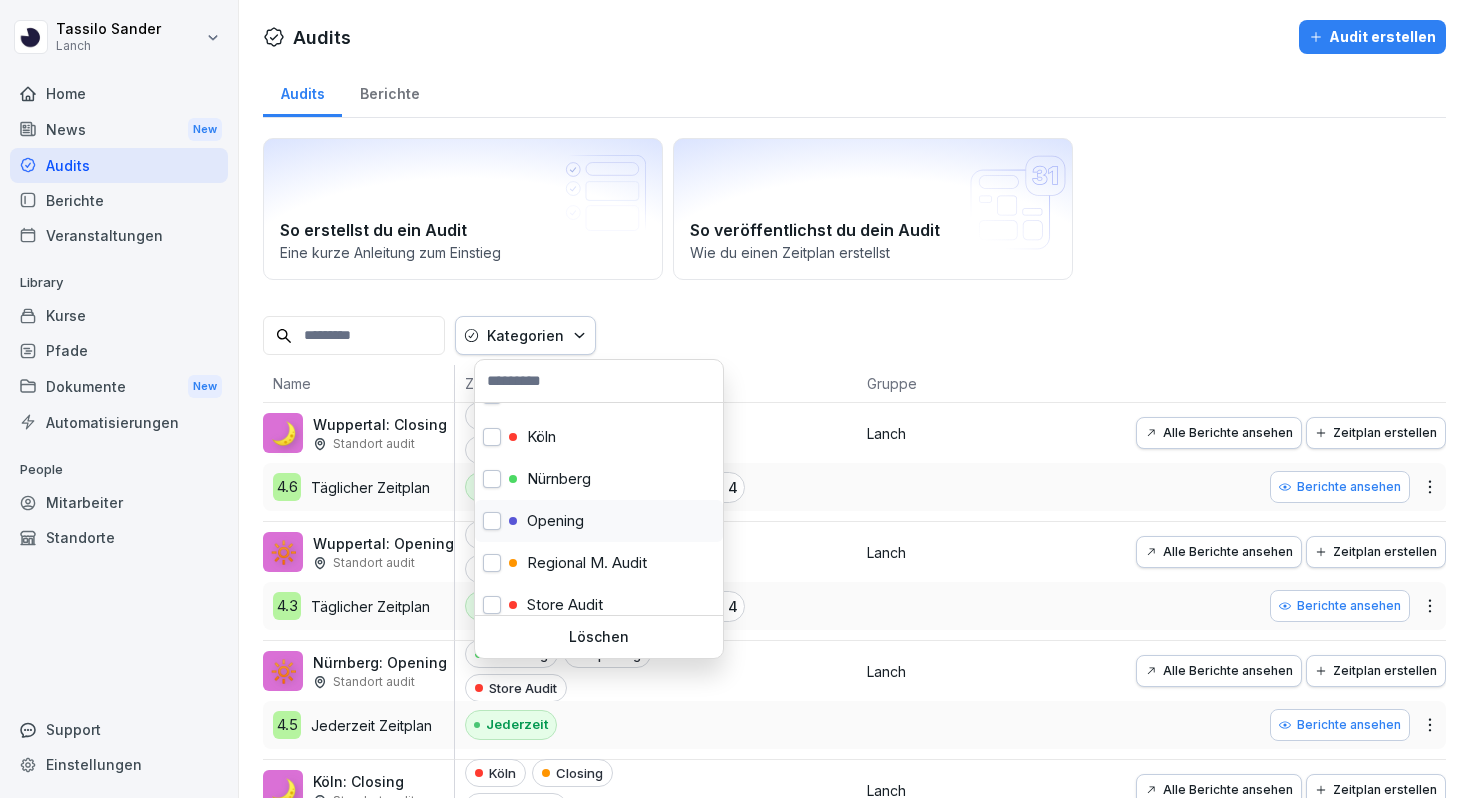 click at bounding box center [492, 521] 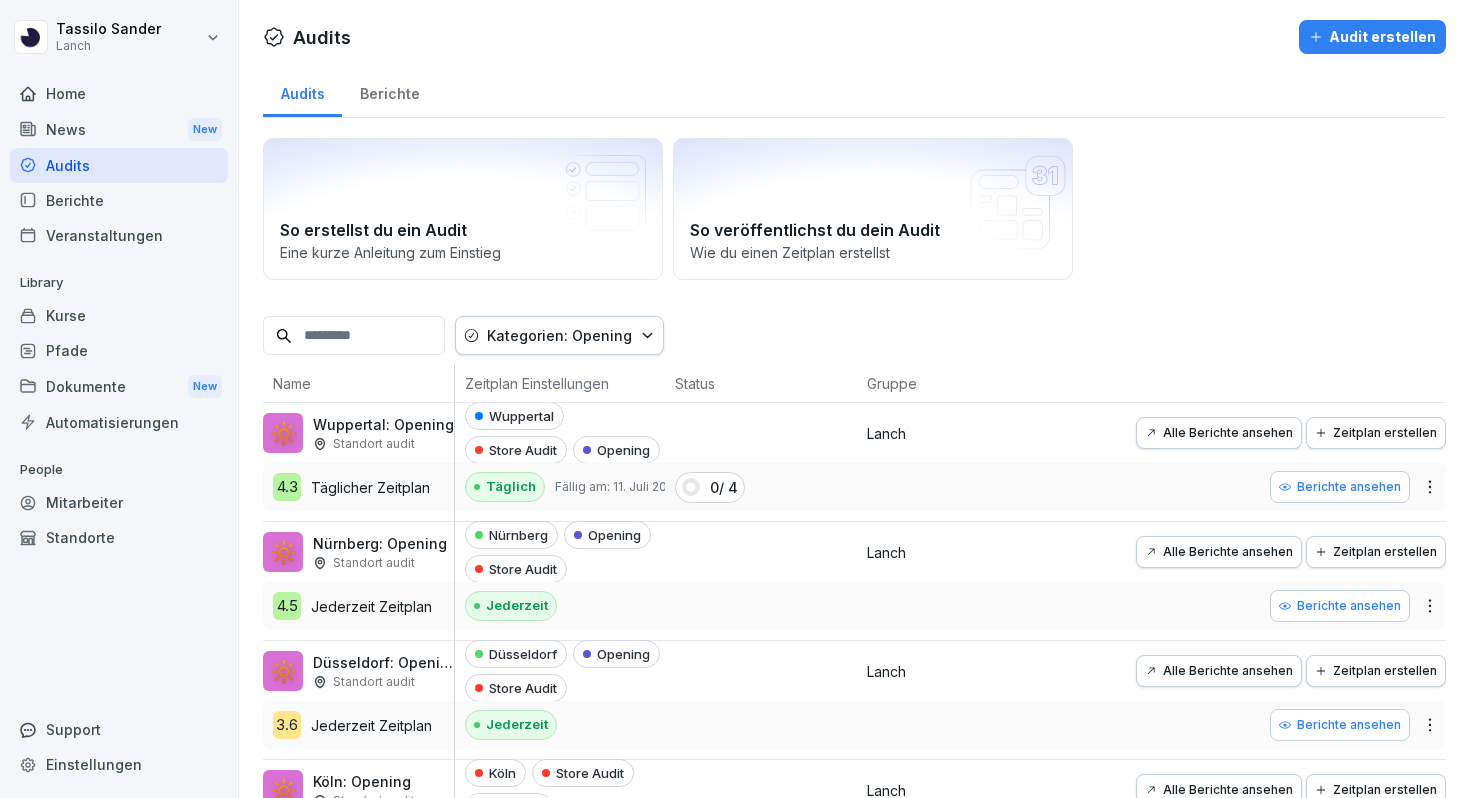 click on "Tassilo   Sander Lanch Home News New Audits Berichte Veranstaltungen Library Kurse Pfade Dokumente New Automatisierungen People Mitarbeiter Standorte Support Einstellungen Audits Audit erstellen Audits Berichte So erstellst du ein Audit Eine kurze Anleitung zum Einstieg So veröffentlichst du dein Audit Wie du einen Zeitplan erstellst Kategorien: Opening Name Zeitplan Einstellungen Status Gruppe 🔆 Wuppertal: Opening Standort audit 4.3 Täglicher Zeitplan Wuppertal Store Audit Opening Täglich Fällig am:   11. Juli 2025 0  /   4 Lanch Alle Berichte ansehen Zeitplan erstellen Berichte ansehen 🔆 Nürnberg: Opening Standort audit 4.5 Jederzeit Zeitplan Nürnberg Opening Store Audit Jederzeit Lanch Alle Berichte ansehen Zeitplan erstellen Berichte ansehen 🔆 Düsseldorf: Opening Standort audit 3.6 Jederzeit Zeitplan Düsseldorf Opening Store Audit Jederzeit Lanch Alle Berichte ansehen Zeitplan erstellen Berichte ansehen 🔆 Köln: Opening Standort audit 3.7 Jederzeit Zeitplan Köln Store Audit Opening" at bounding box center (735, 399) 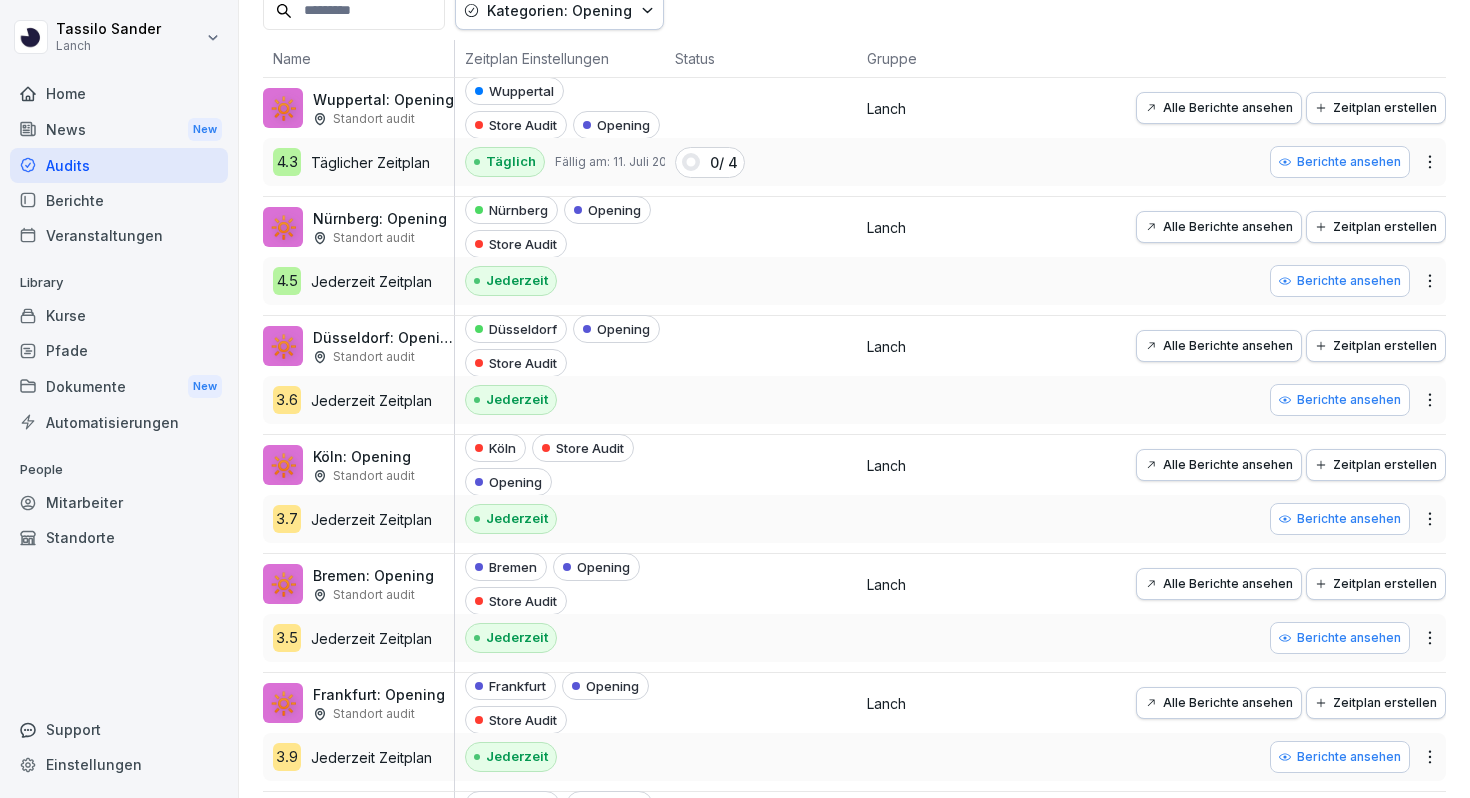 scroll, scrollTop: 0, scrollLeft: 0, axis: both 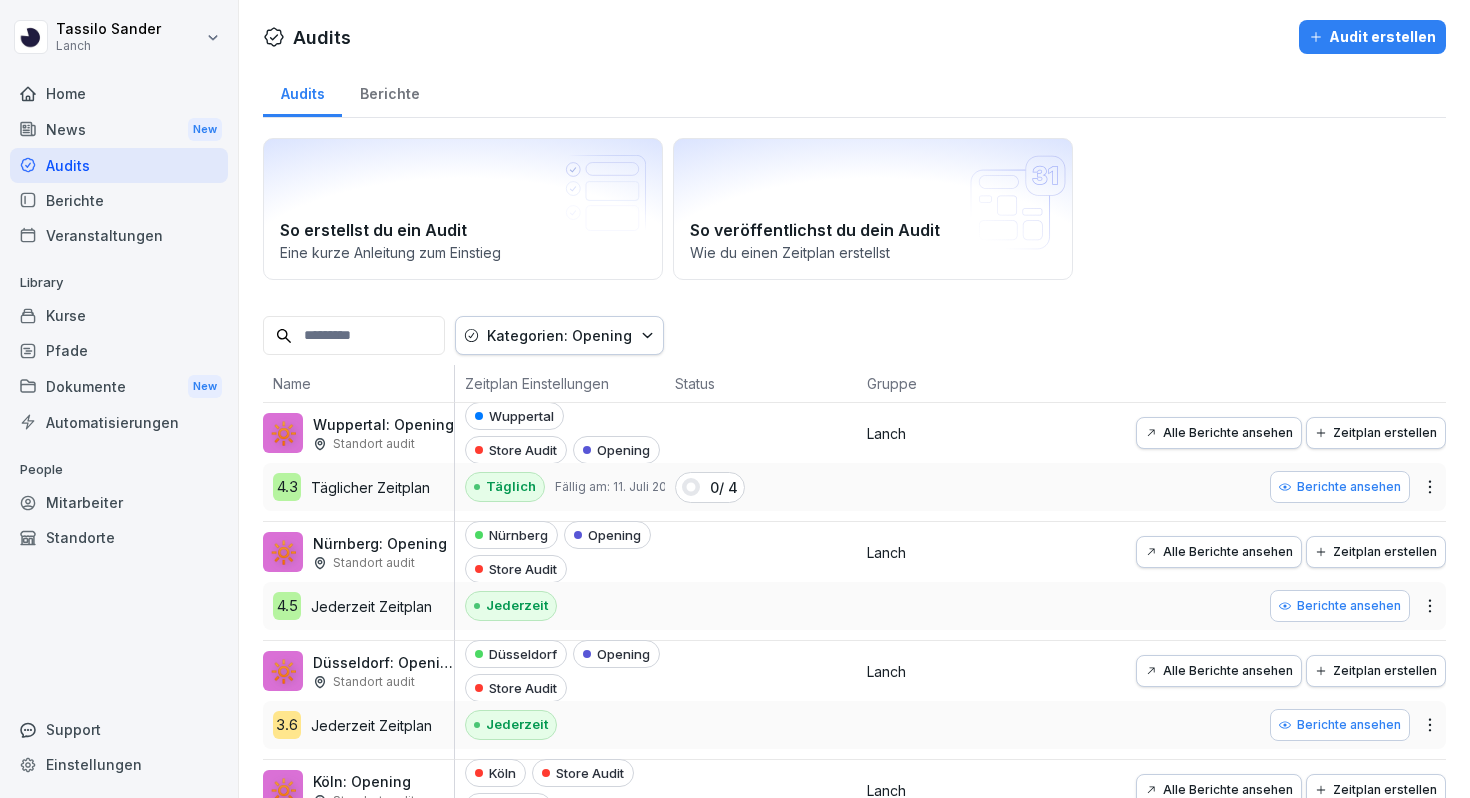click on "Kurse" at bounding box center [119, 315] 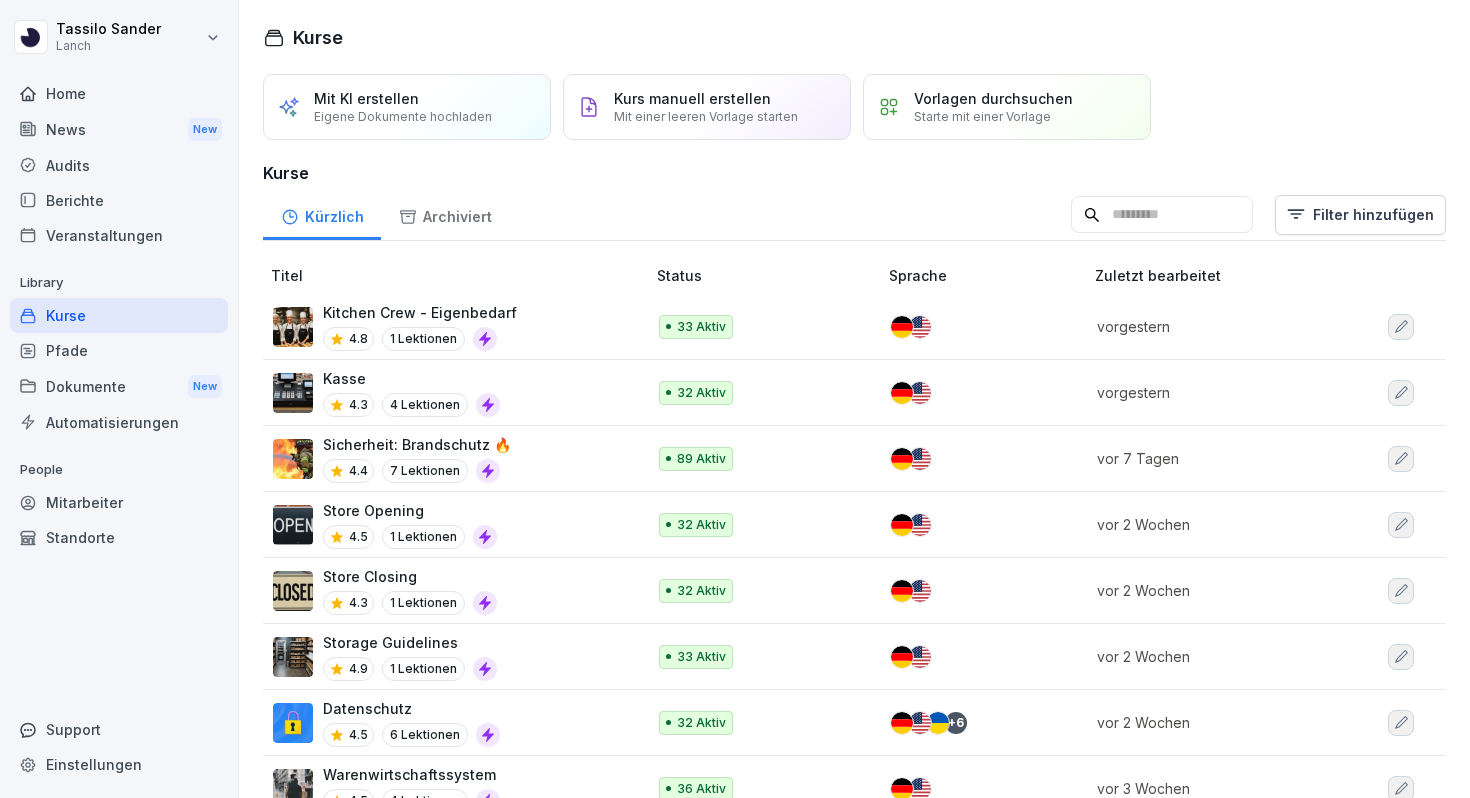 click on "Kitchen Crew - Eigenbedarf 4.8 1 Lektionen" at bounding box center (449, 326) 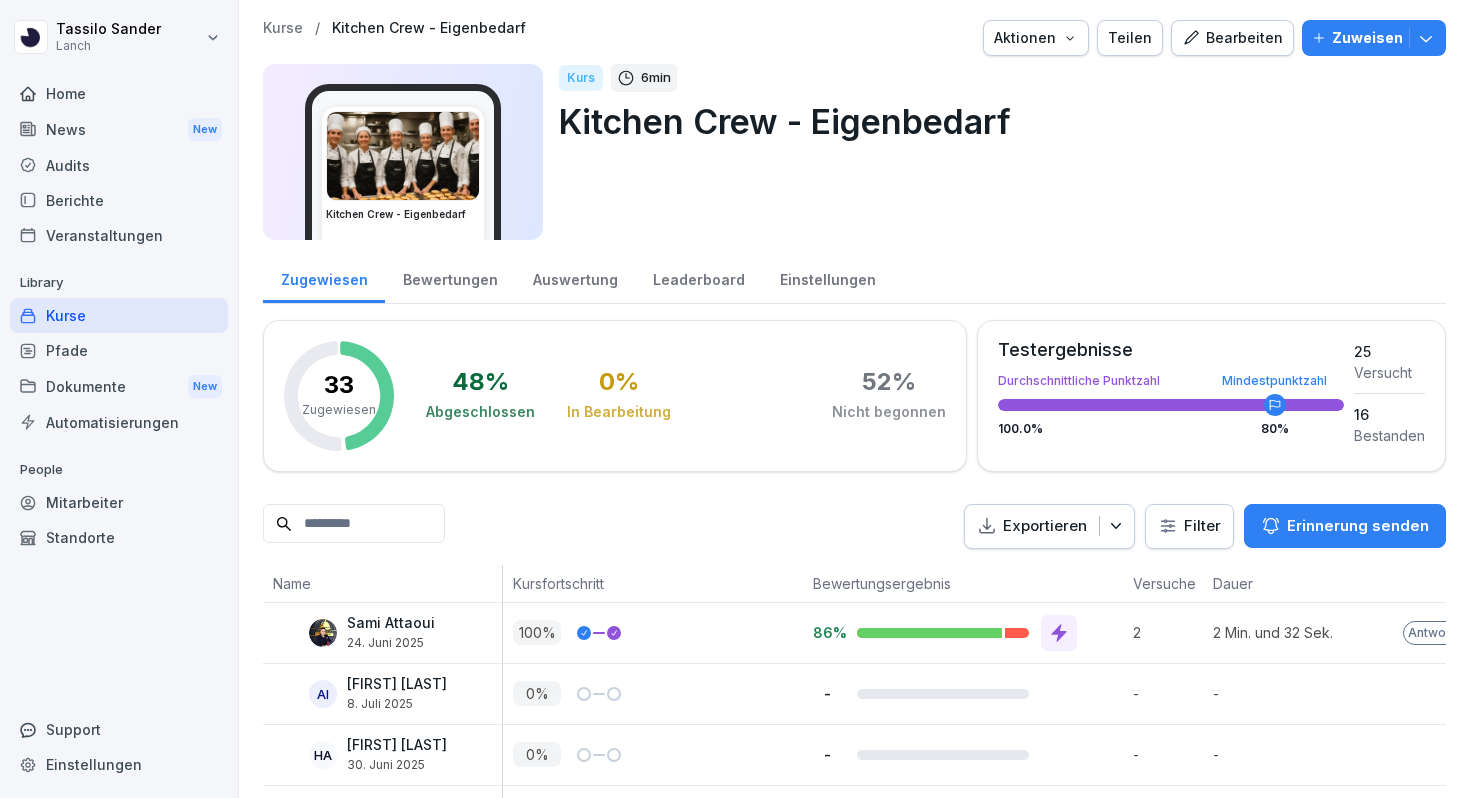 scroll, scrollTop: 0, scrollLeft: 0, axis: both 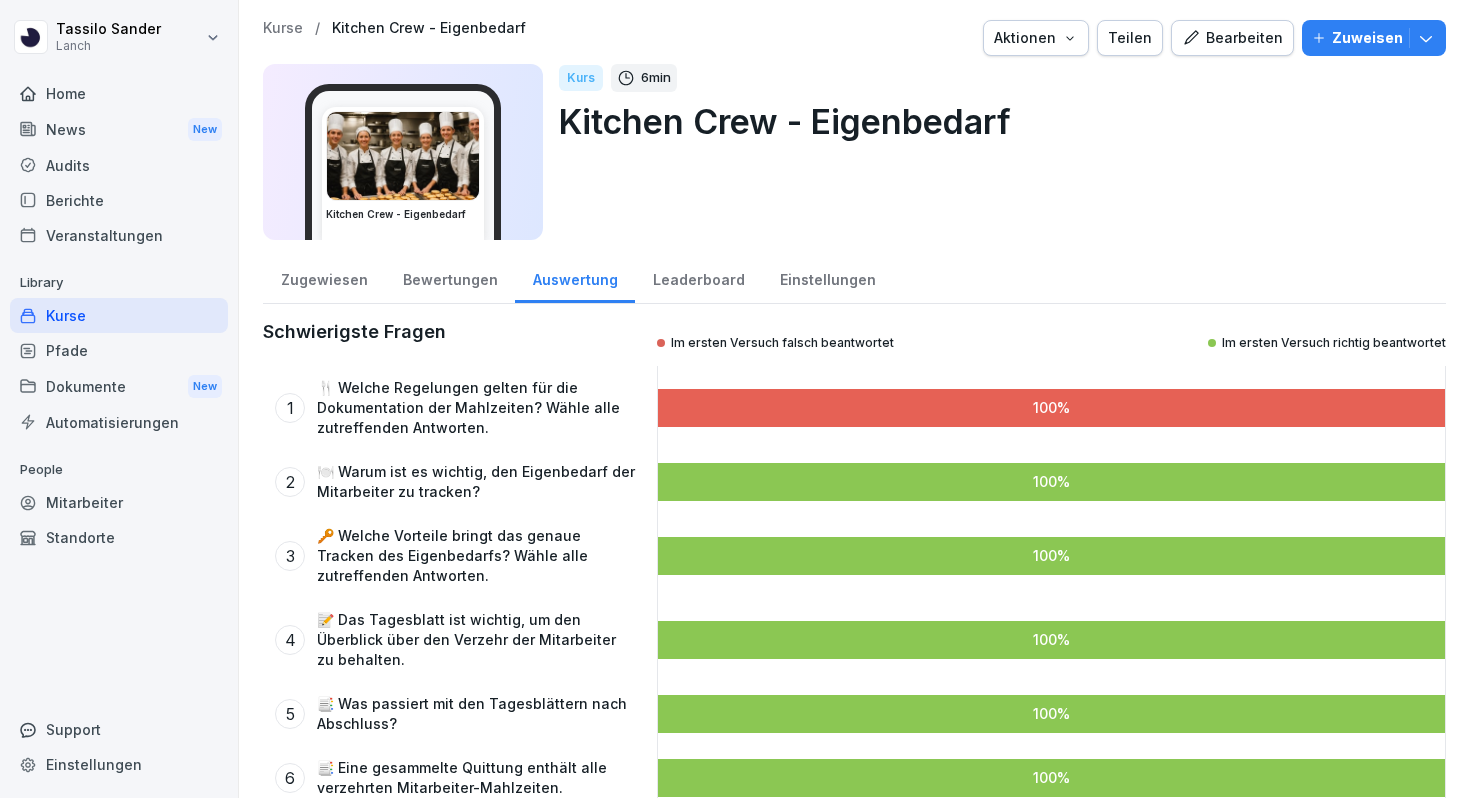 click on "Leaderboard" at bounding box center (698, 277) 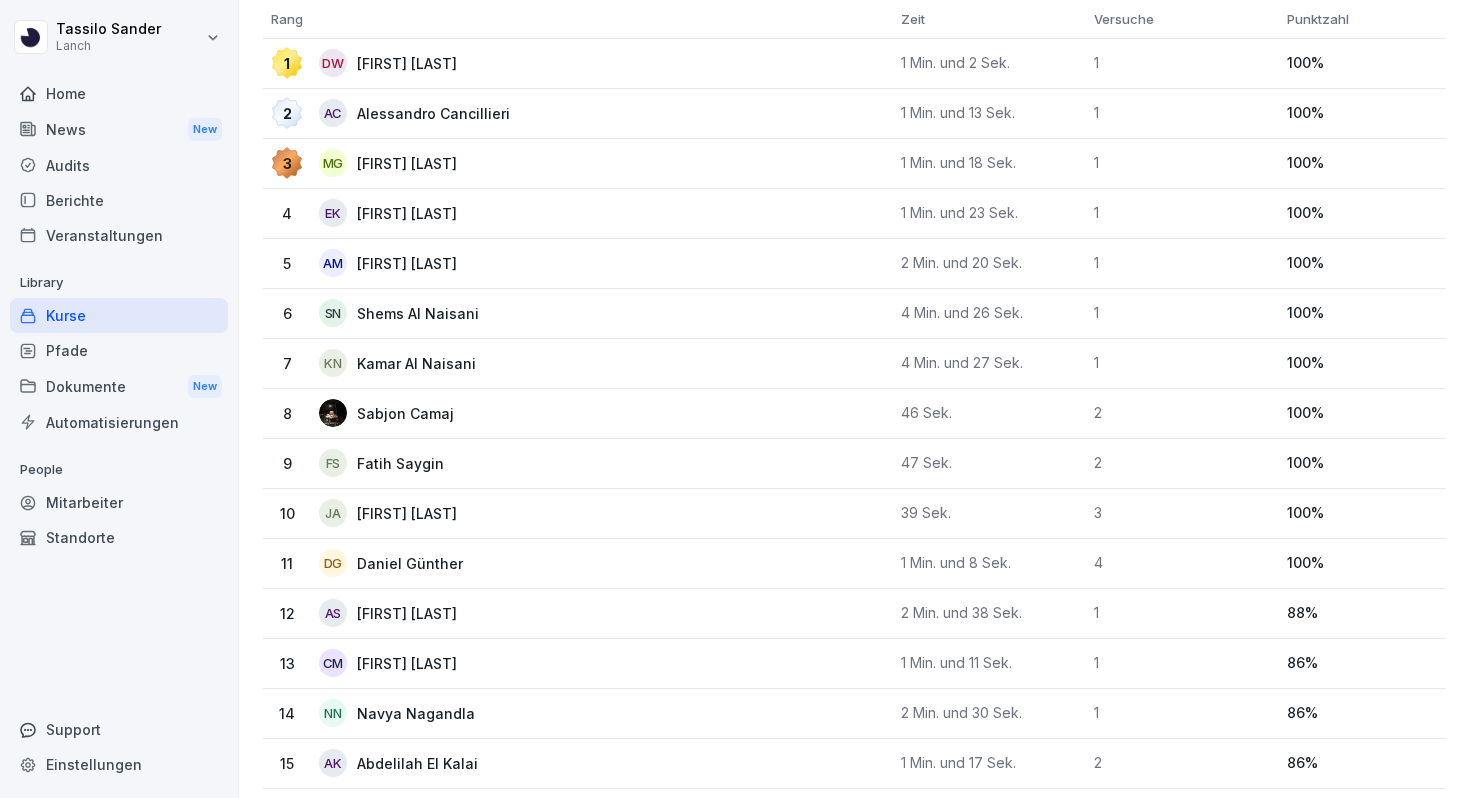 scroll, scrollTop: 0, scrollLeft: 0, axis: both 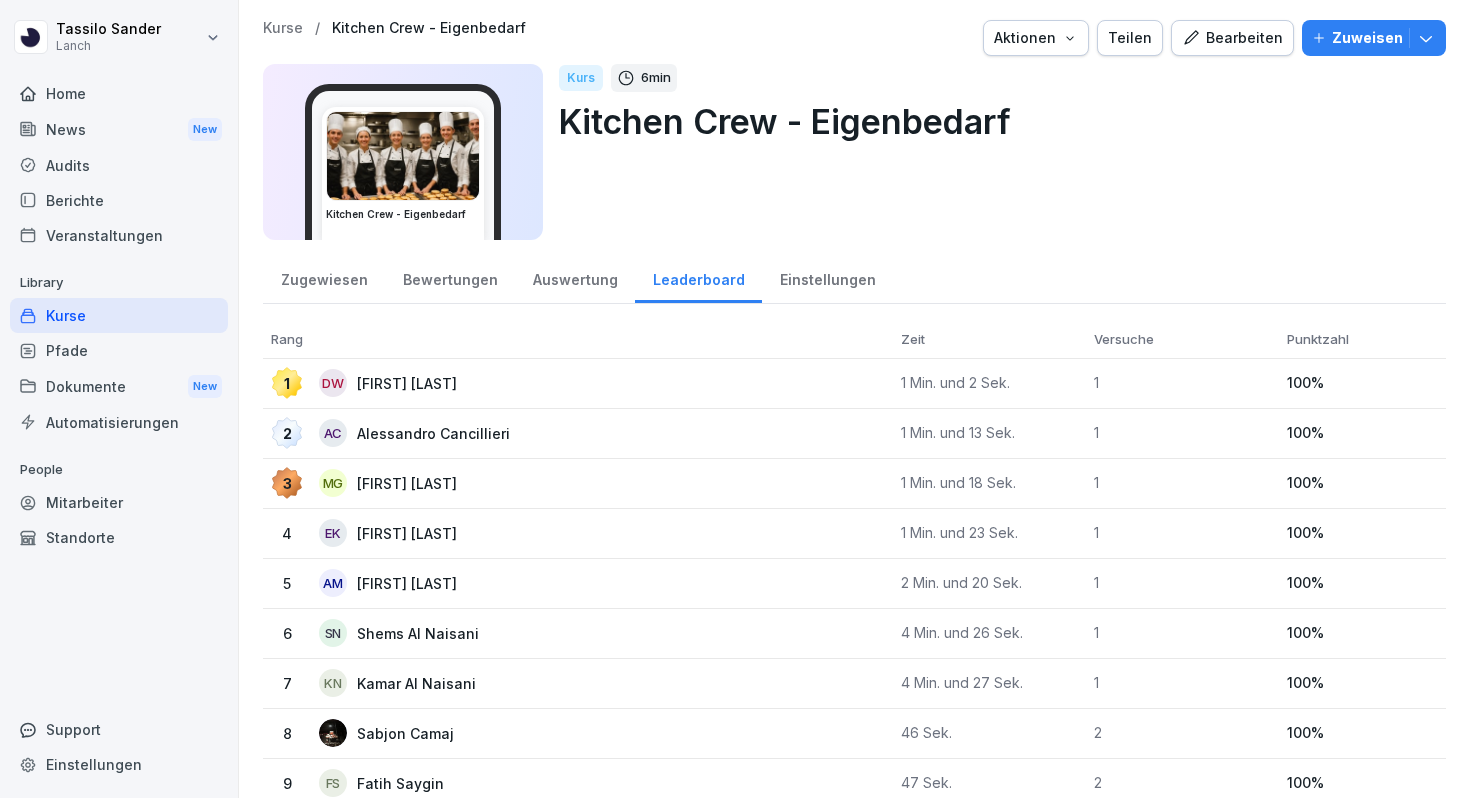 click on "Zuweisen" at bounding box center (1367, 38) 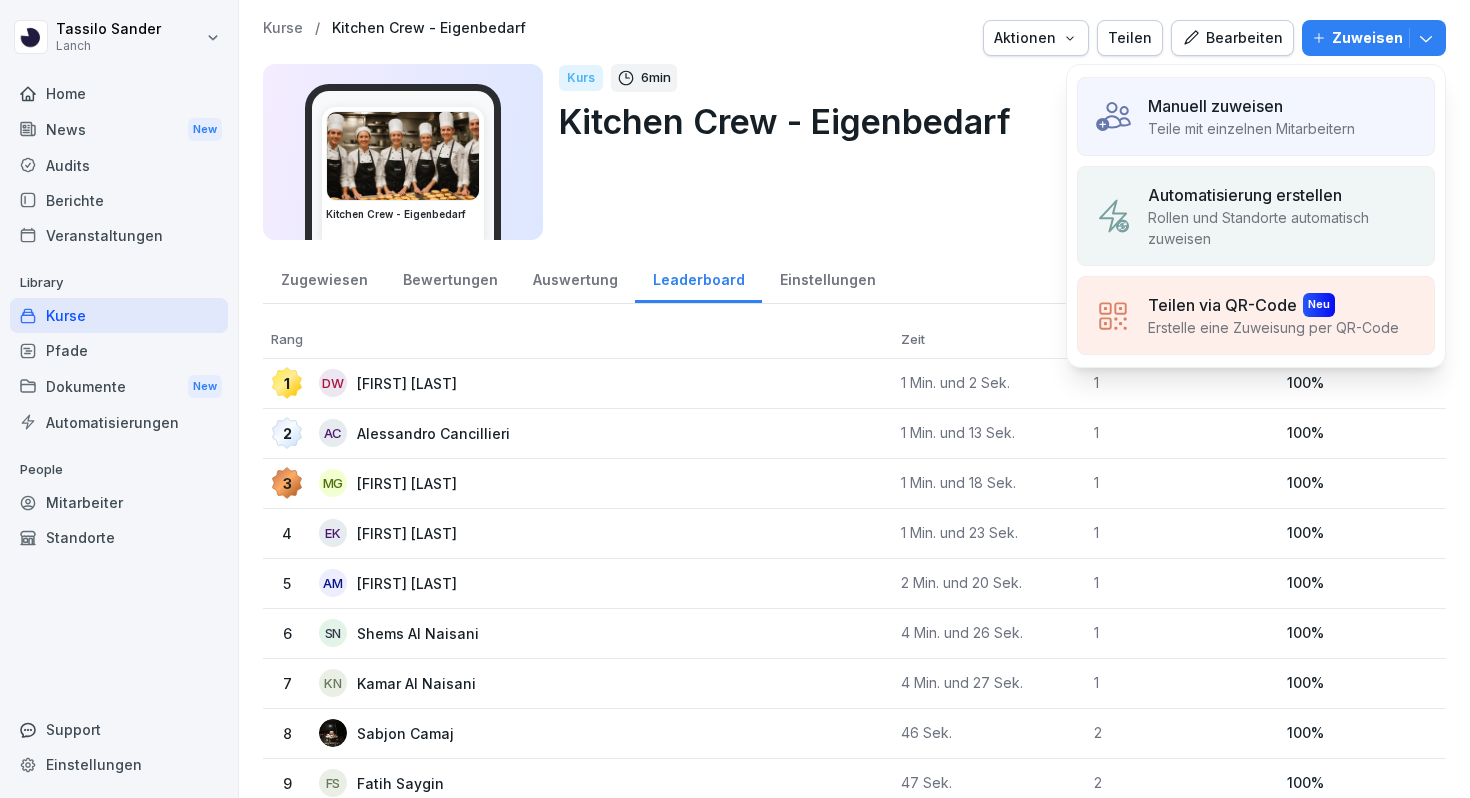 click on "Bearbeiten" at bounding box center (1232, 38) 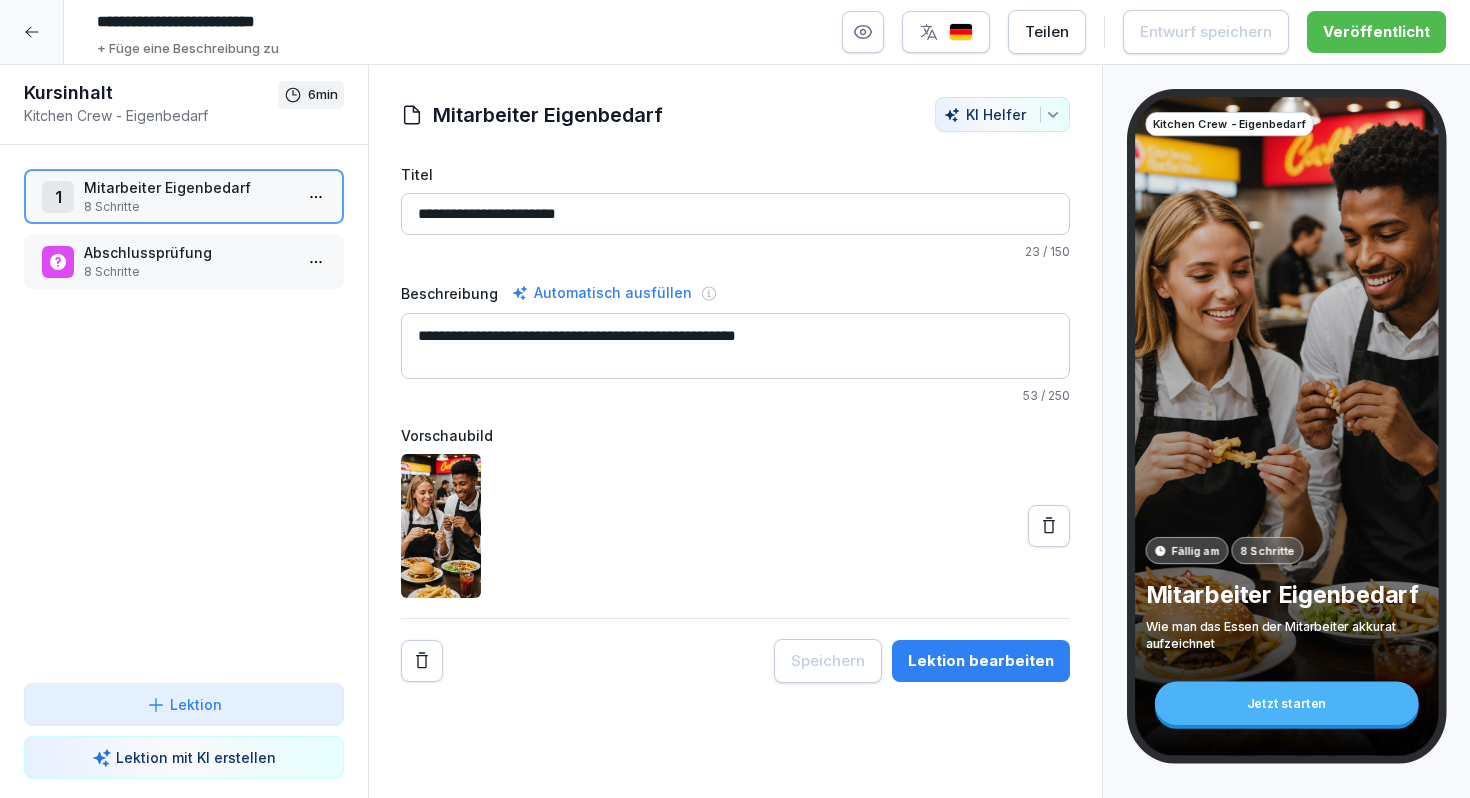 click on "**********" at bounding box center [735, 346] 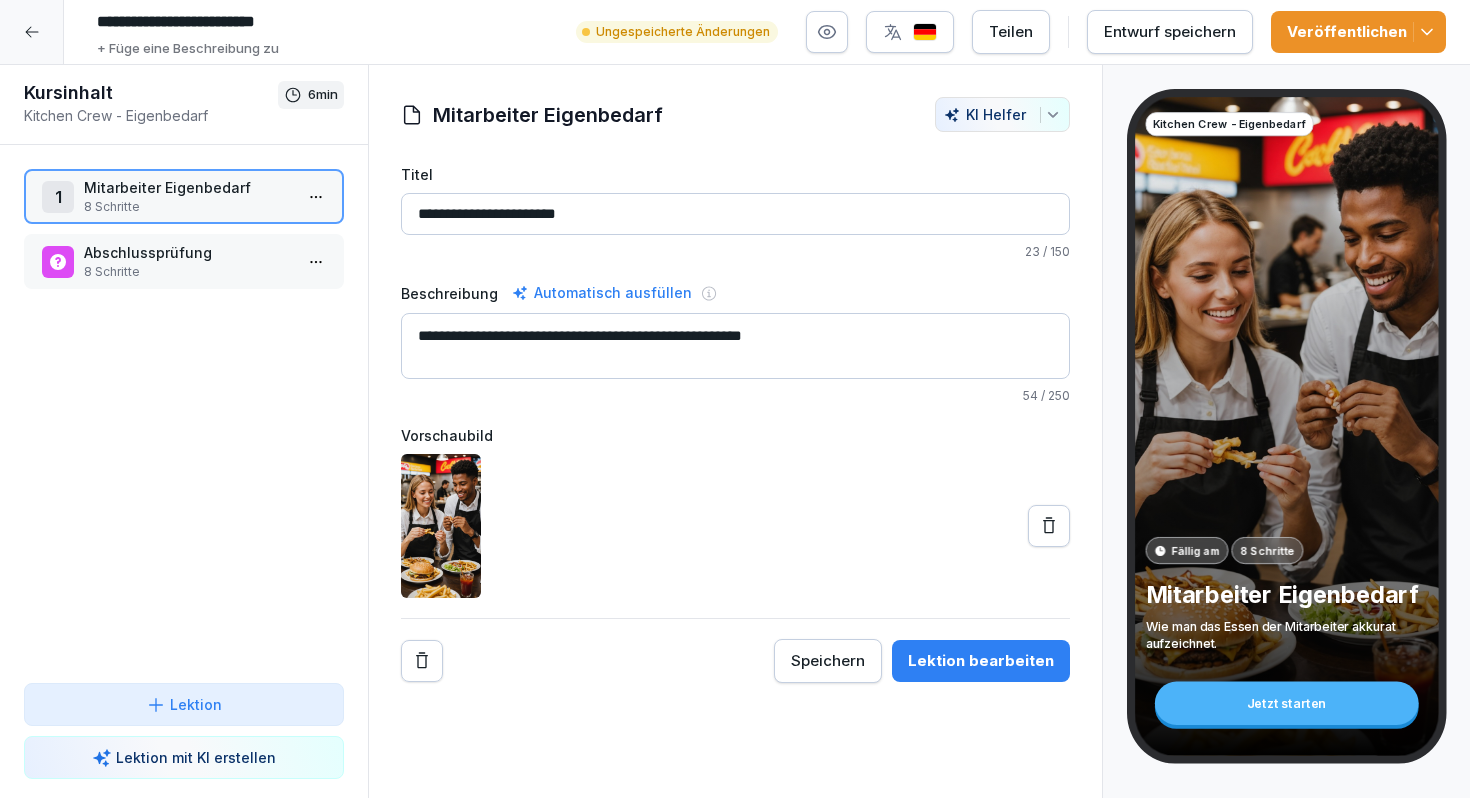 type on "**********" 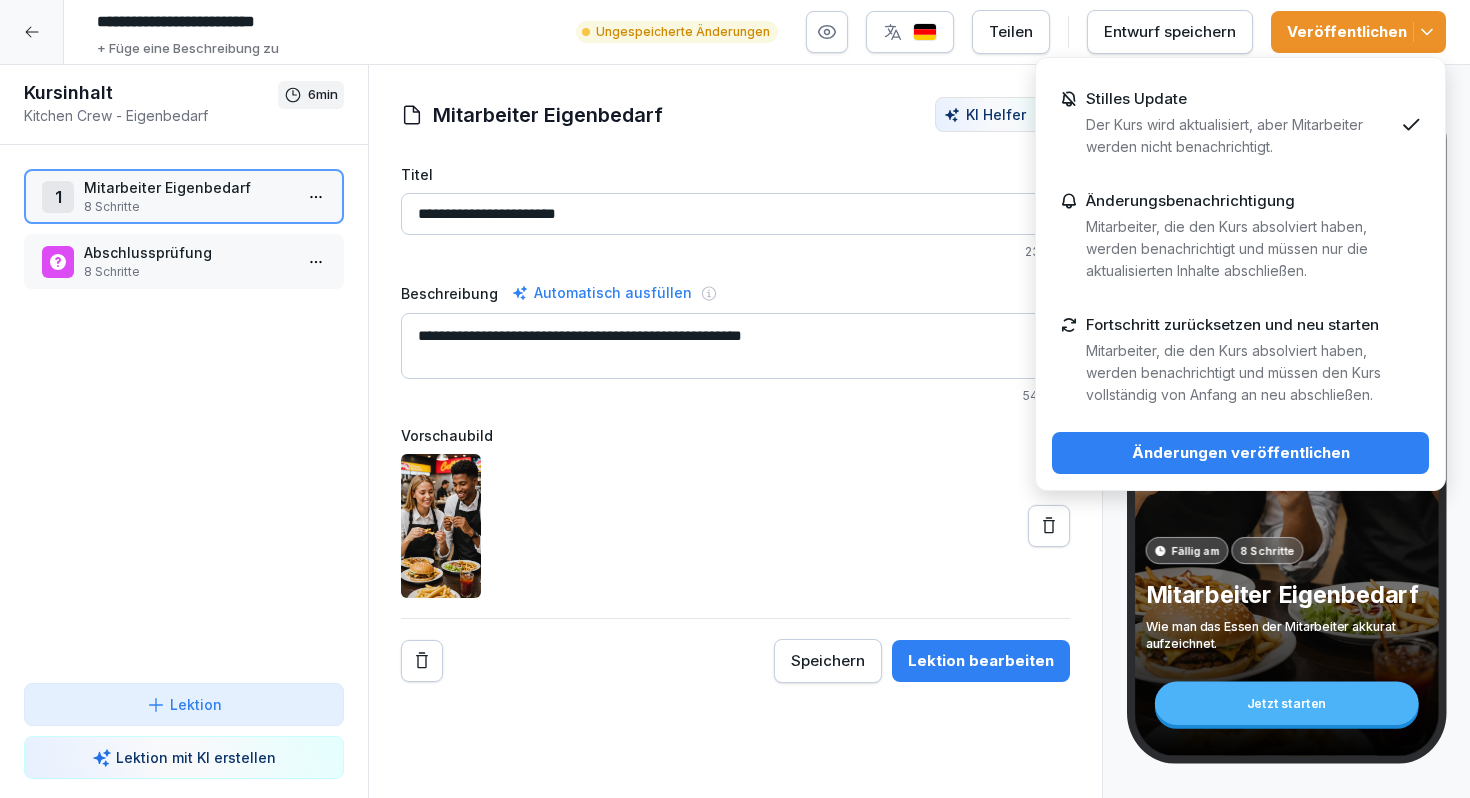click on "Mitarbeiter, die den Kurs absolviert haben, werden benachrichtigt und müssen den Kurs vollständig von Anfang an neu abschließen." at bounding box center [1239, 373] 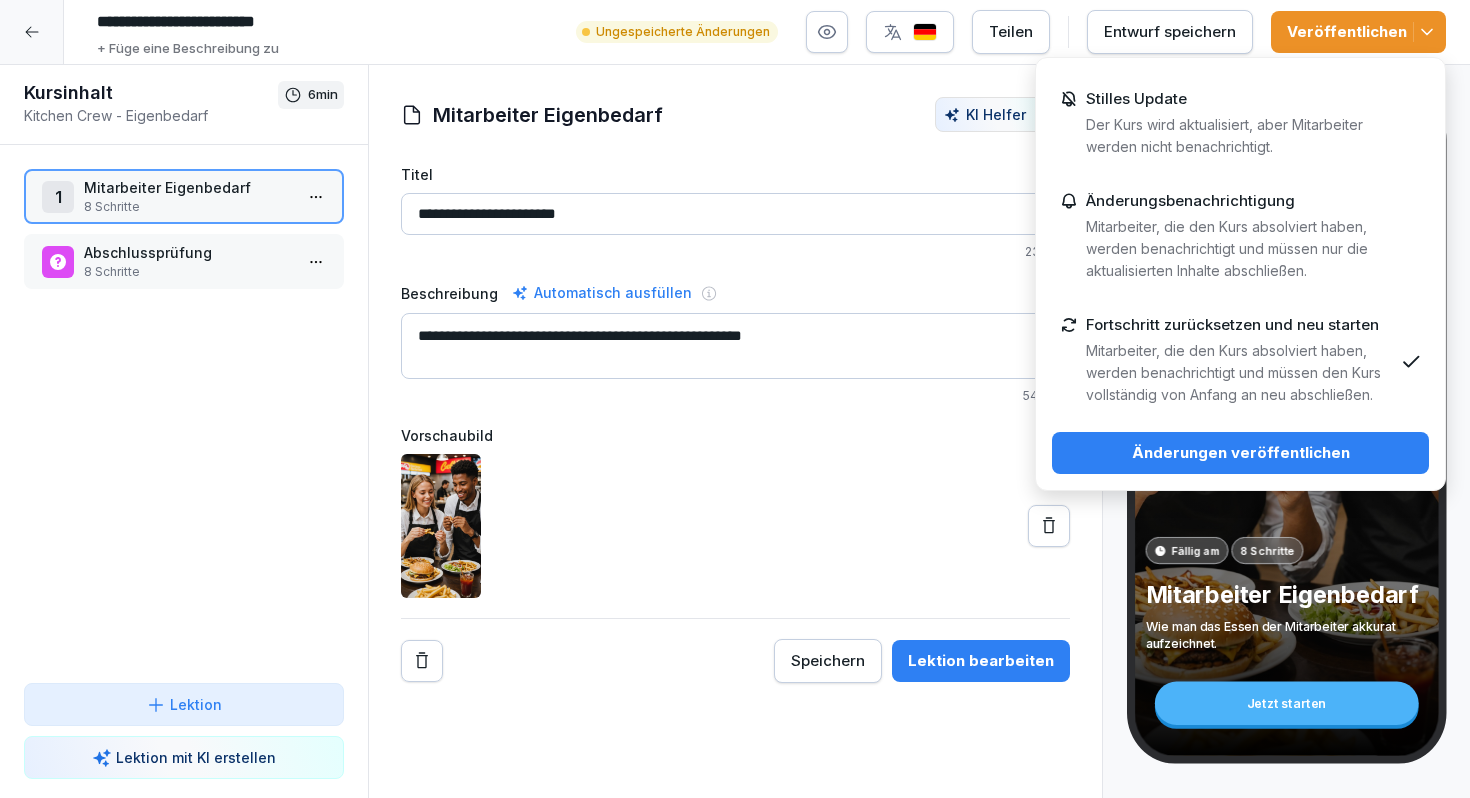click on "Änderungen veröffentlichen" at bounding box center [1240, 453] 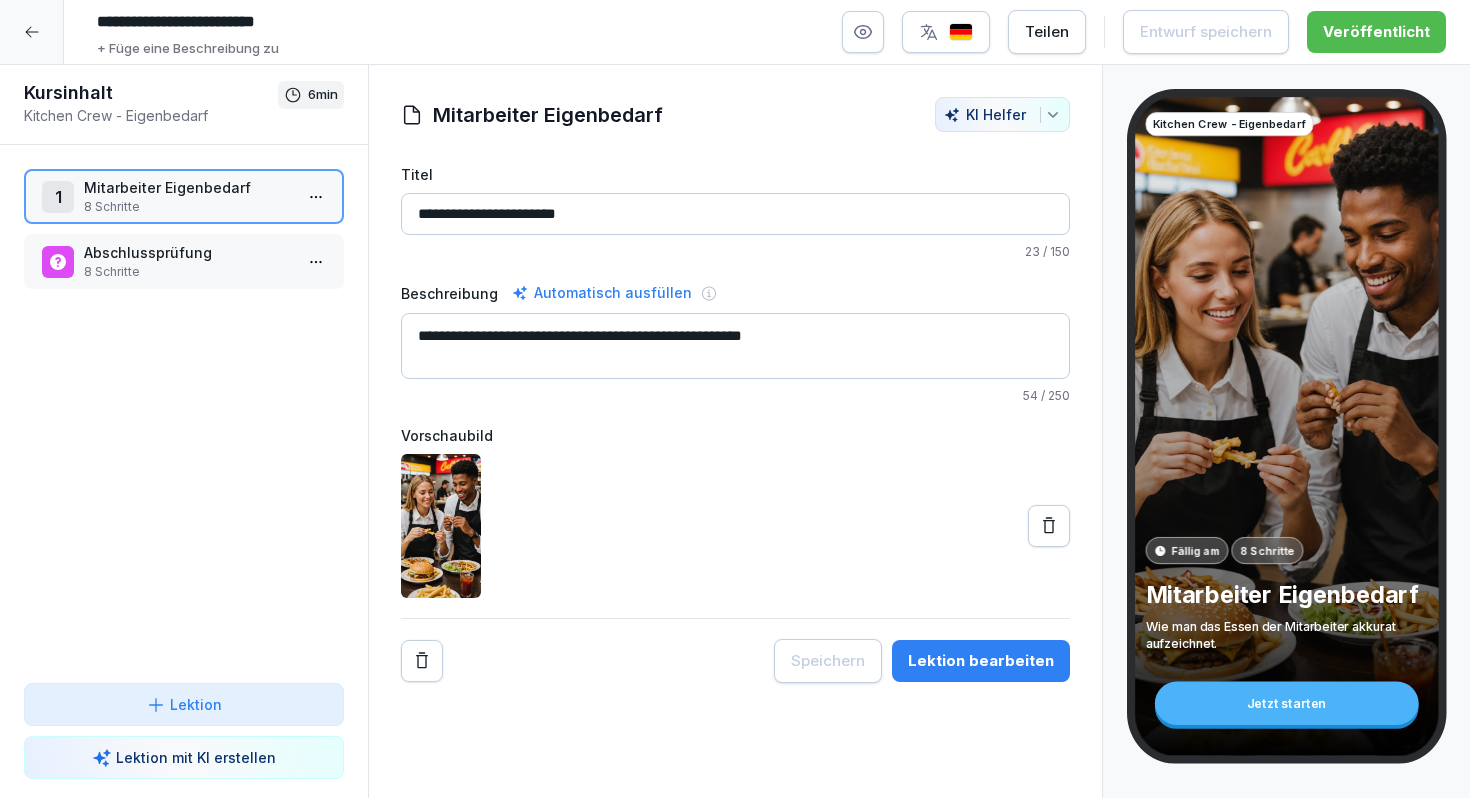 click at bounding box center [32, 32] 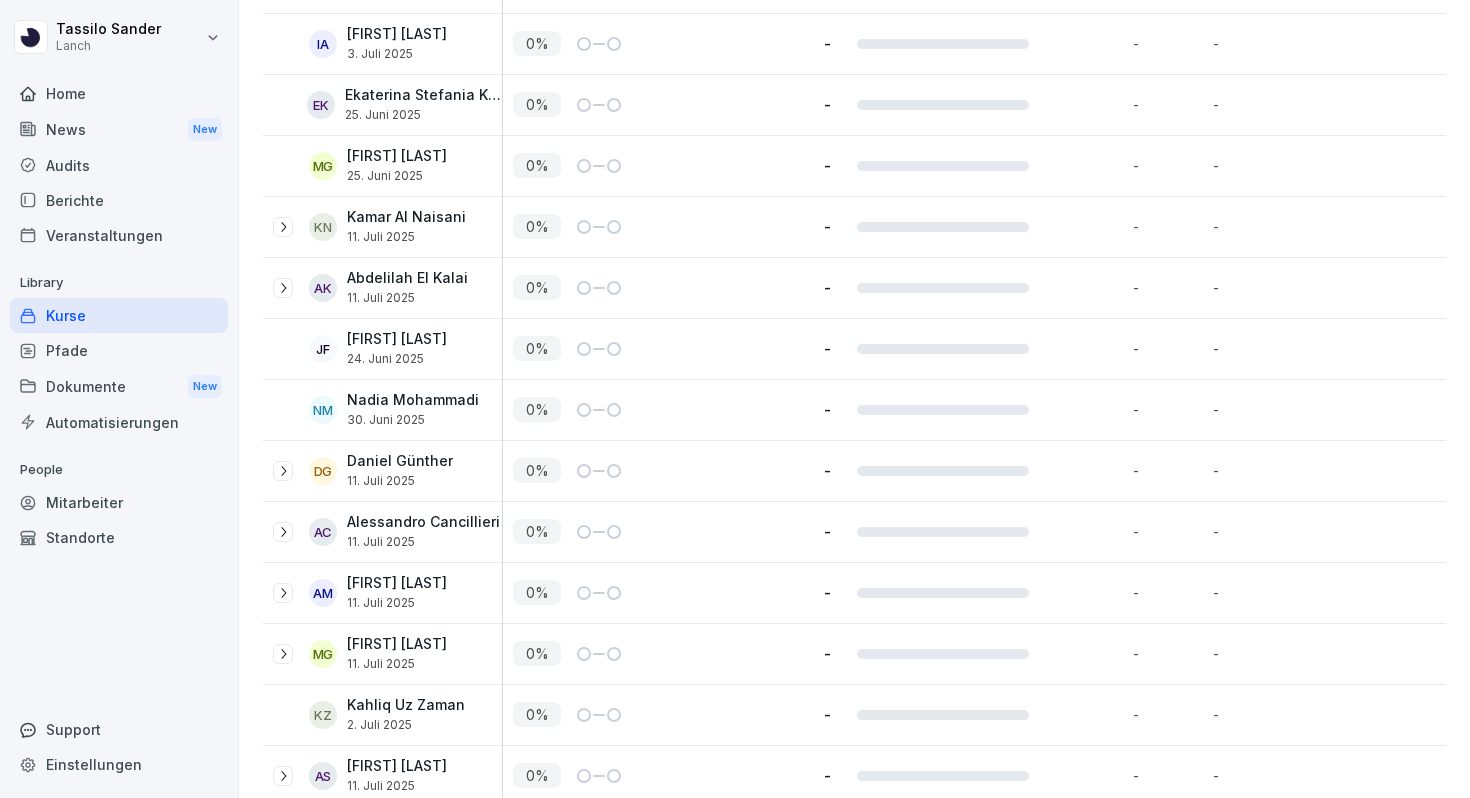 scroll, scrollTop: 0, scrollLeft: 0, axis: both 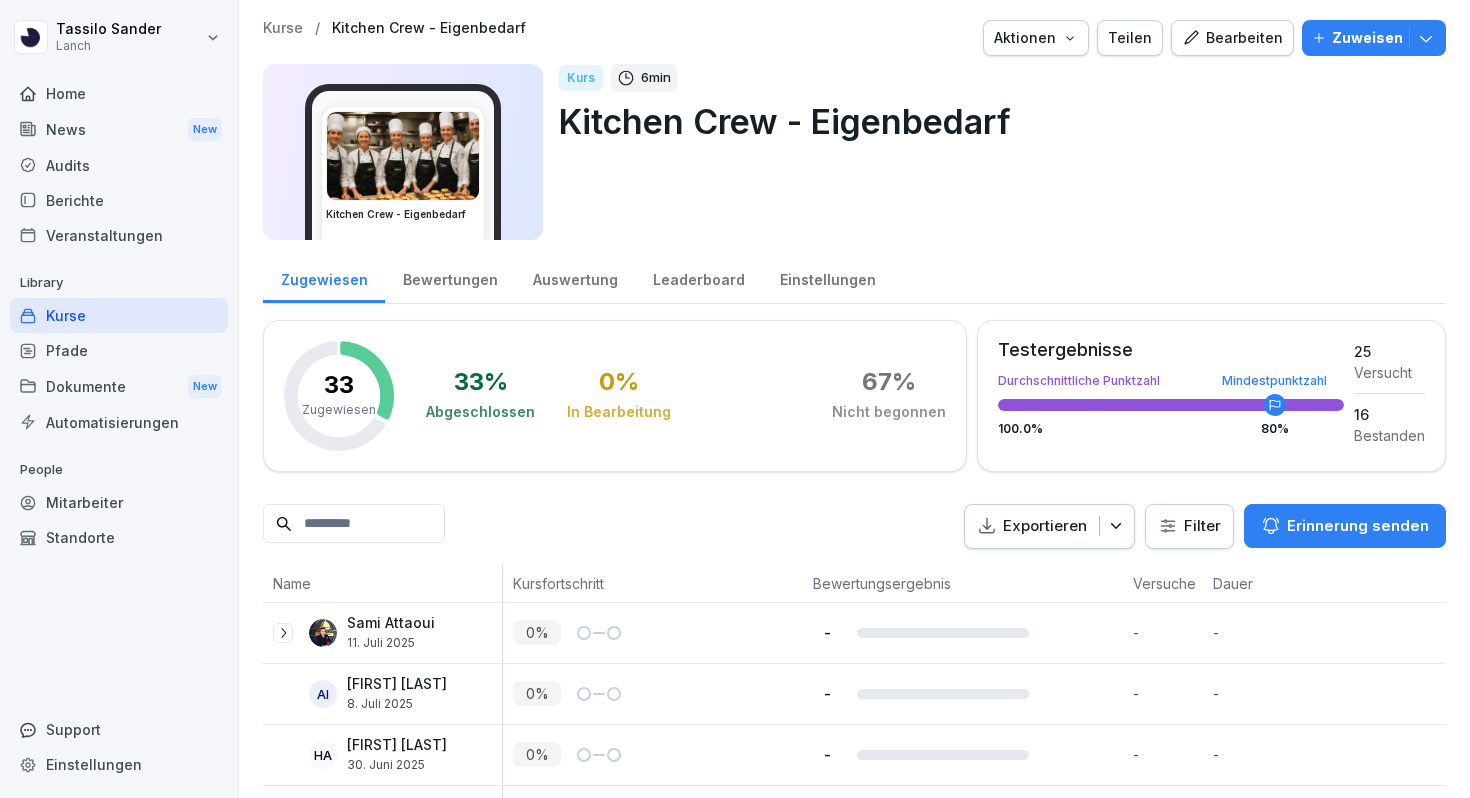 click on "Kurse" at bounding box center [119, 315] 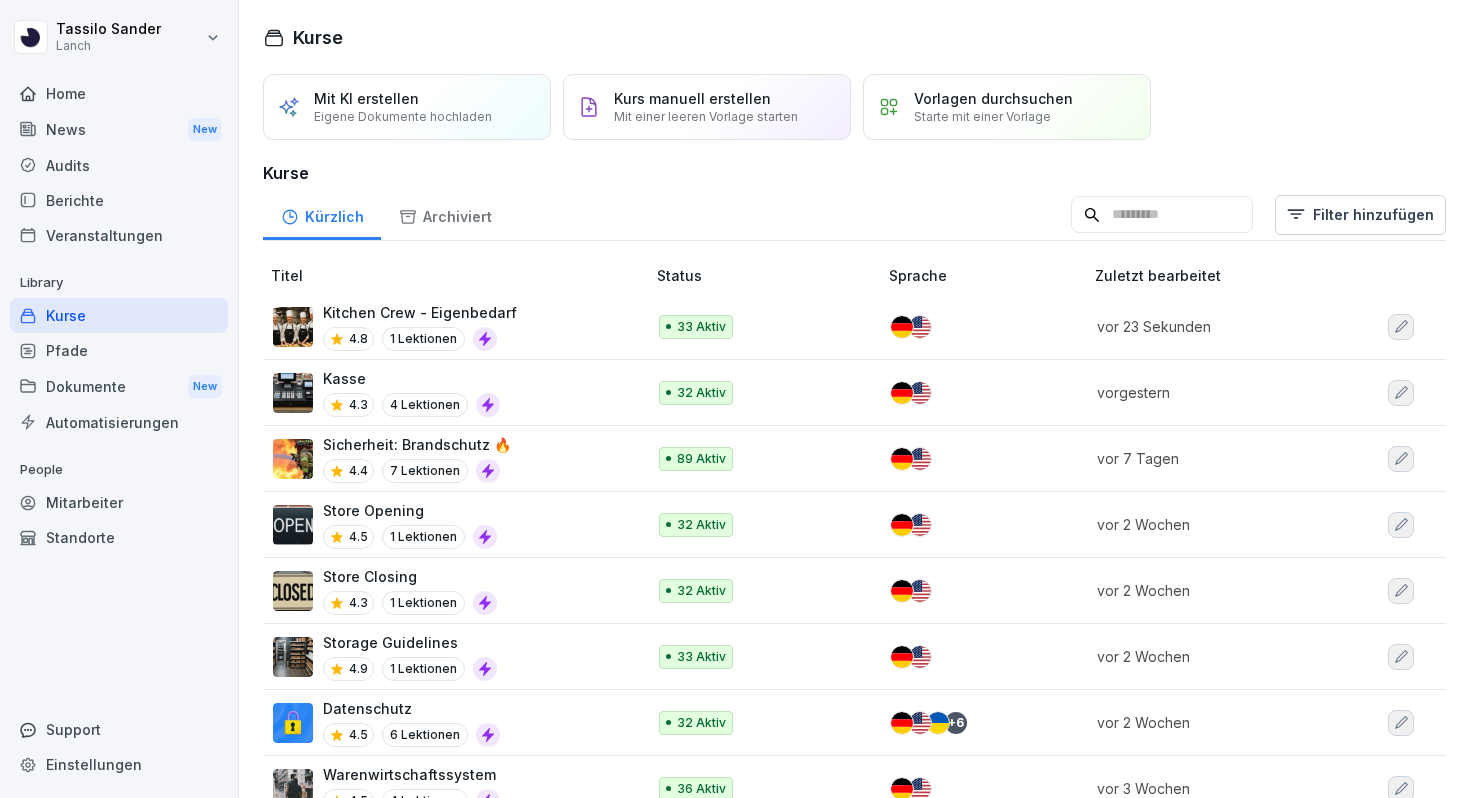 click on "32   Aktiv" at bounding box center [758, 393] 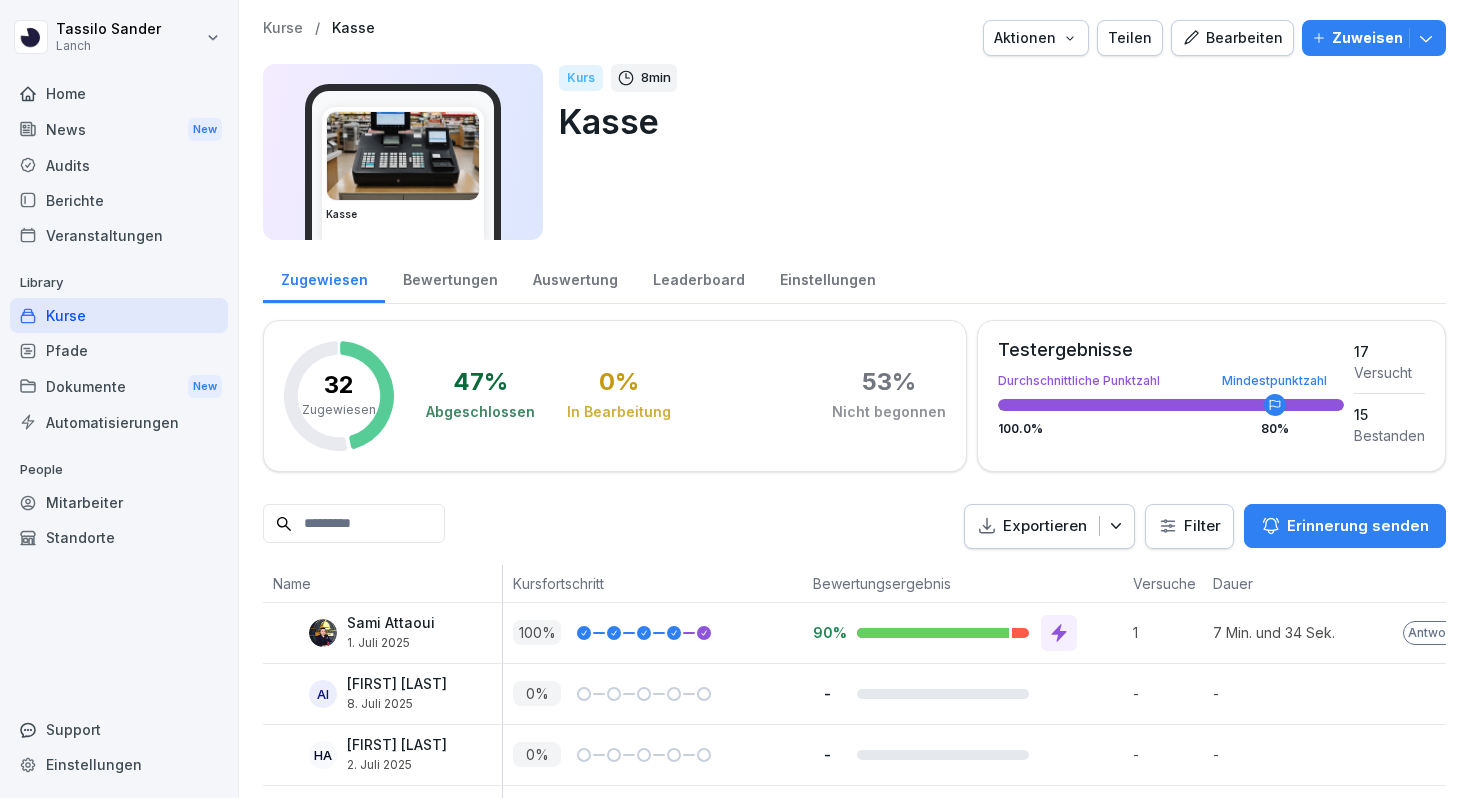 scroll, scrollTop: 0, scrollLeft: 0, axis: both 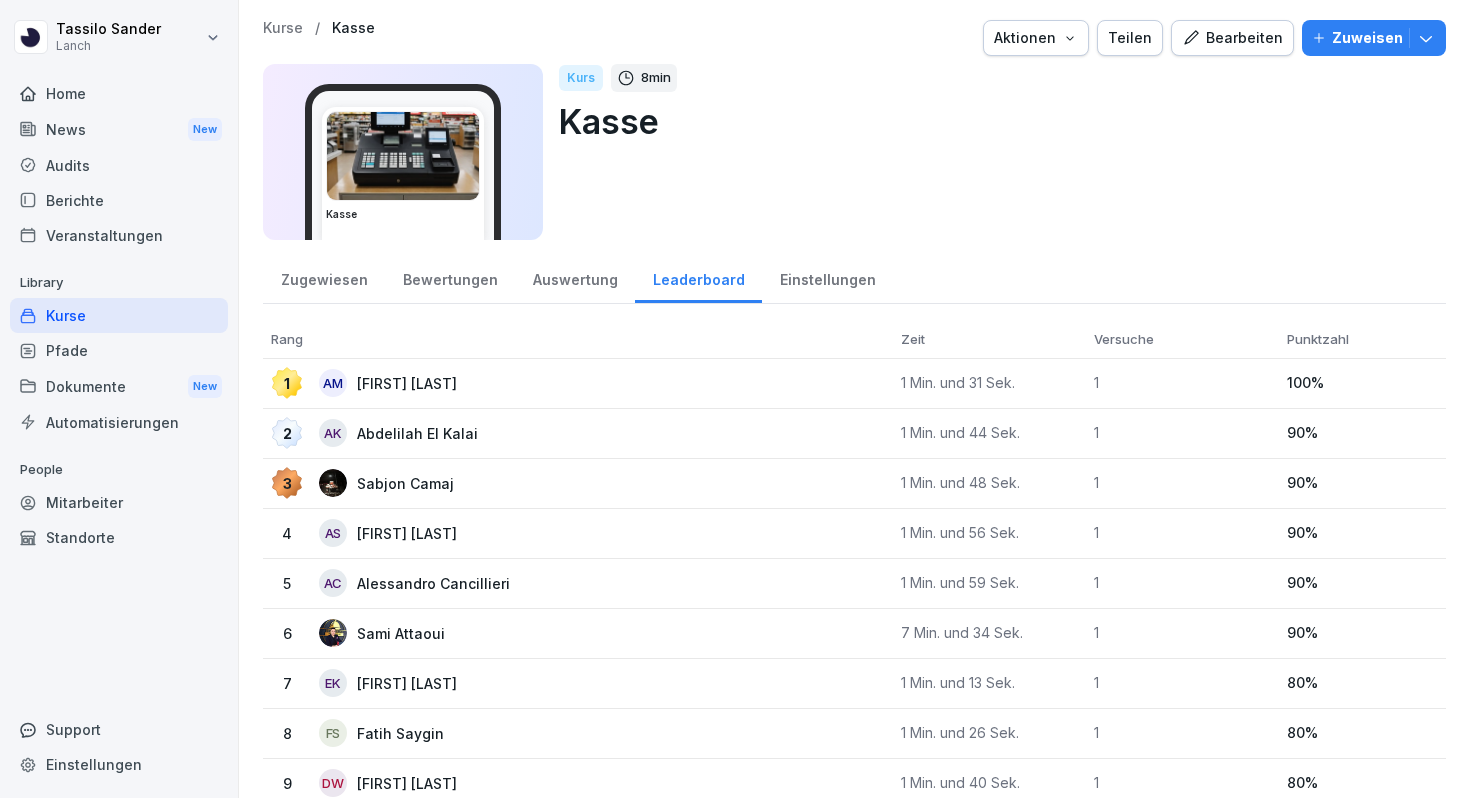 click on "Auswertung" at bounding box center (575, 277) 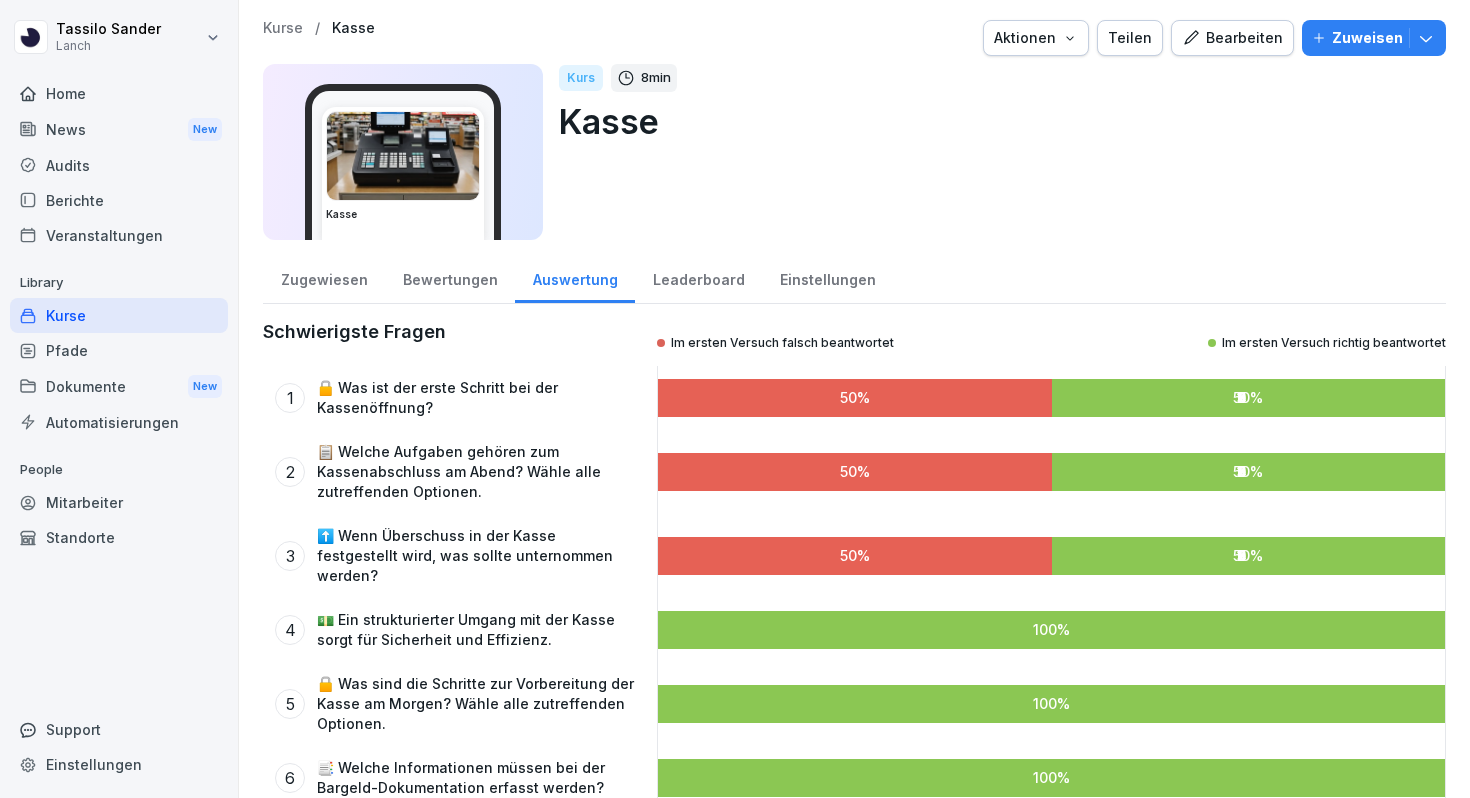 click on "Bewertungen" at bounding box center (450, 277) 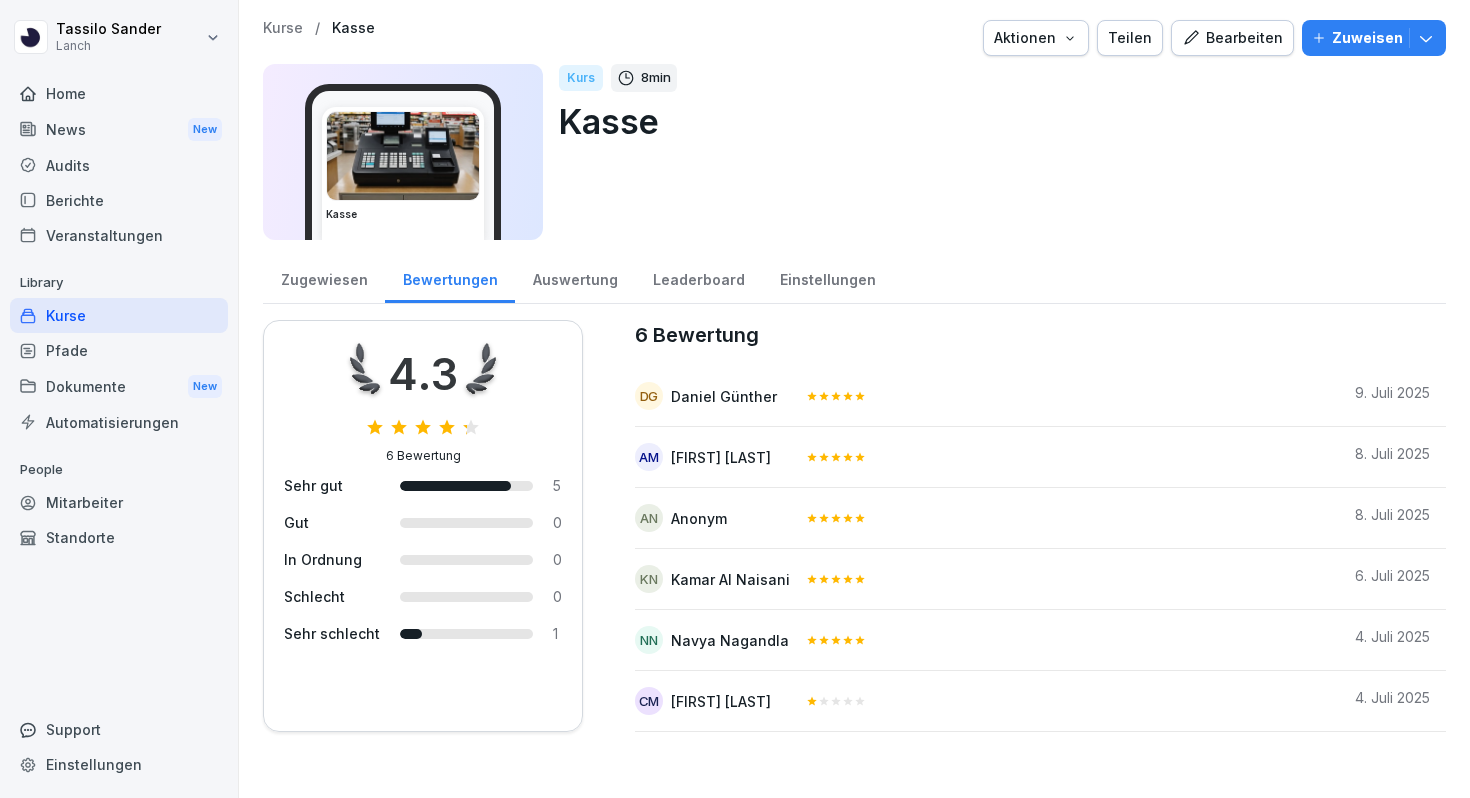 click on "Zugewiesen" at bounding box center (324, 277) 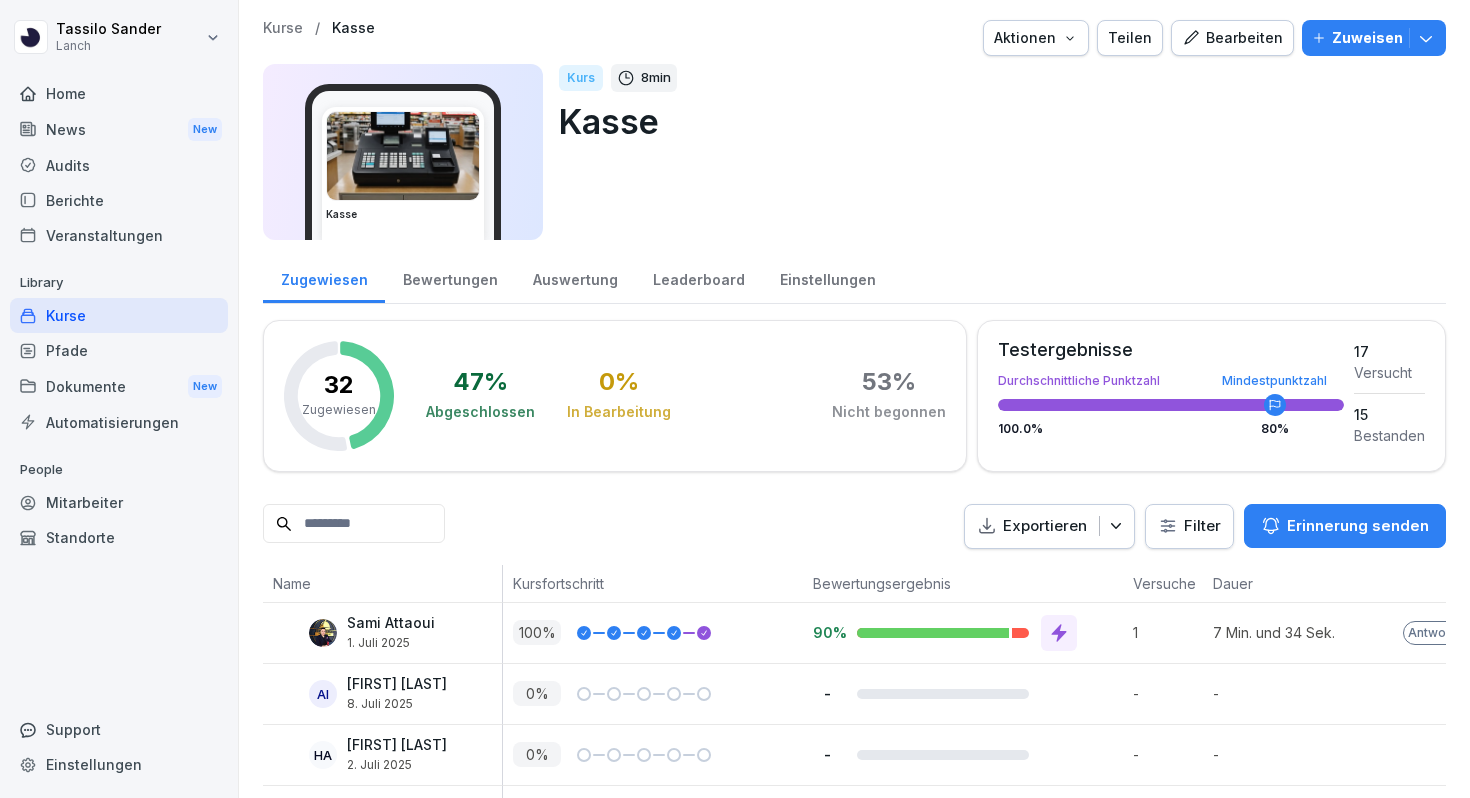 click on "Leaderboard" at bounding box center (698, 277) 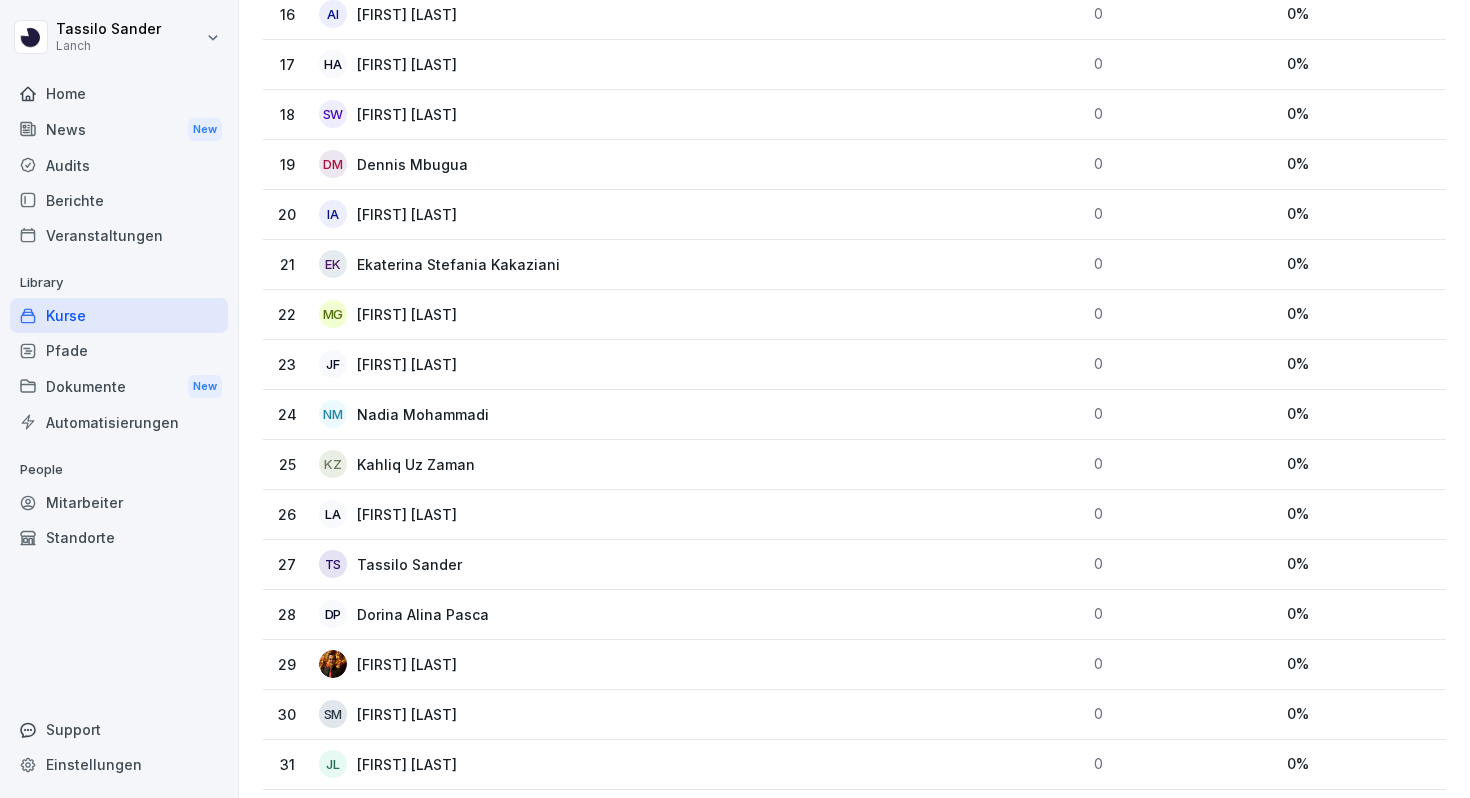 scroll, scrollTop: 1180, scrollLeft: 0, axis: vertical 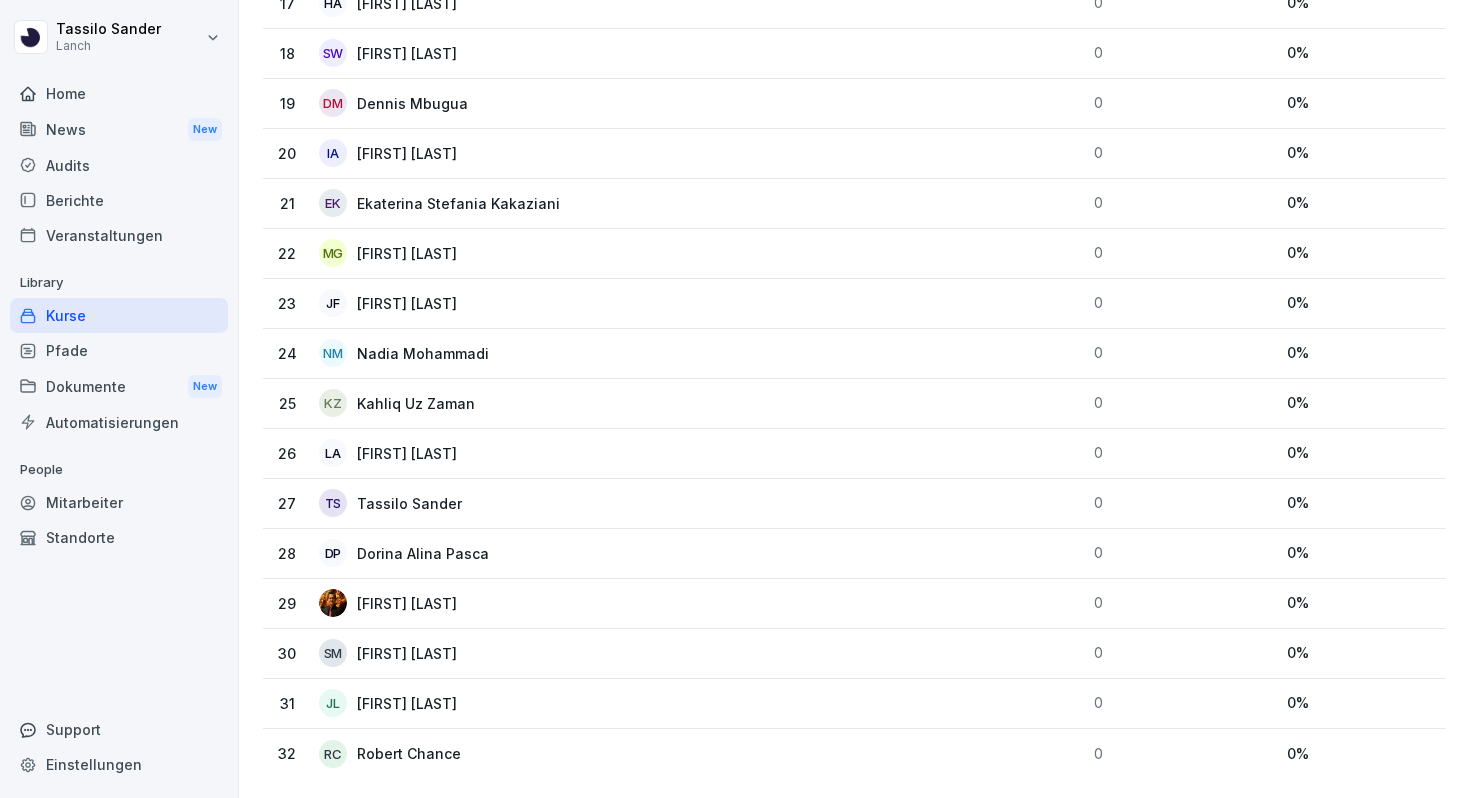 click on "Pfade" at bounding box center (119, 350) 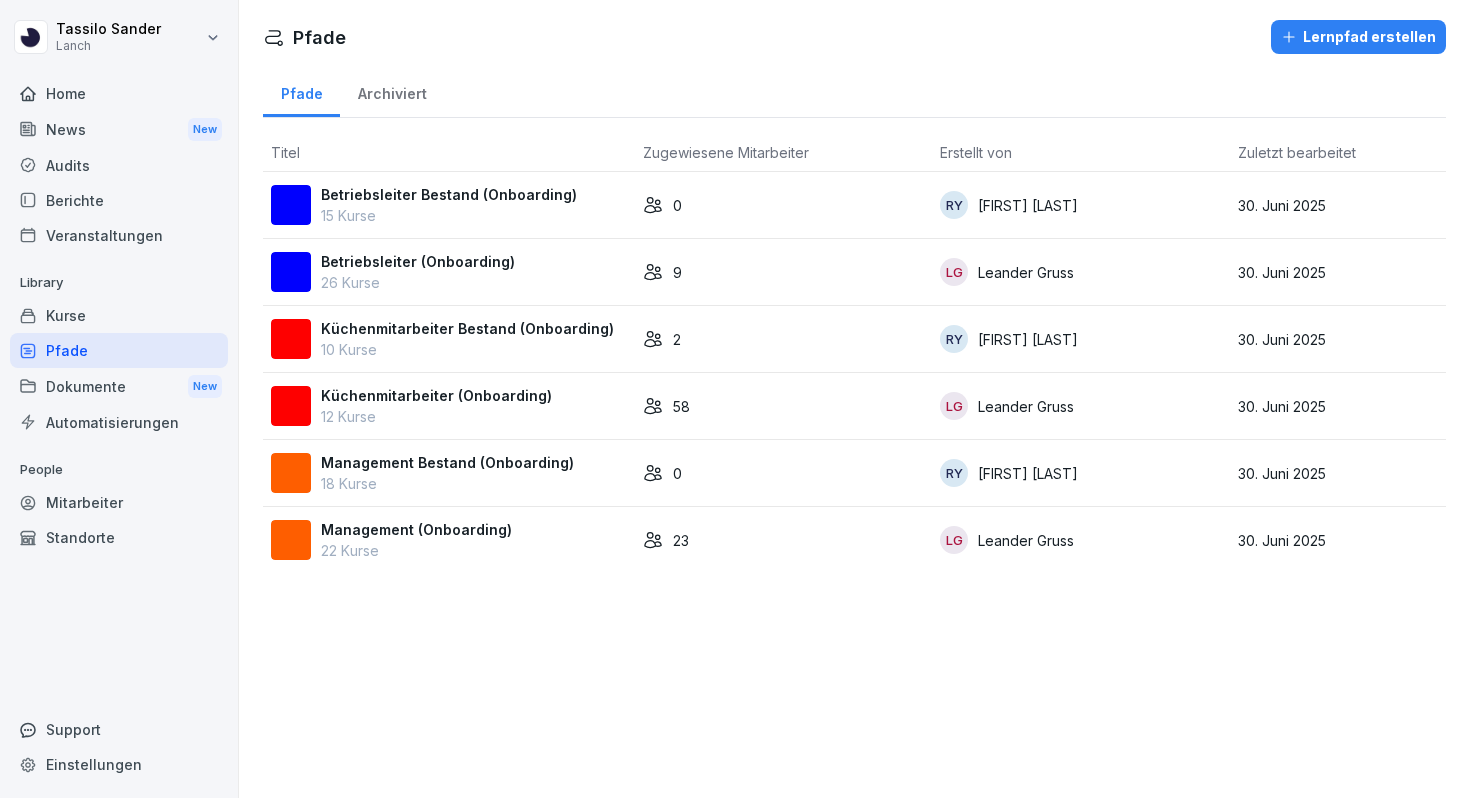 click on "12 Kurse" at bounding box center (436, 416) 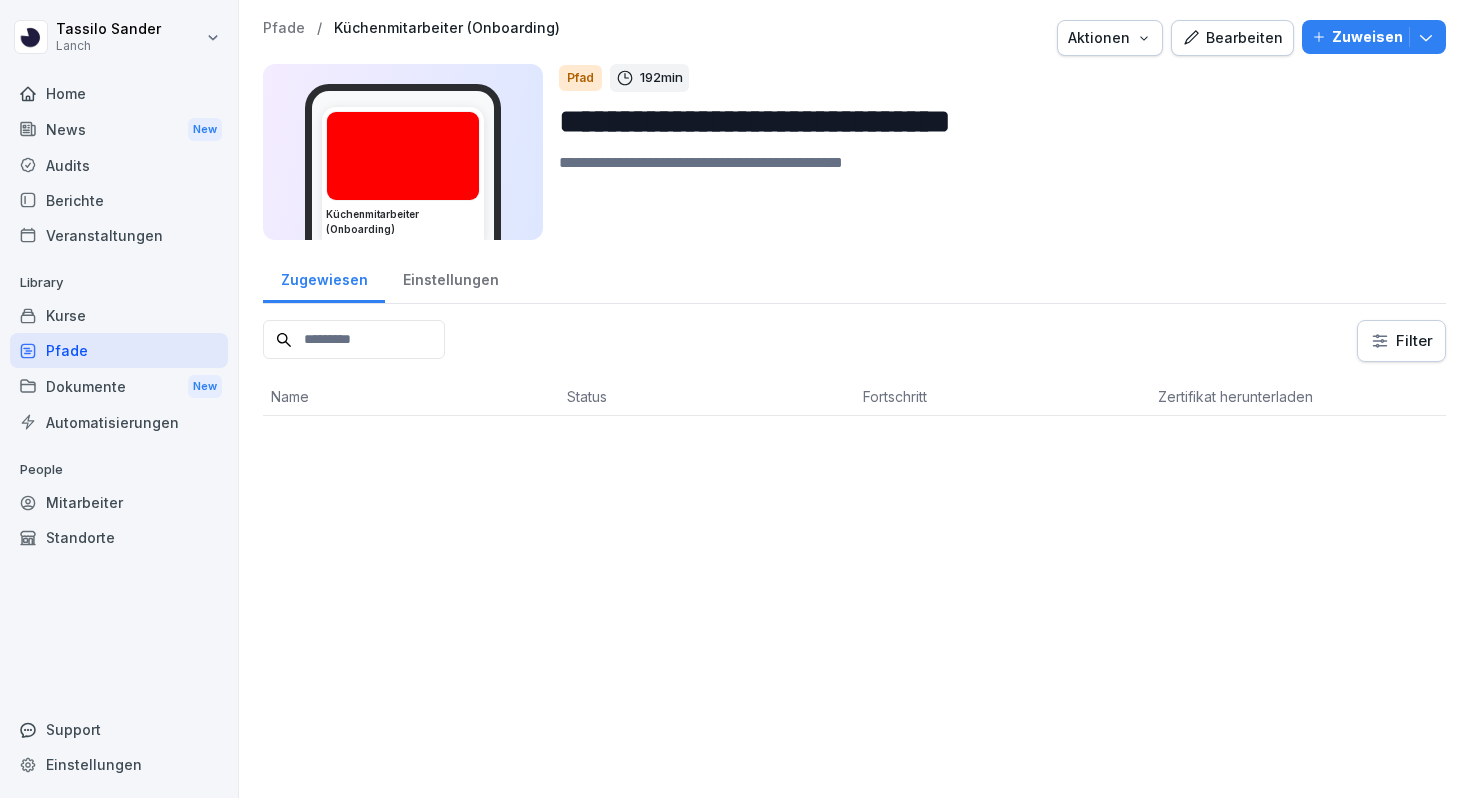 scroll, scrollTop: 0, scrollLeft: 0, axis: both 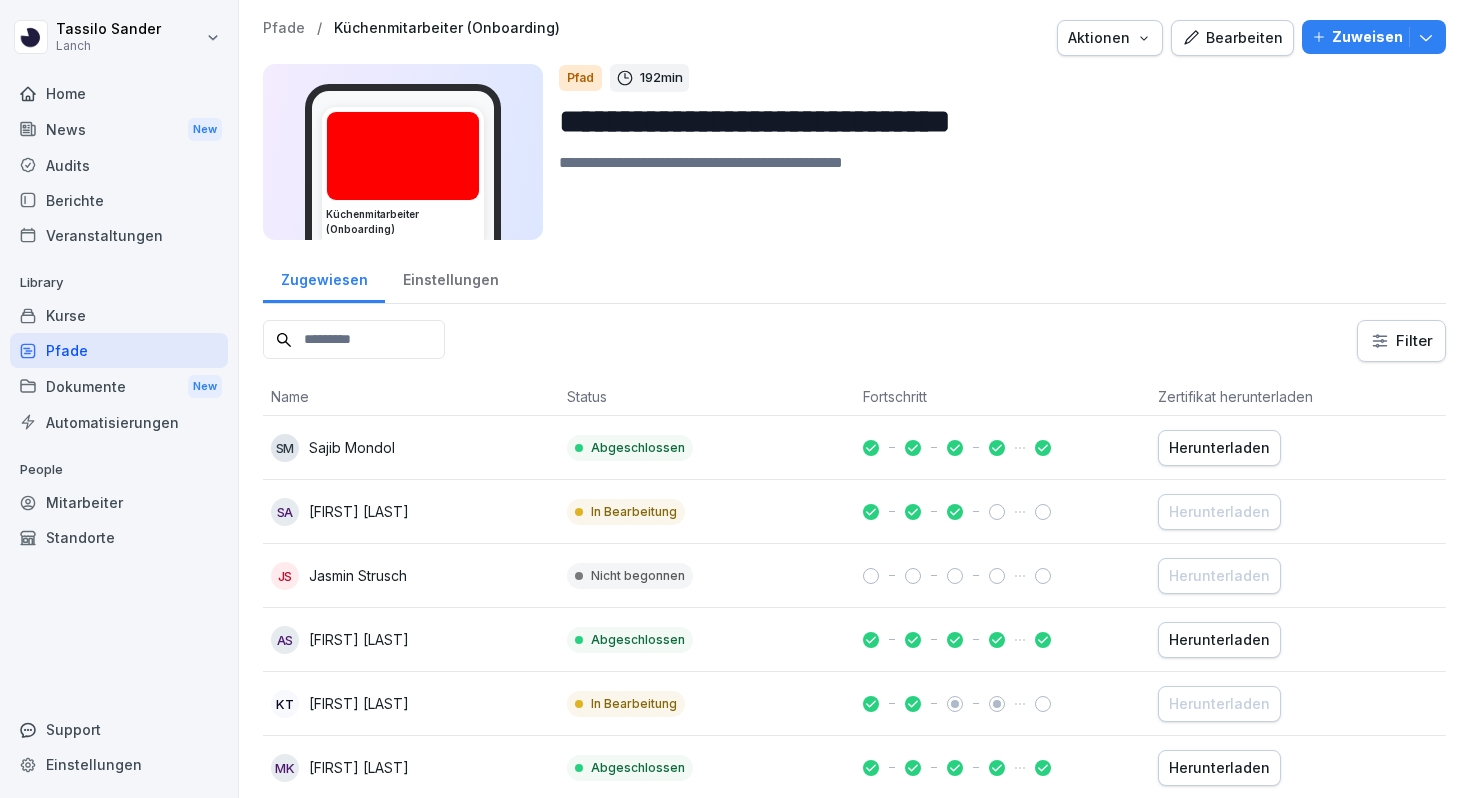 click on "Pfade" at bounding box center [119, 350] 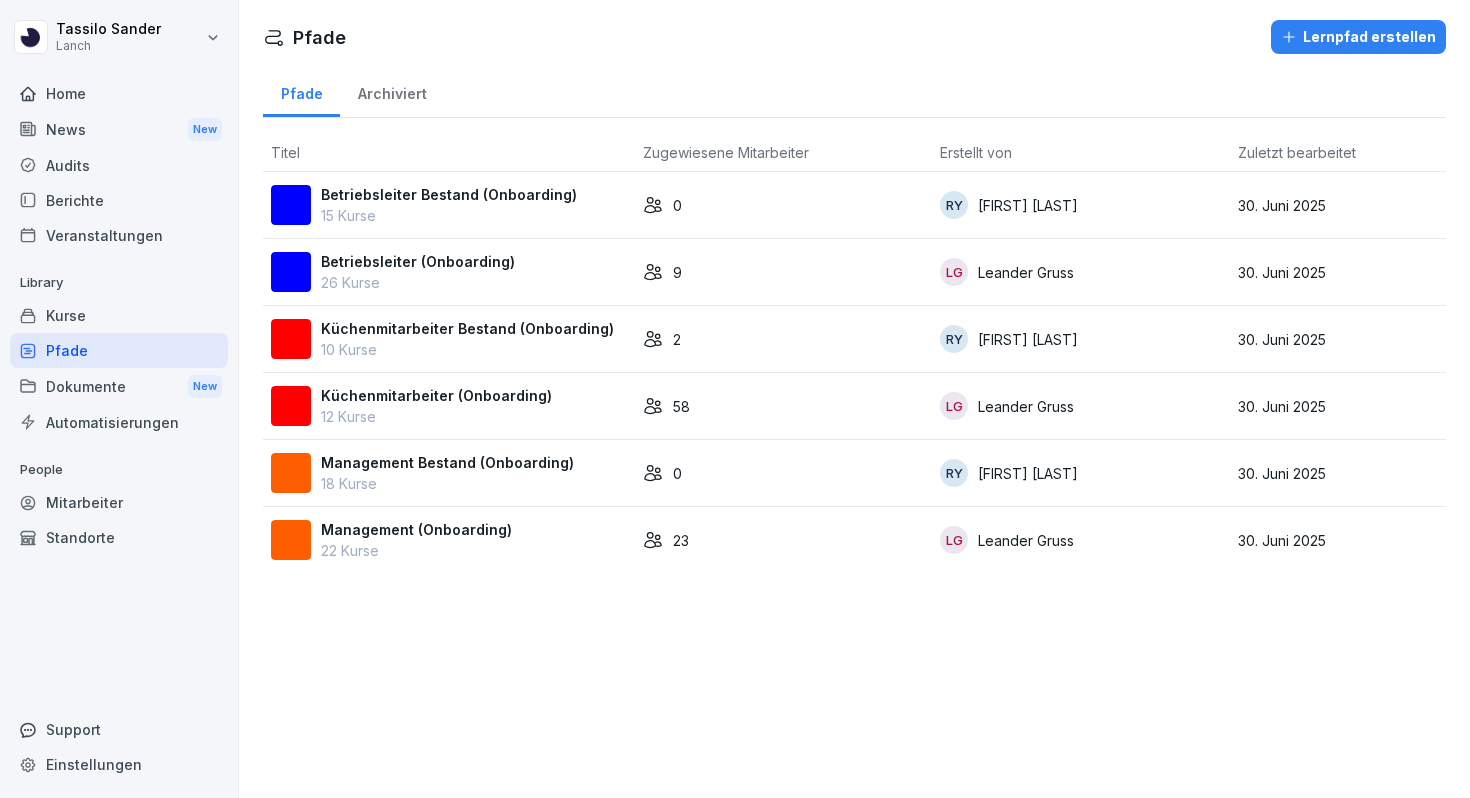click on "Audits" at bounding box center (119, 165) 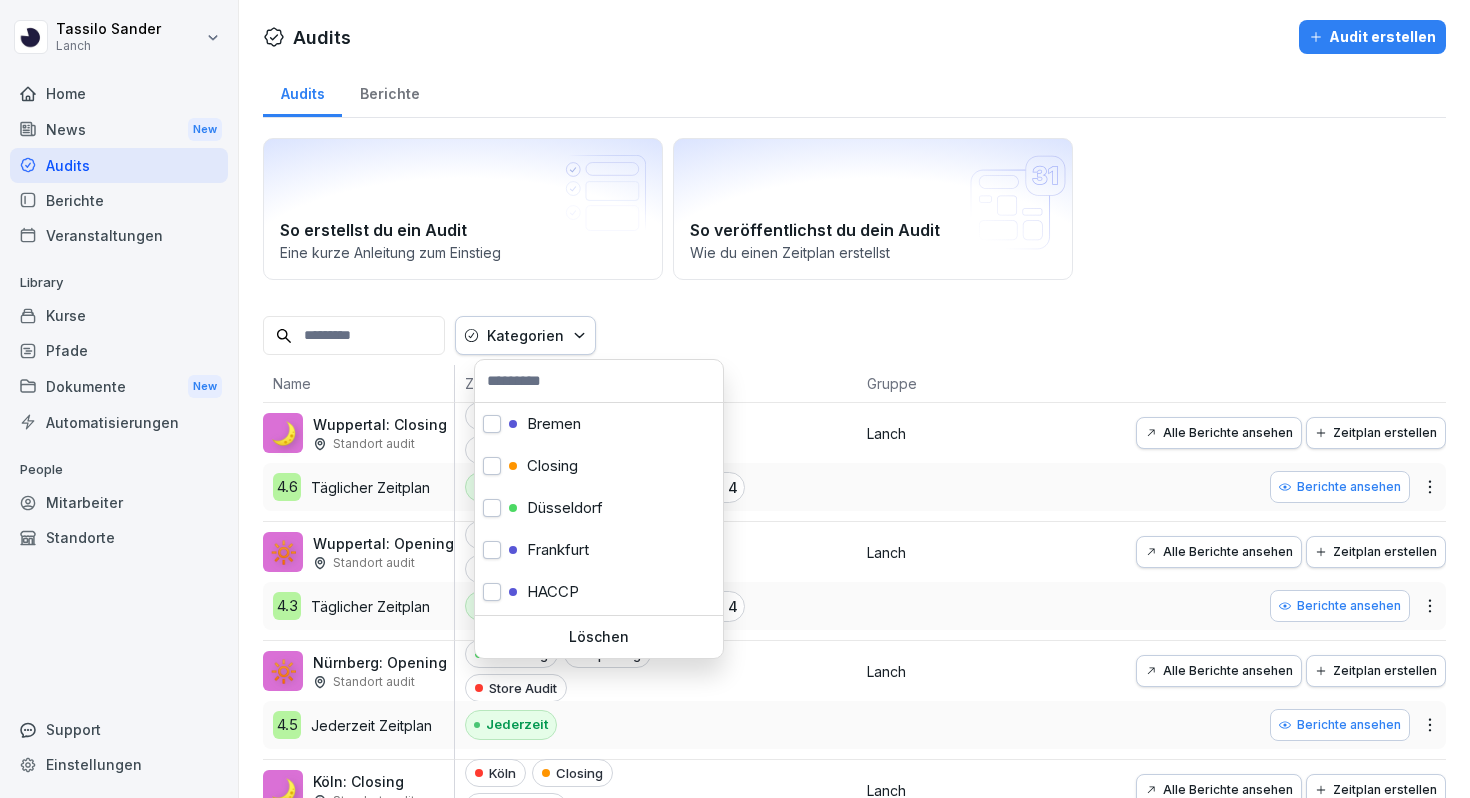 click on "Kategorien" at bounding box center (525, 335) 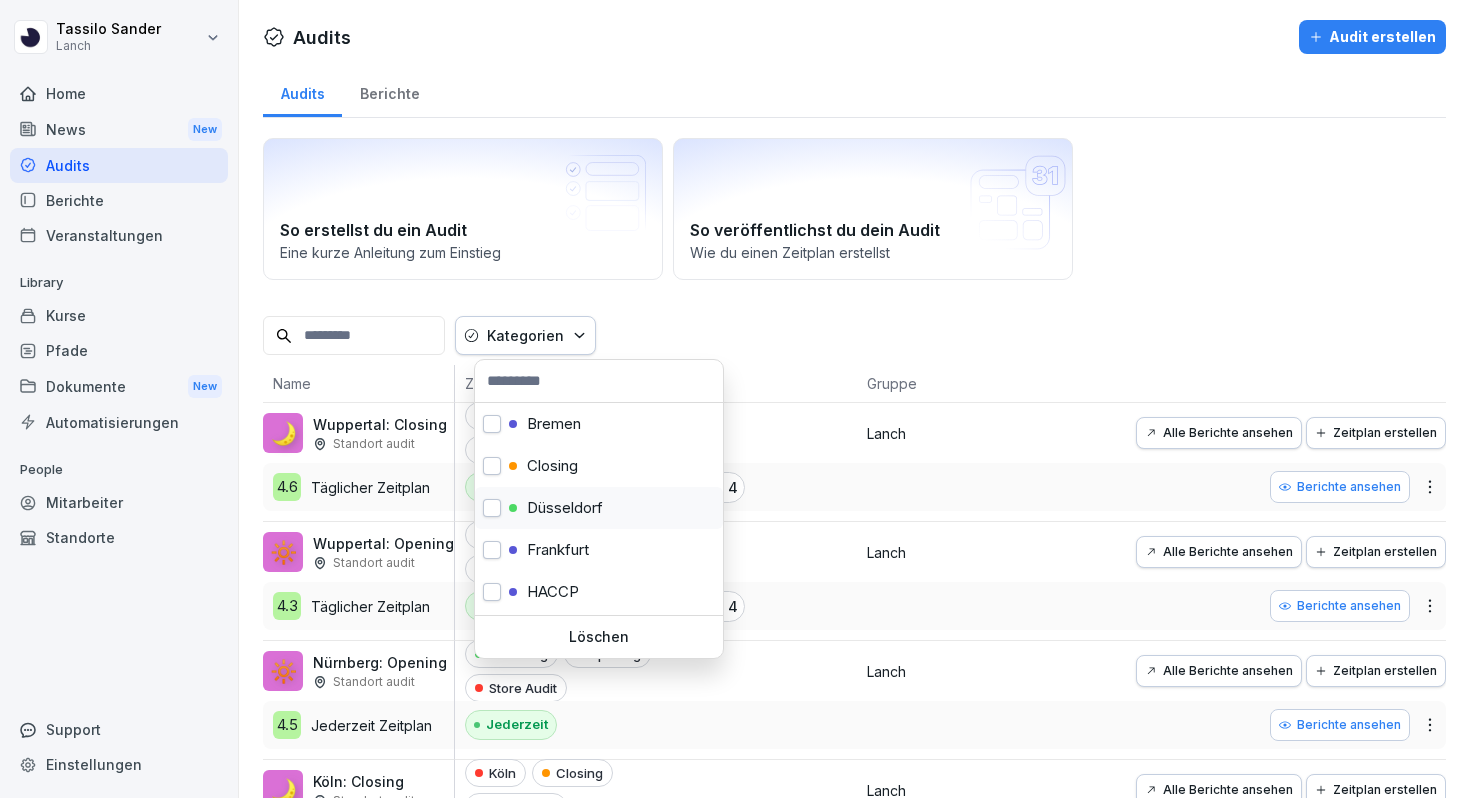 click on "Düsseldorf" at bounding box center (599, 508) 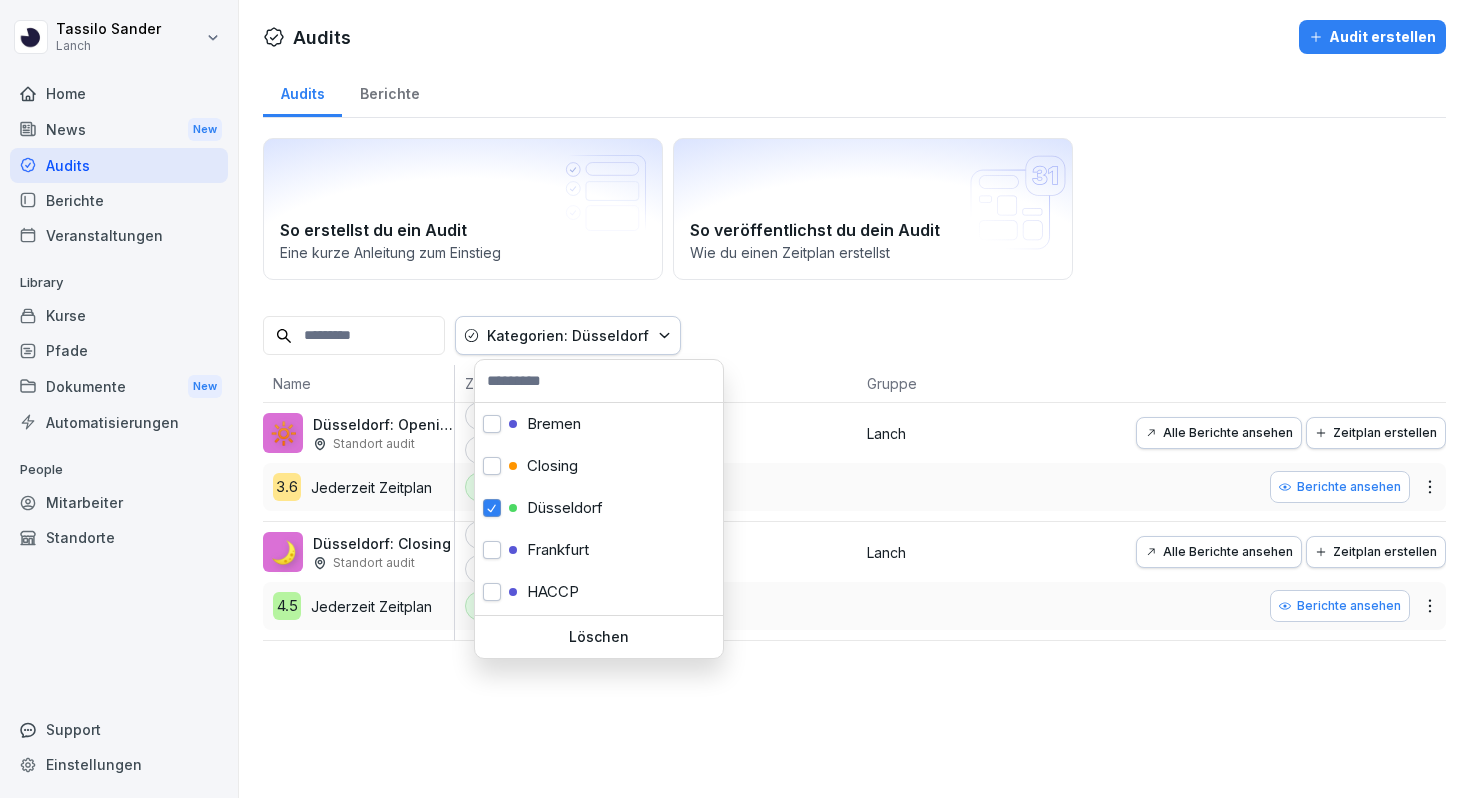 click on "Alle Berichte ansehen" at bounding box center [1219, 552] 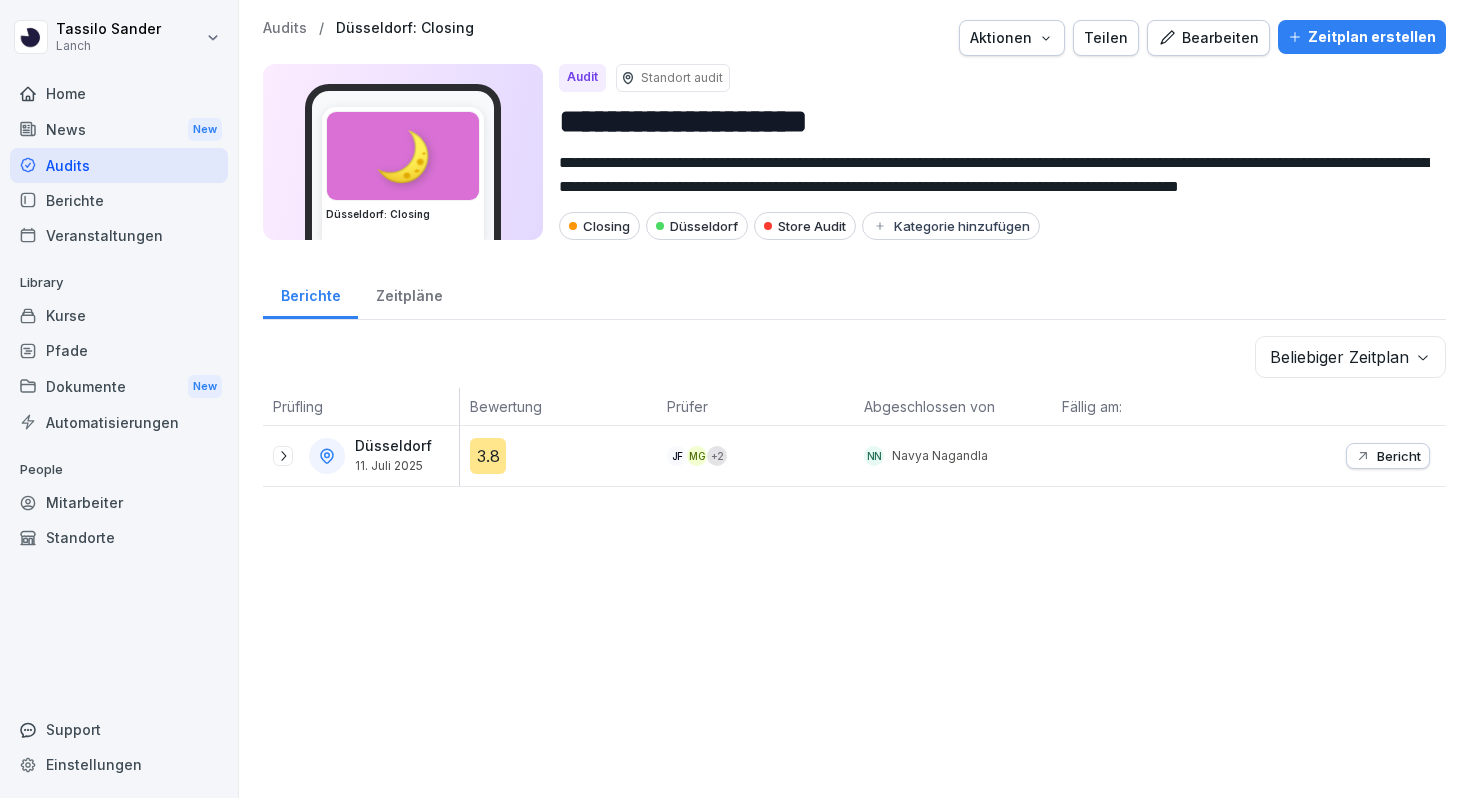 click on "Bearbeiten" at bounding box center (1208, 38) 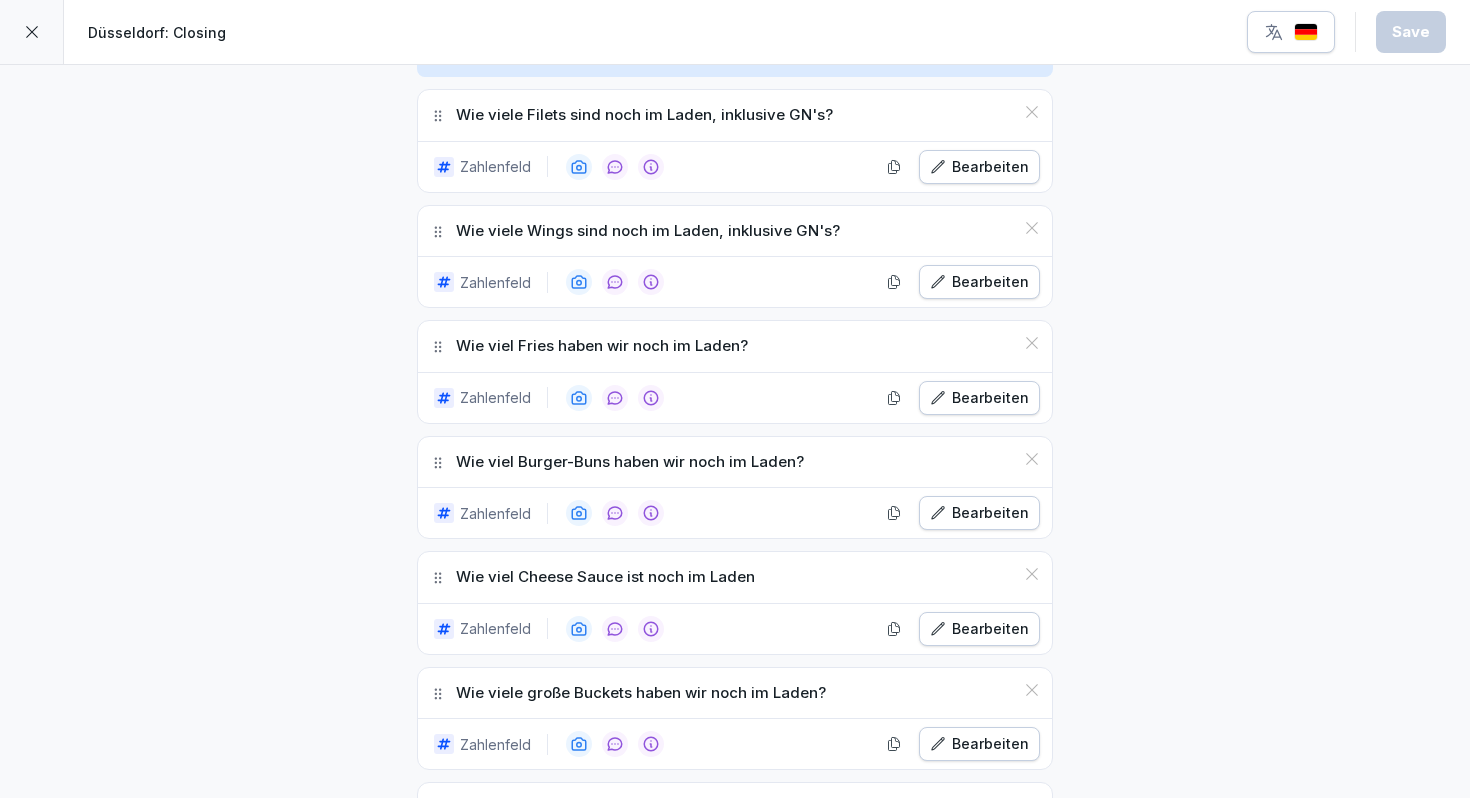 scroll, scrollTop: 4170, scrollLeft: 0, axis: vertical 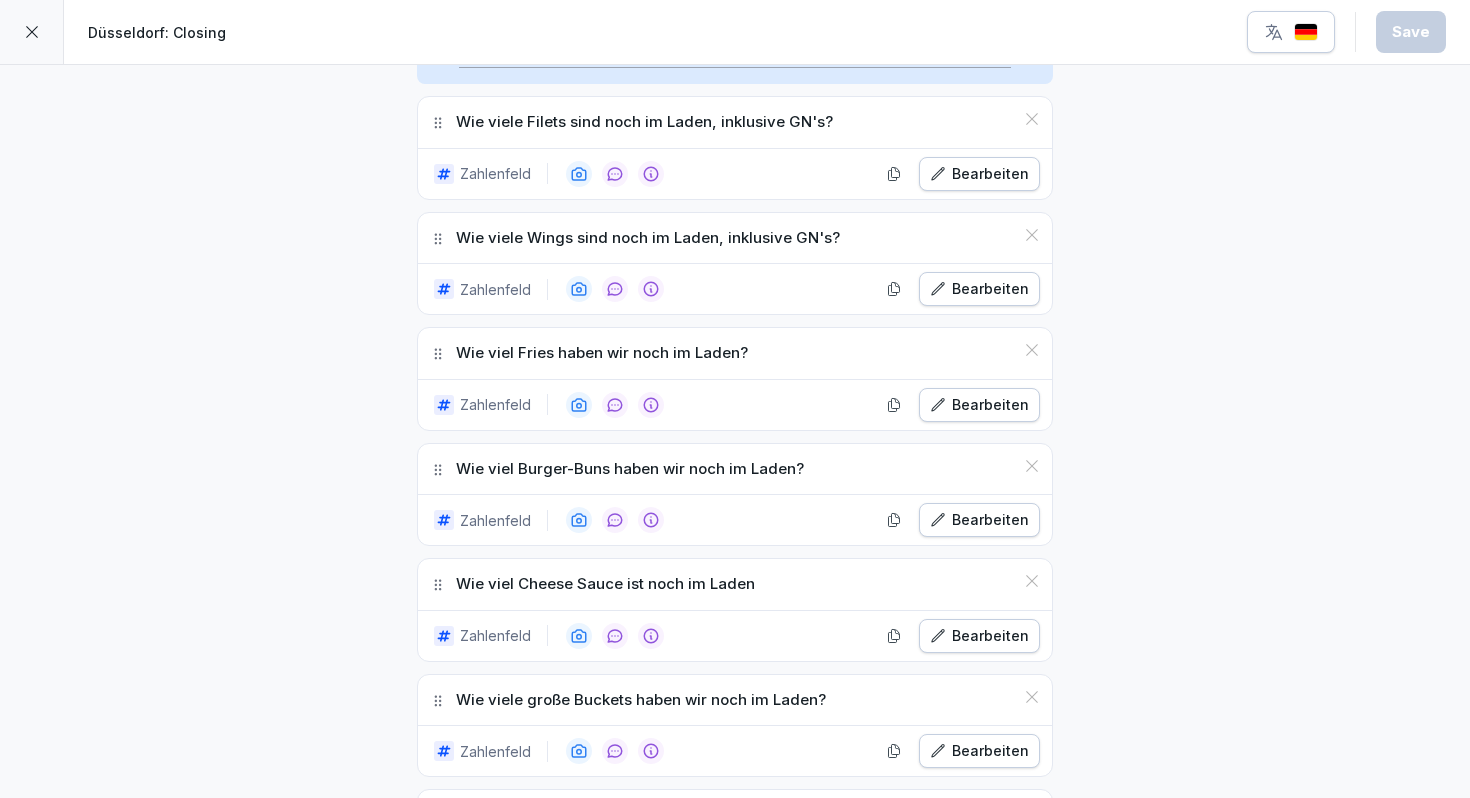 click on "Bearbeiten" at bounding box center (979, 405) 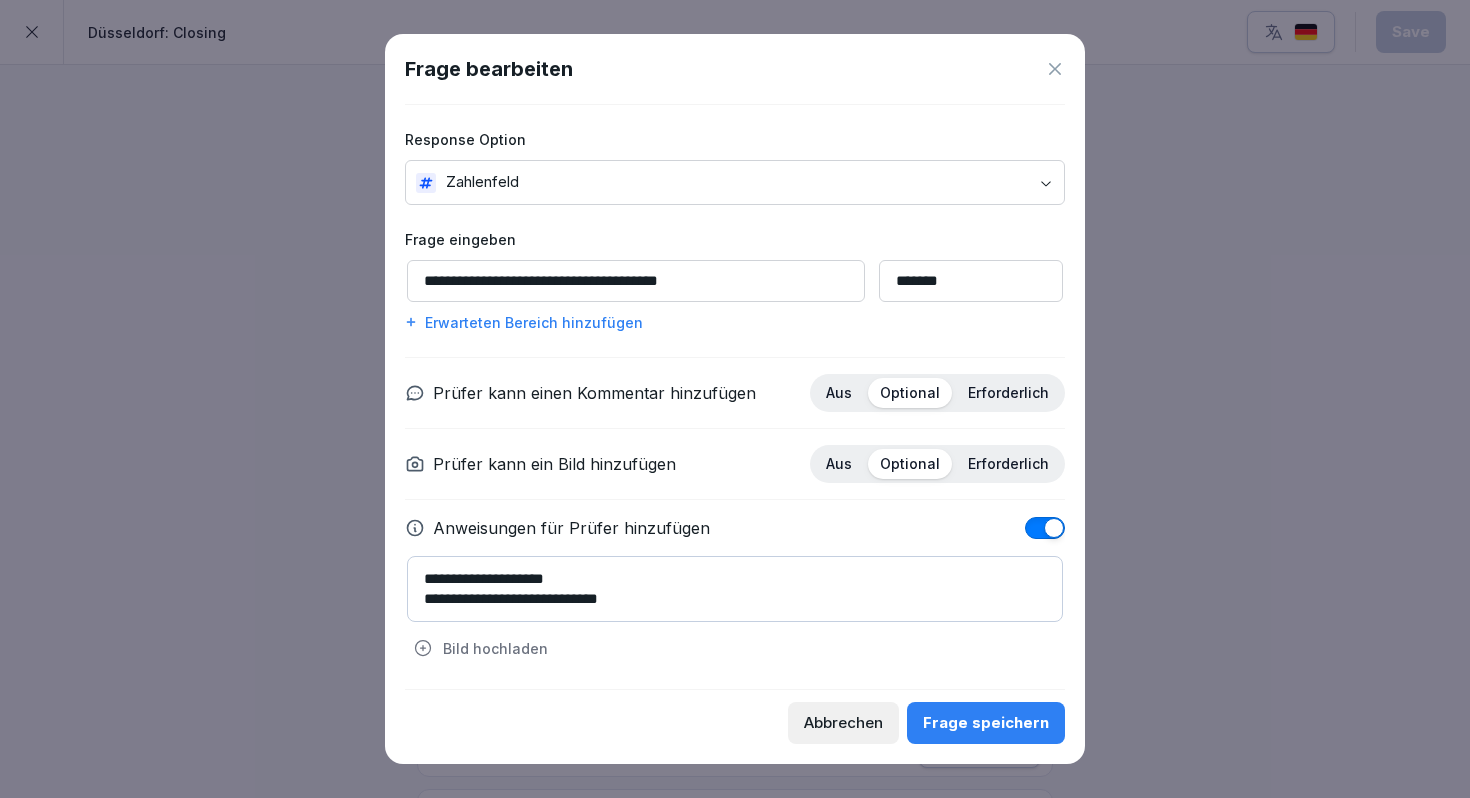 click 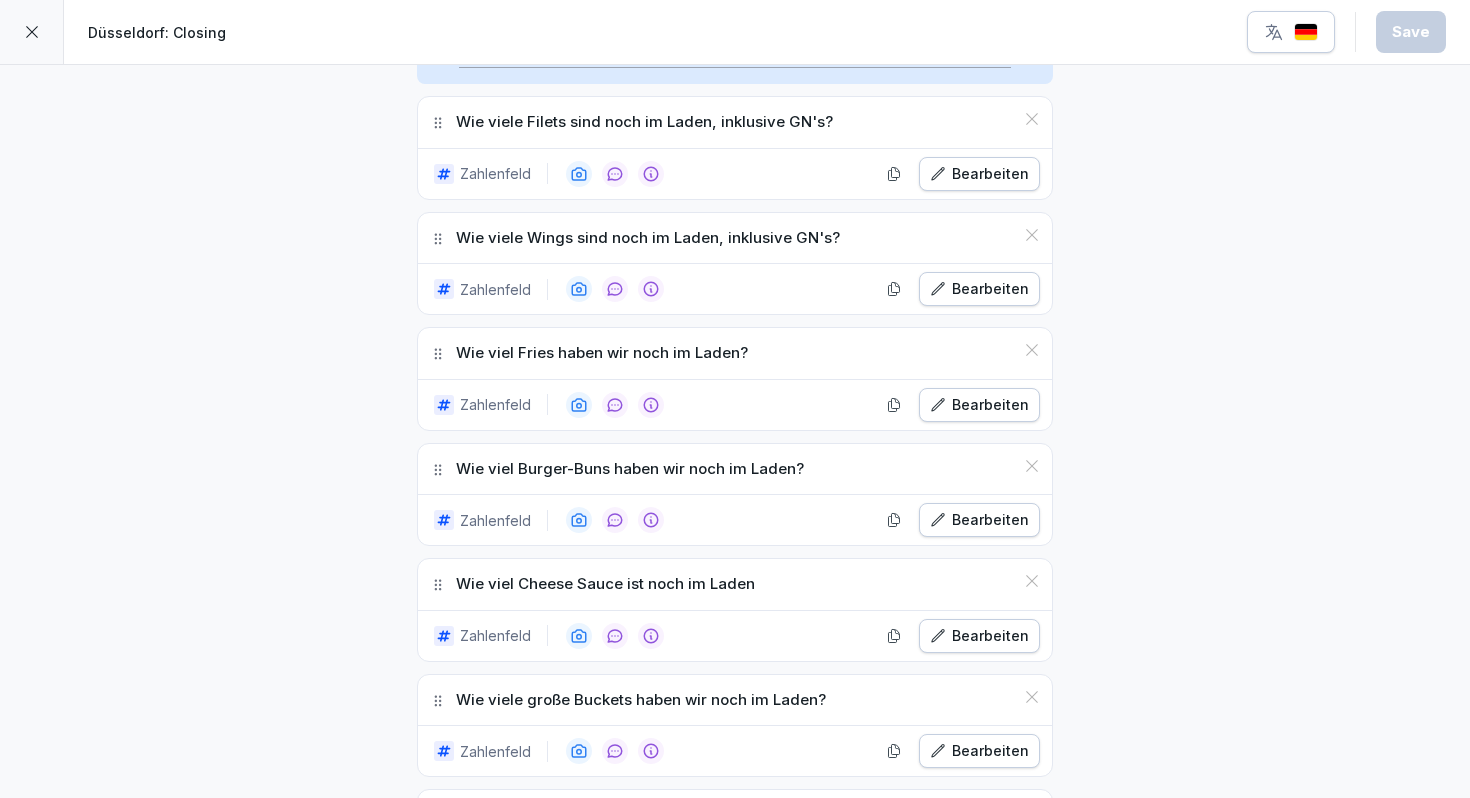 click on "Bearbeiten" at bounding box center [979, 174] 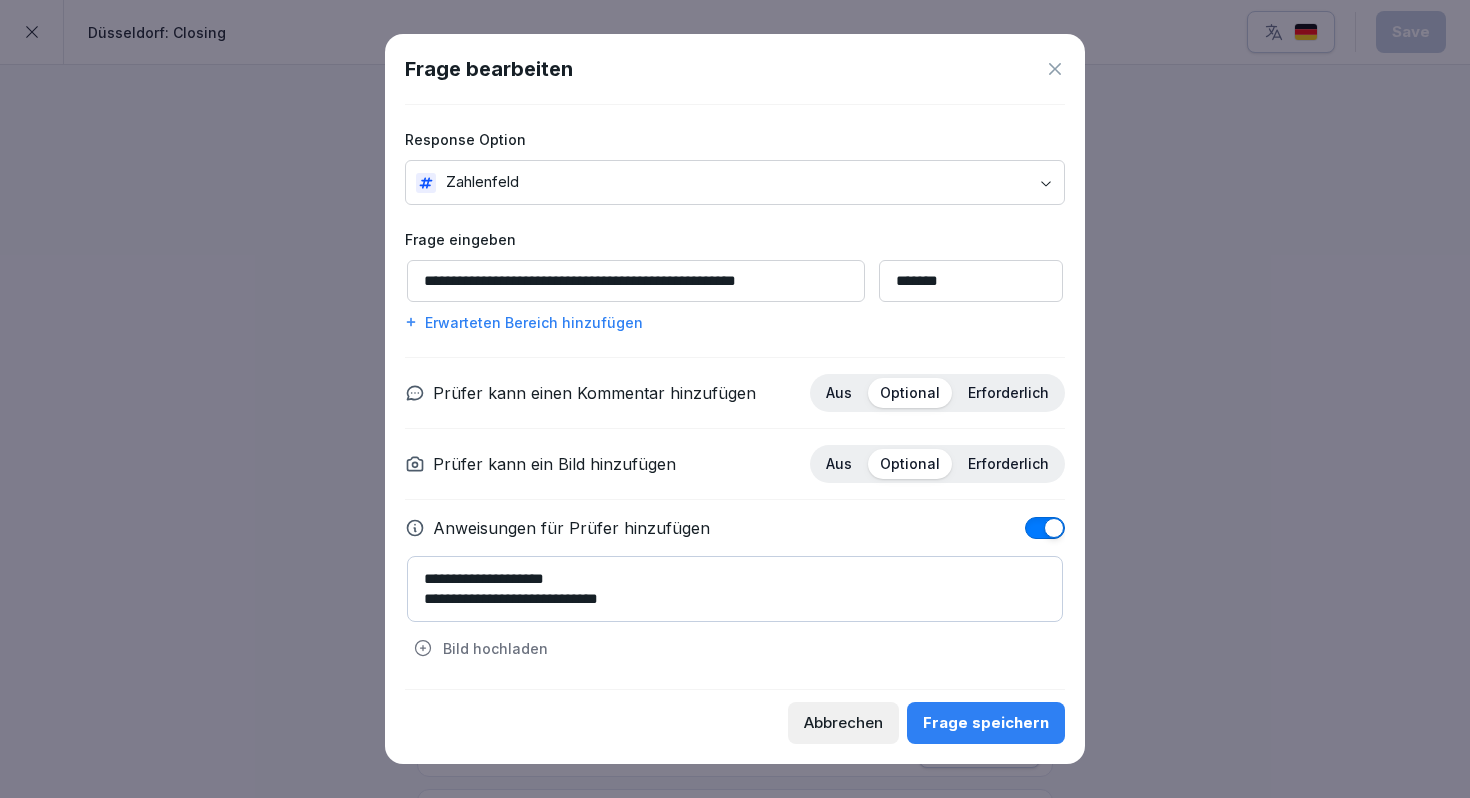 click 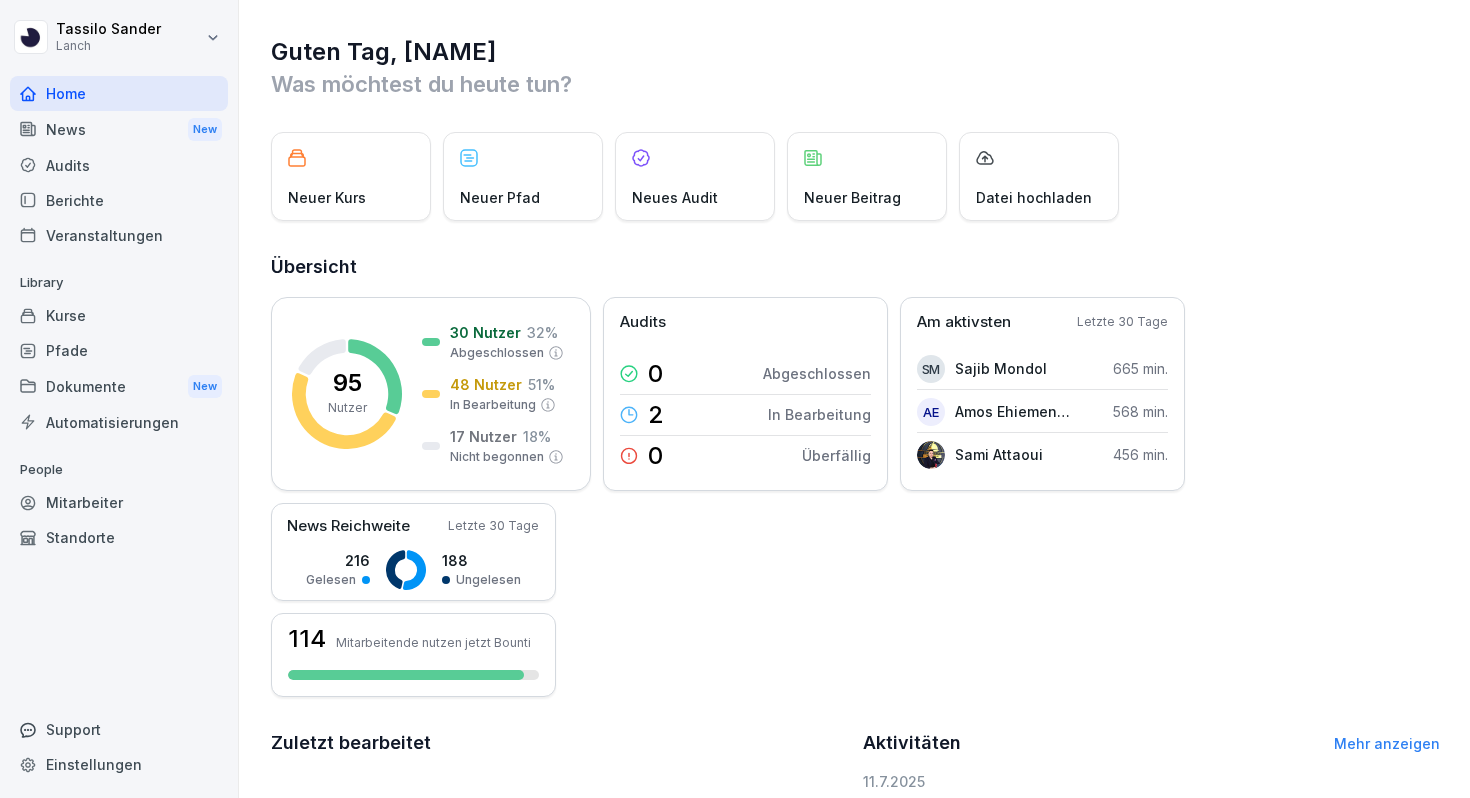 scroll, scrollTop: 0, scrollLeft: 0, axis: both 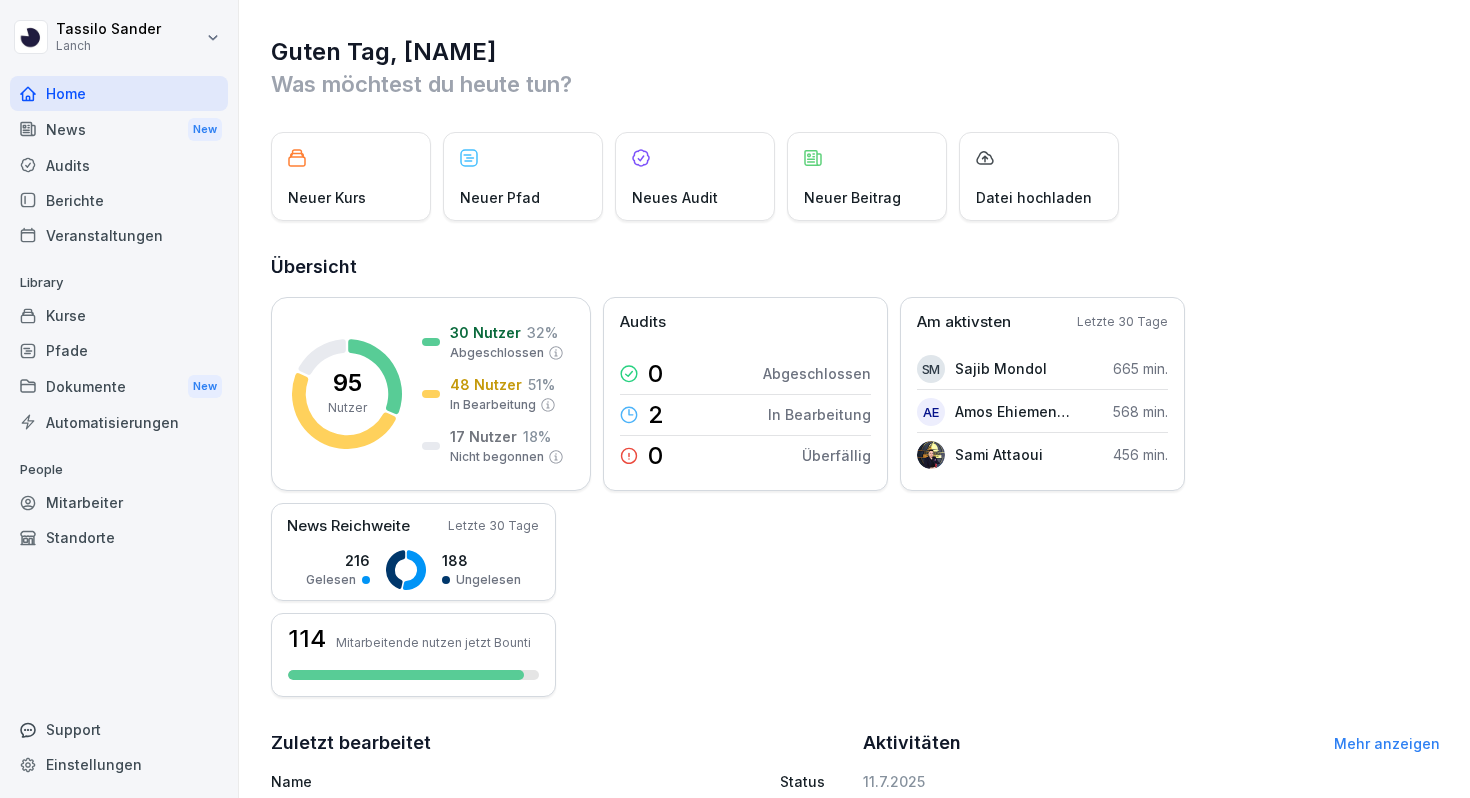 click on "Audits" at bounding box center (119, 165) 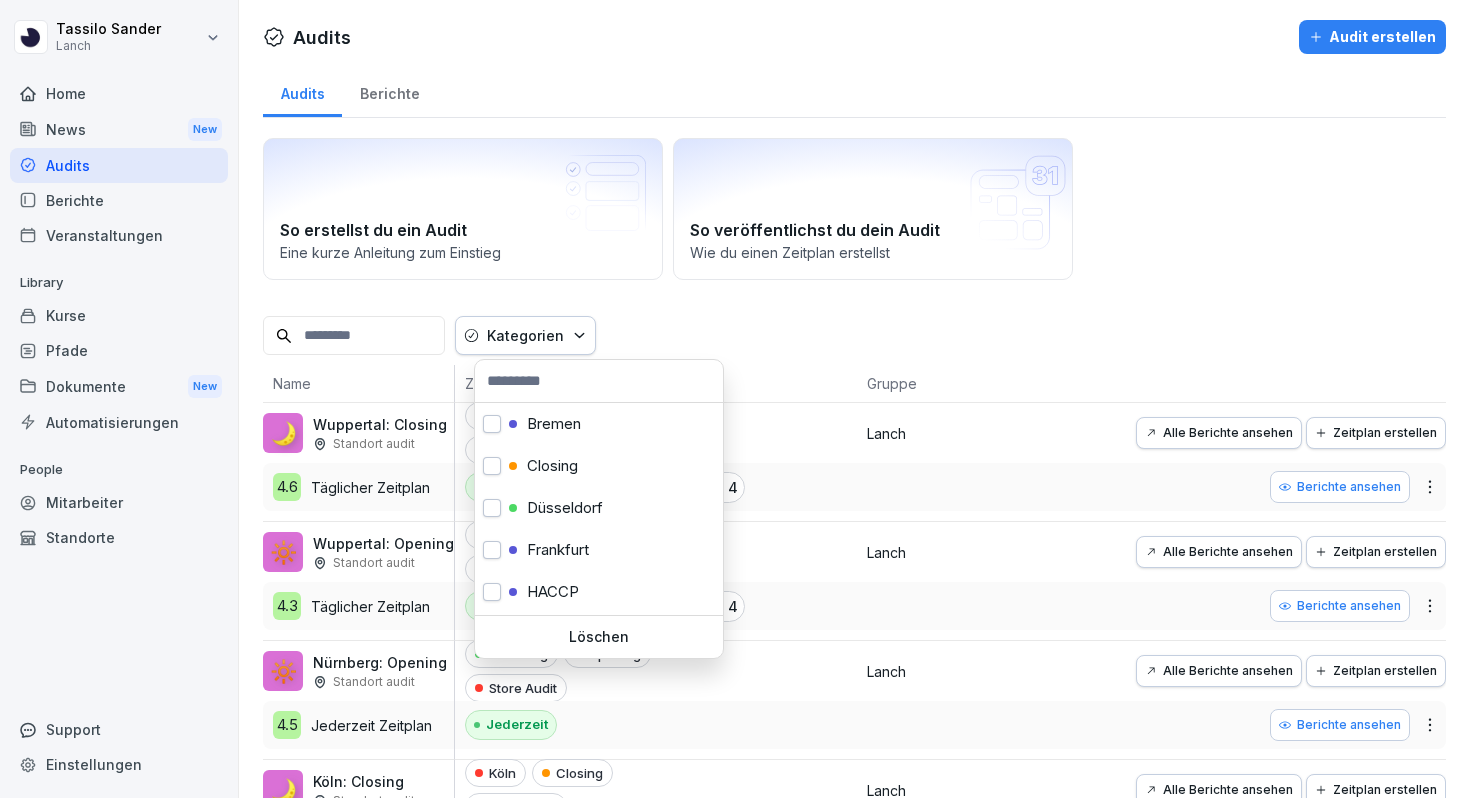 click on "Kategorien" at bounding box center (525, 335) 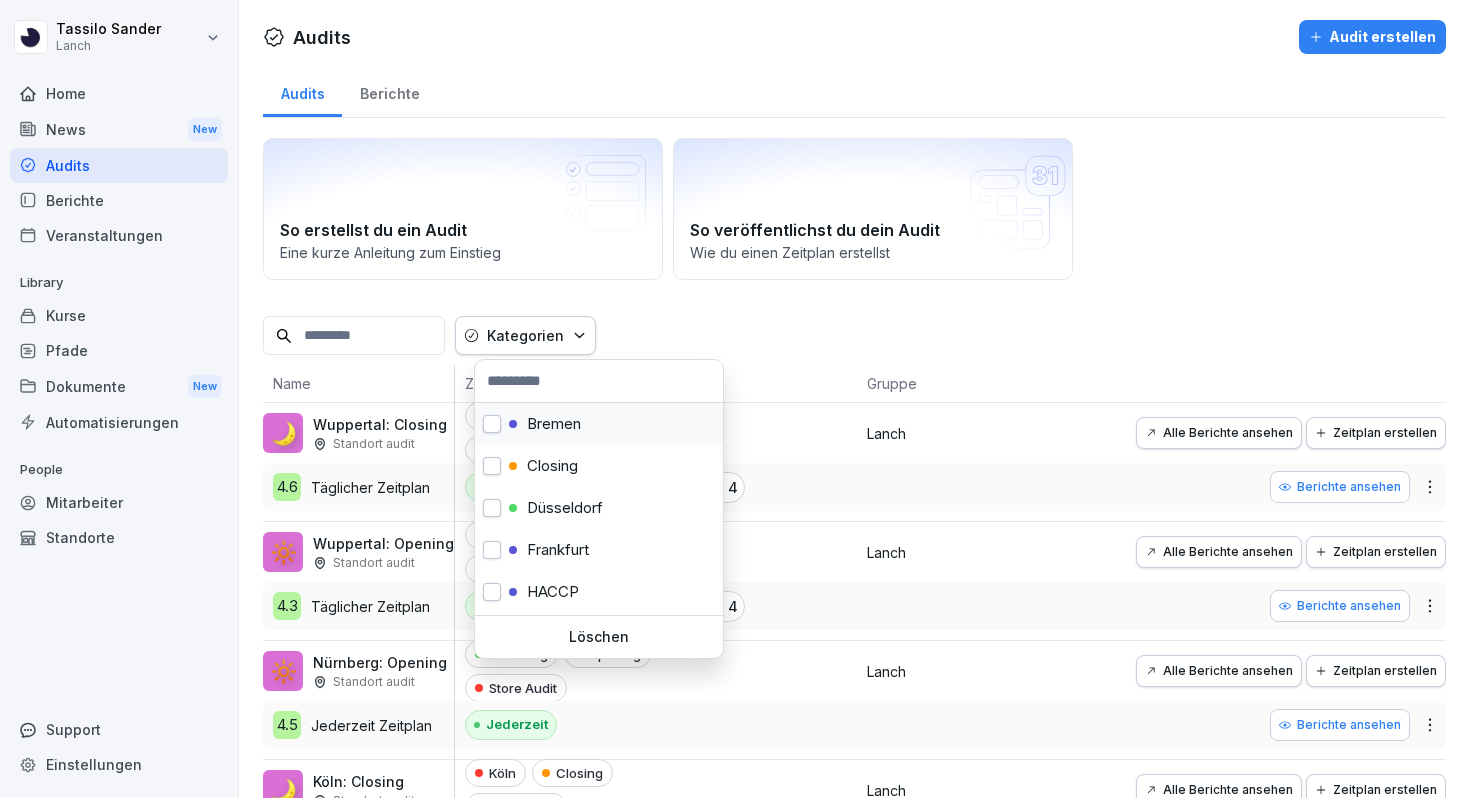 click at bounding box center (492, 424) 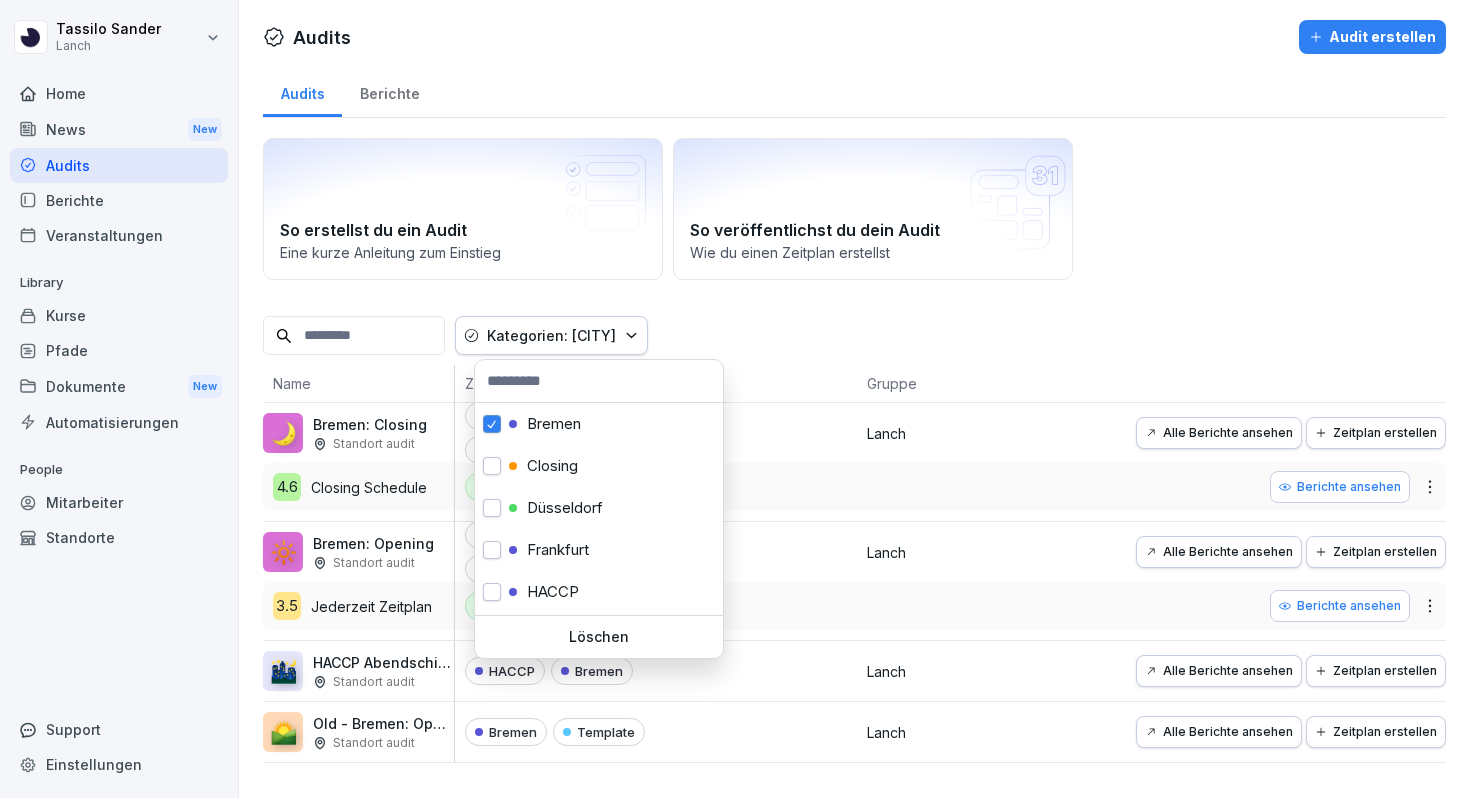 click on "[NAME] [NAME] Lanch Home News New Audits Berichte Veranstaltungen Library Kurse Pfade Dokumente New Automatisierungen People Mitarbeiter Standorte Support Einstellungen Audits Audit erstellen Audits Berichte So erstellst du ein Audit Eine kurze Anleitung zum Einstieg So veröffentlichst du dein Audit Wie du einen Zeitplan erstellst Kategorien: [CITY] Name Zeitplan Einstellungen Status Gruppe 🌙 [CITY]: Closing Standort audit 4.6 Closing Schedule [CITY] Store Audit Closing Jederzeit Lanch Alle Berichte ansehen Zeitplan erstellen Berichte ansehen 🔆 [CITY]: Closing Standort audit 3.5 Jederzeit Zeitplan [CITY] Opening Store Audit Jederzeit Lanch Alle Berichte ansehen Zeitplan erstellen Berichte ansehen 🌃 HACCP Abendschicht ([CITY] old) Standort audit [CITY] Lanch Alle Berichte ansehen Zeitplan erstellen 🌄 Old - [CITY]: Opening  Standort audit [CITY] Template Lanch Alle Berichte ansehen Zeitplan erstellen [CITY] Closing [CITY] [CITY] HACCP [CITY] [CITY] Opening Store Audit" at bounding box center [735, 399] 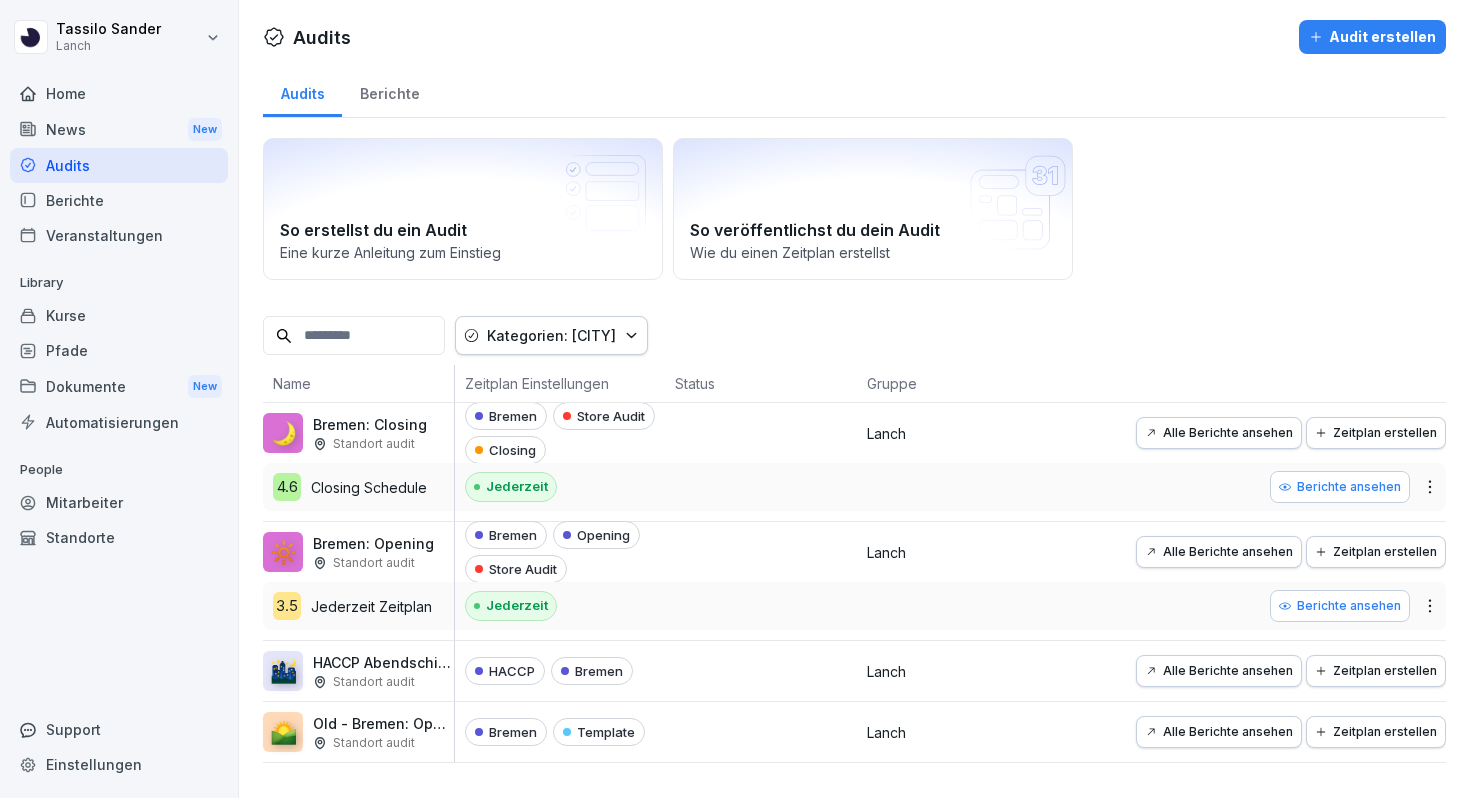 click 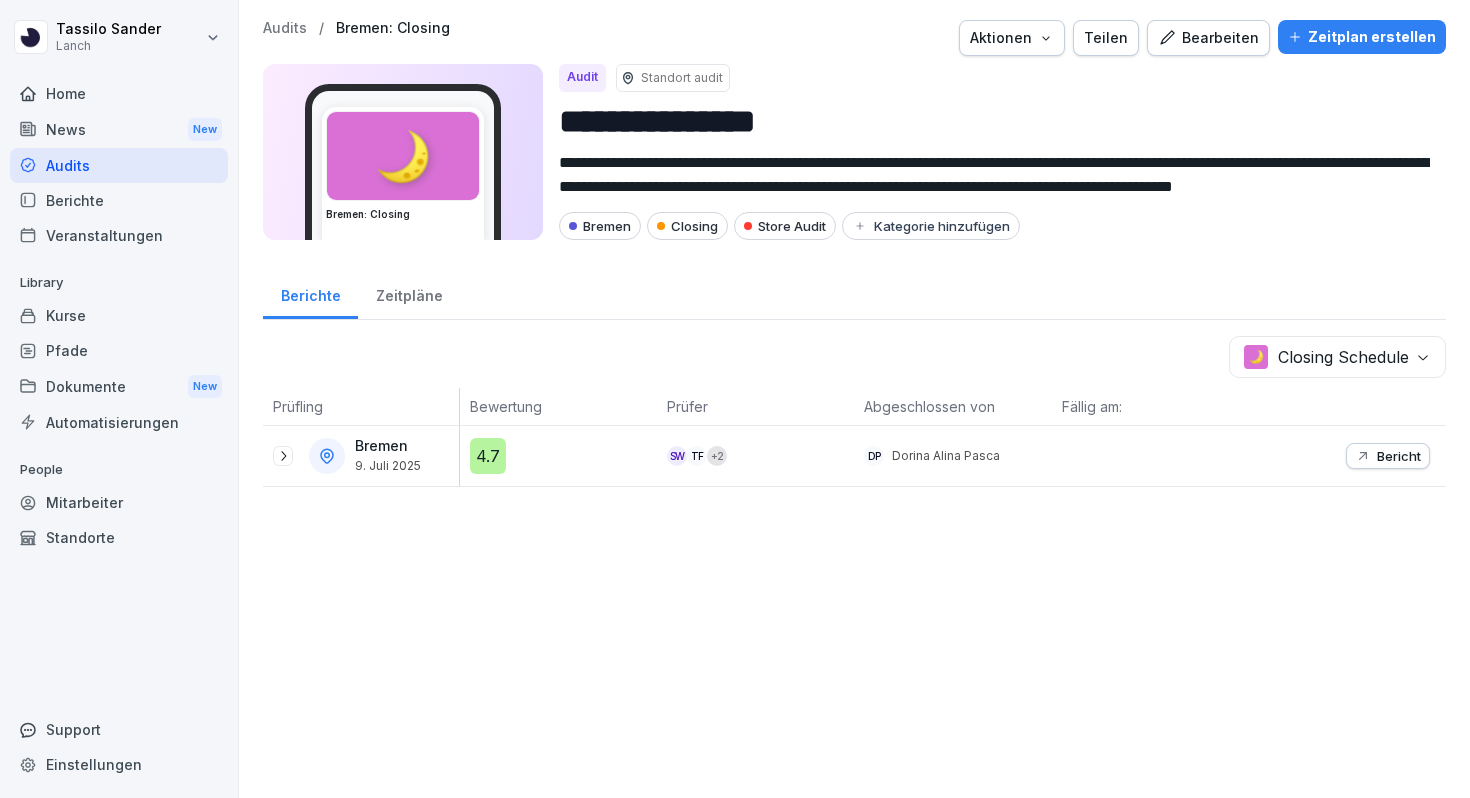 click 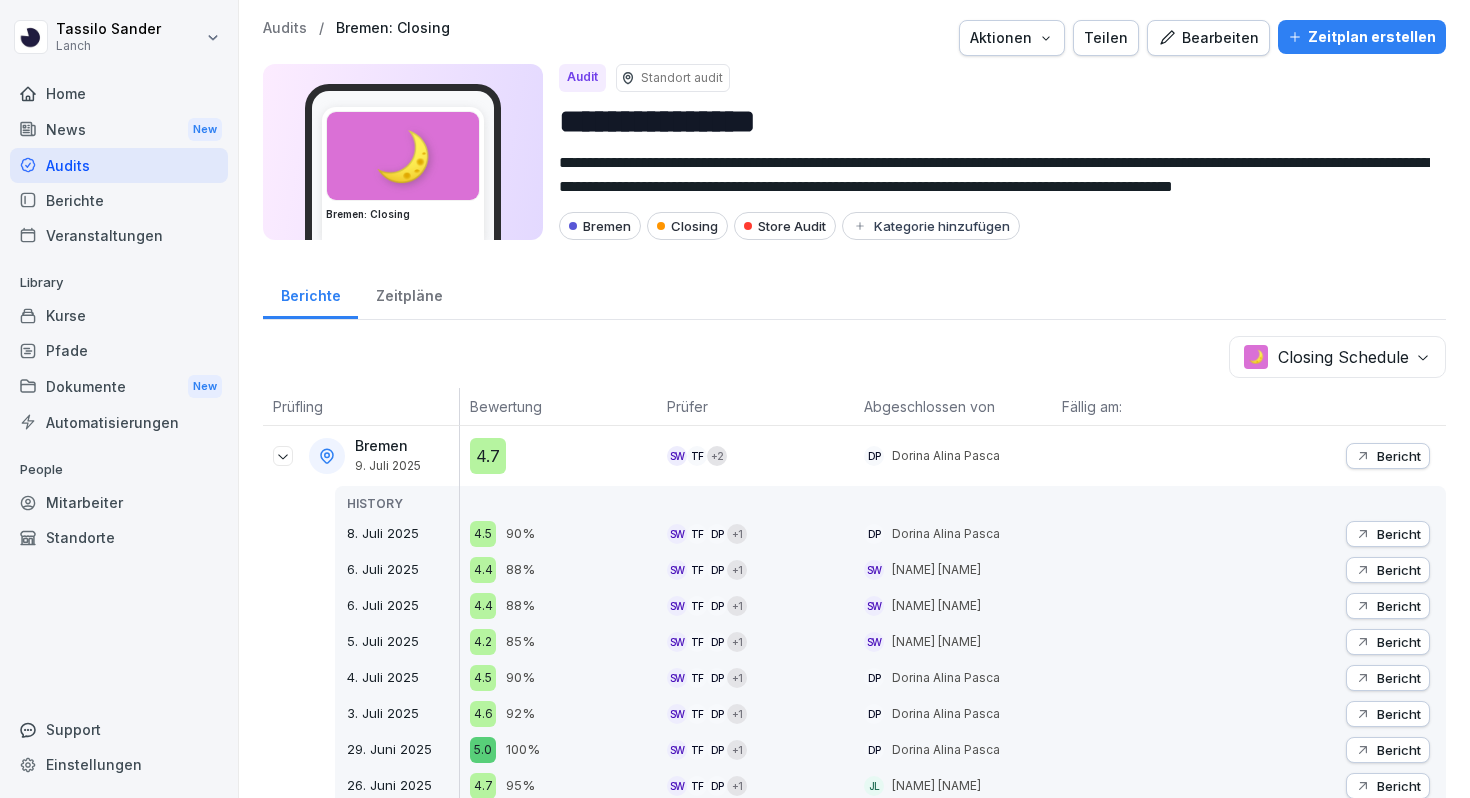 scroll, scrollTop: 43, scrollLeft: 0, axis: vertical 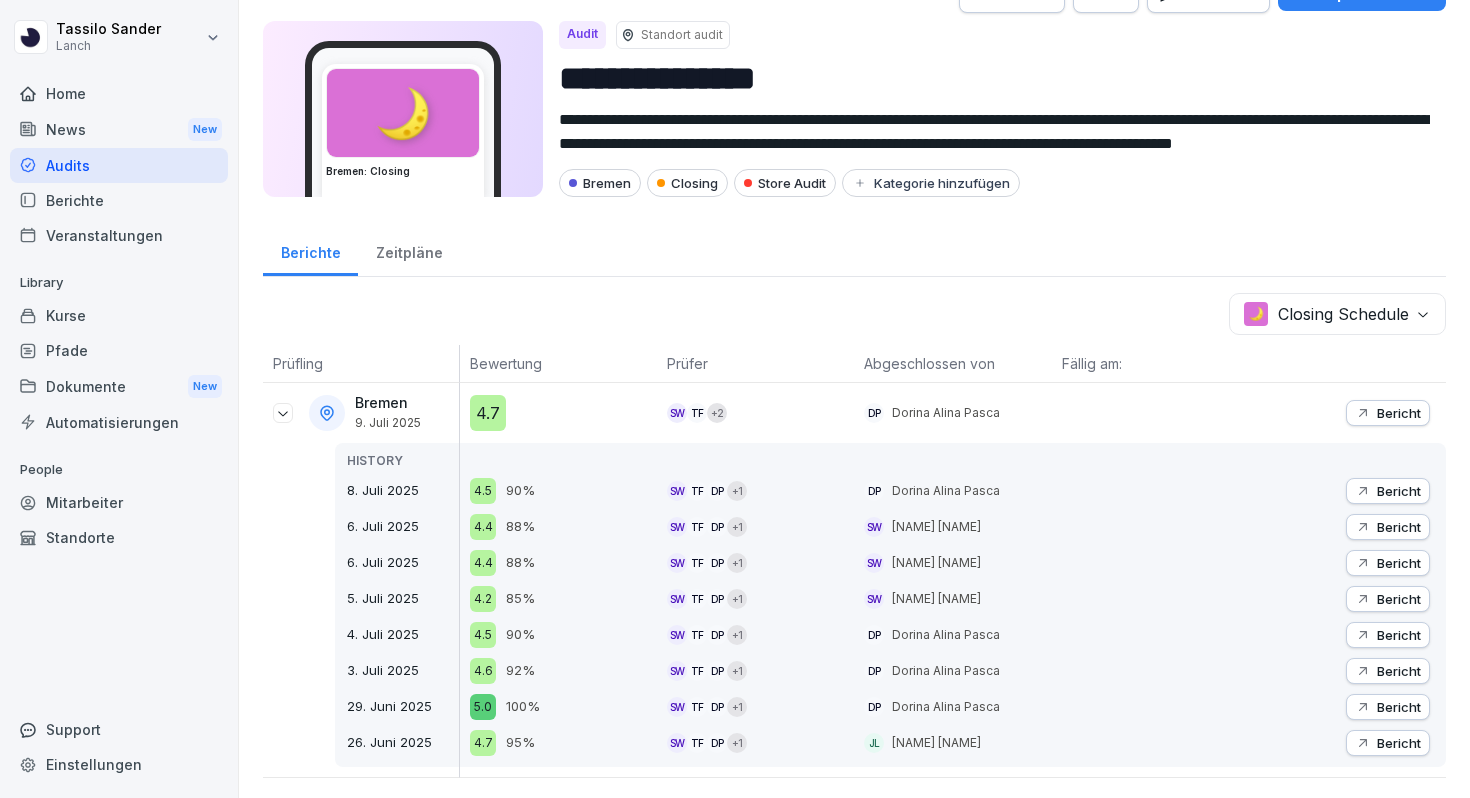 click at bounding box center (283, 413) 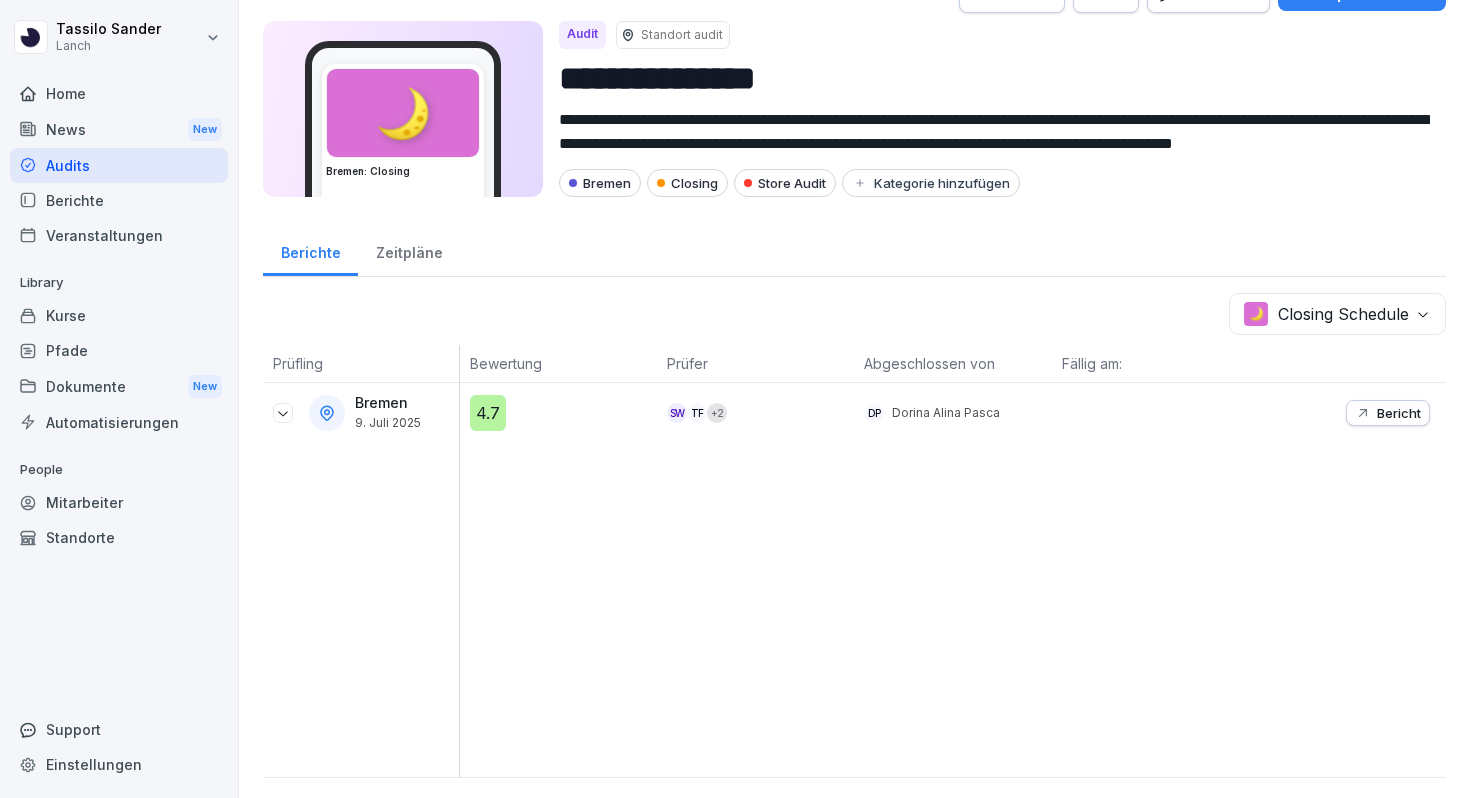 scroll, scrollTop: 0, scrollLeft: 0, axis: both 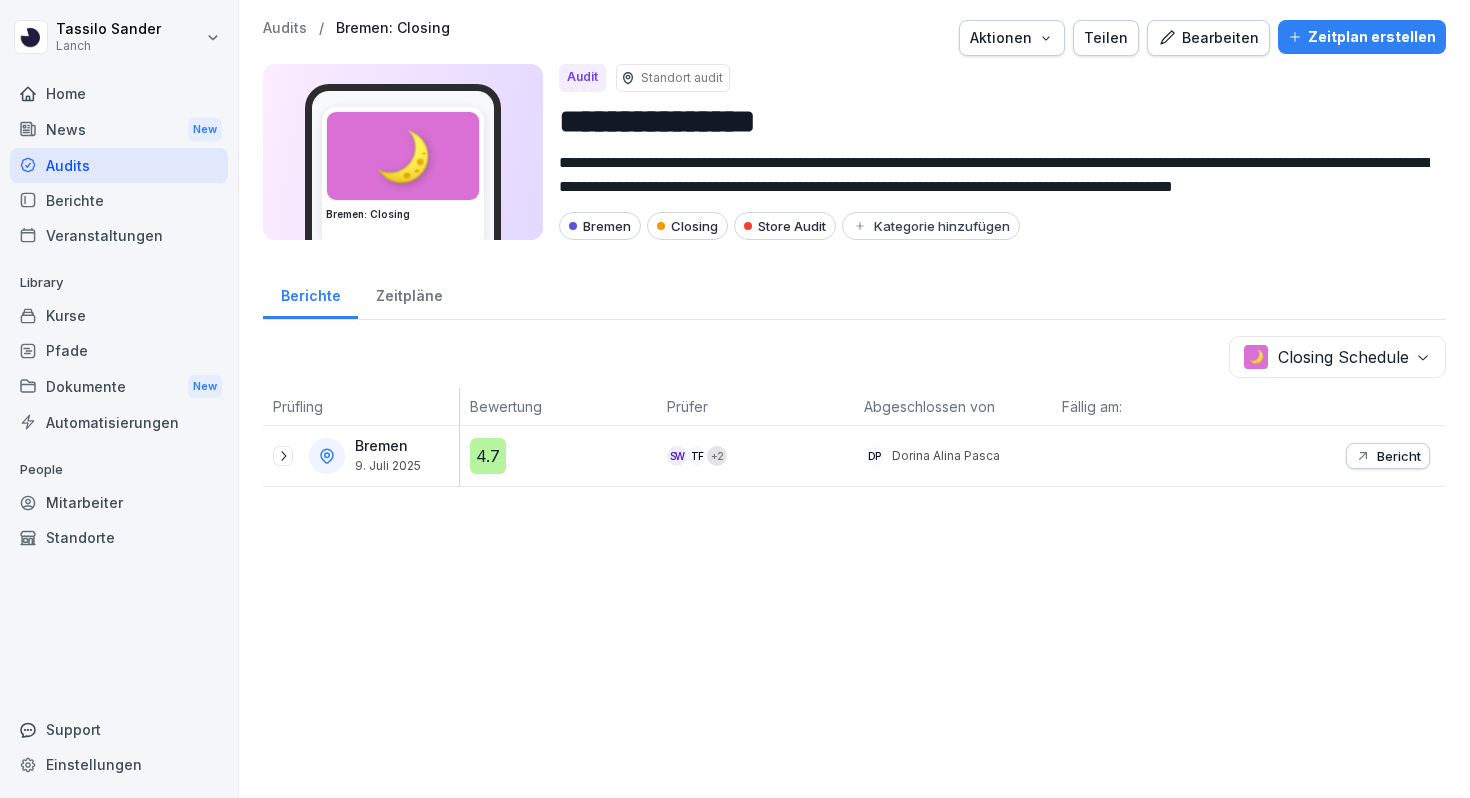 click on "Audits" at bounding box center (119, 165) 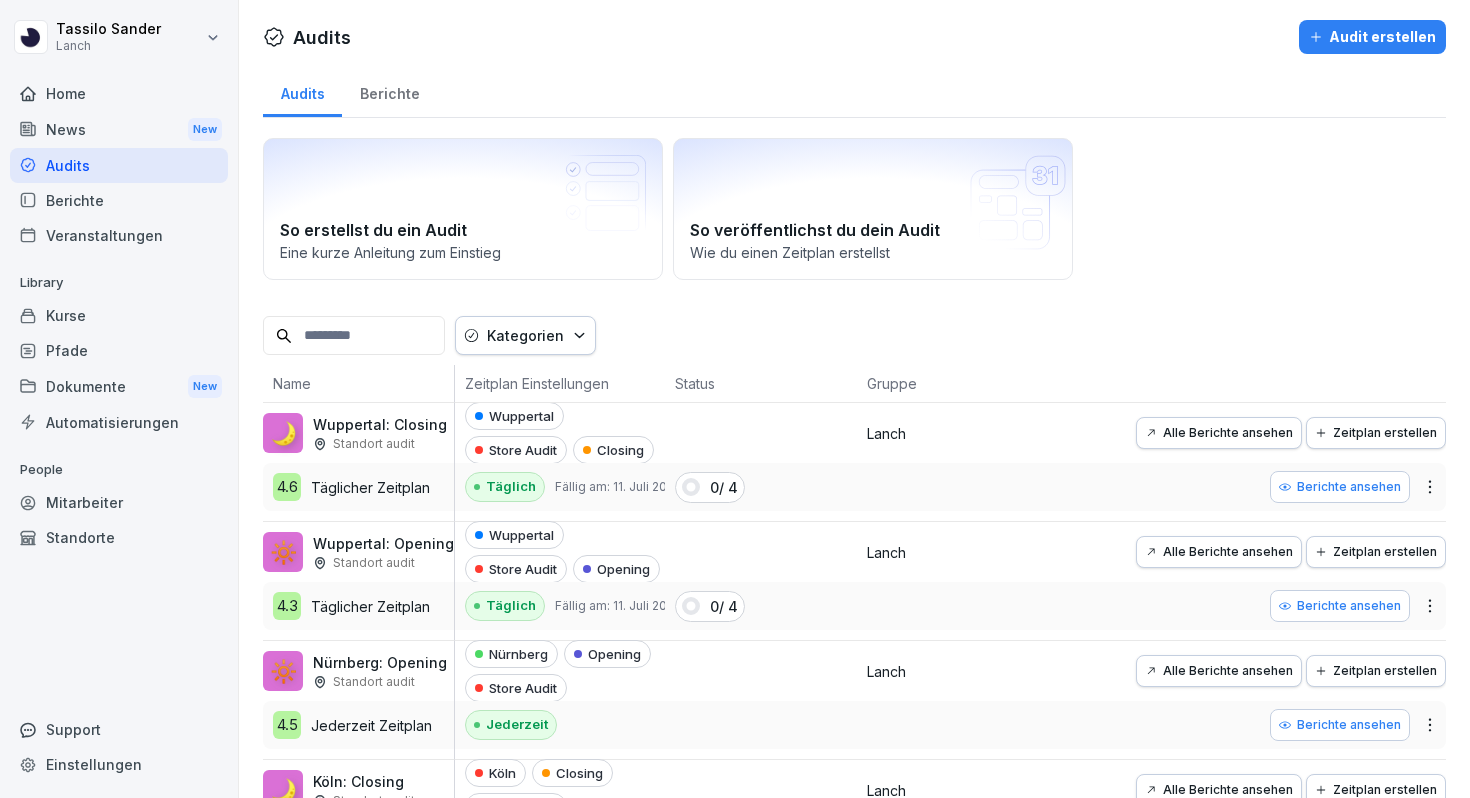 click on "Berichte ansehen" at bounding box center (1340, 487) 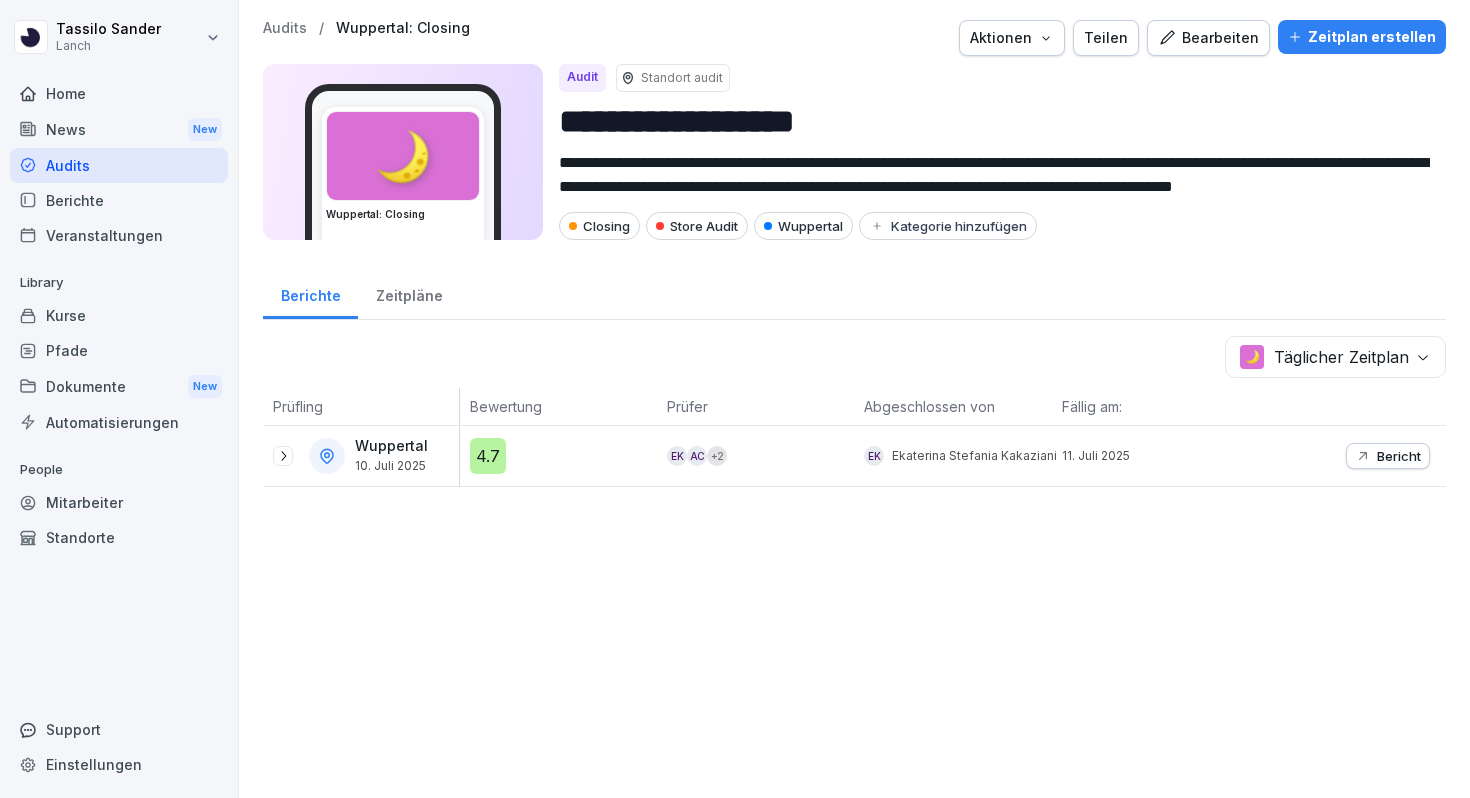 click 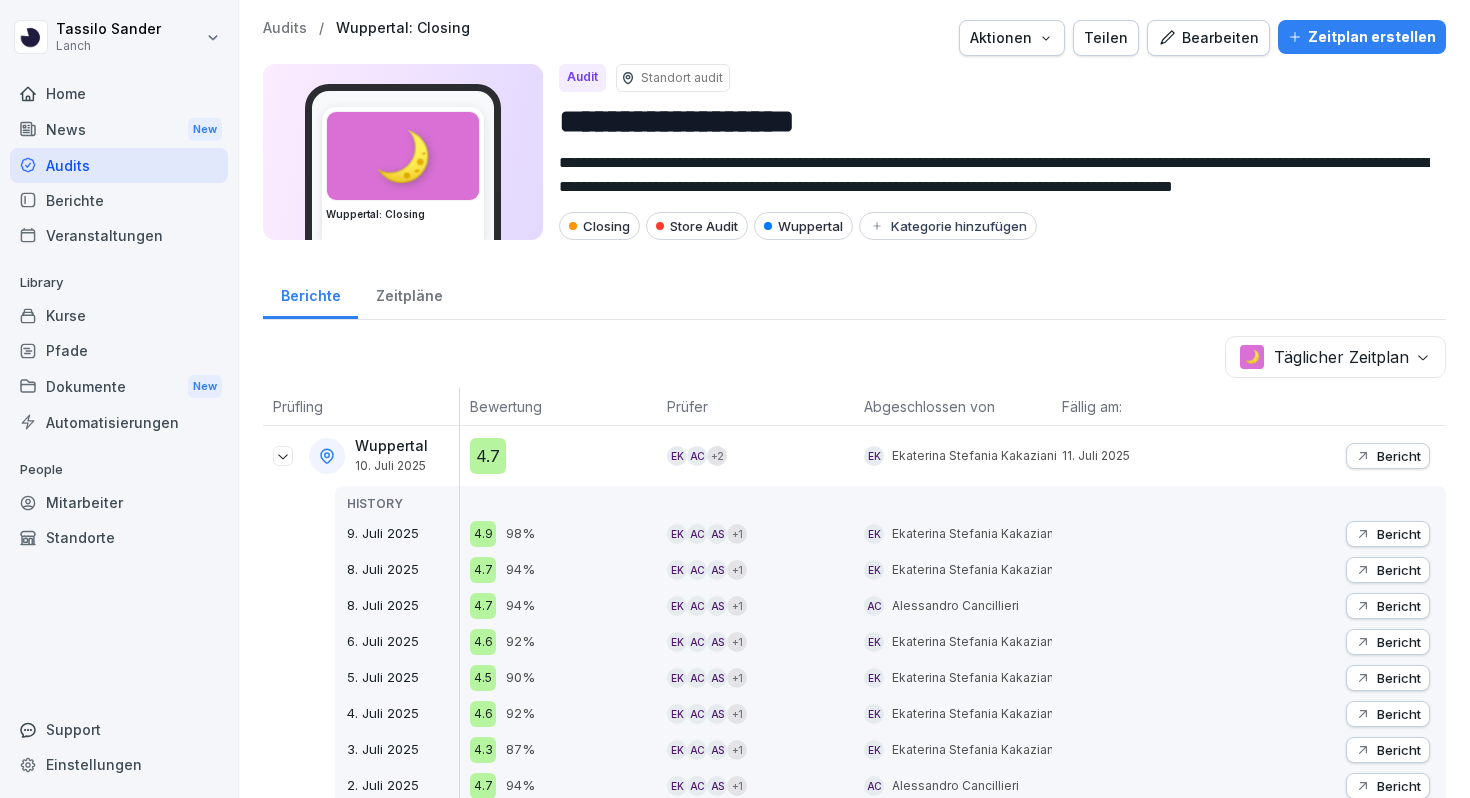 scroll, scrollTop: 43, scrollLeft: 0, axis: vertical 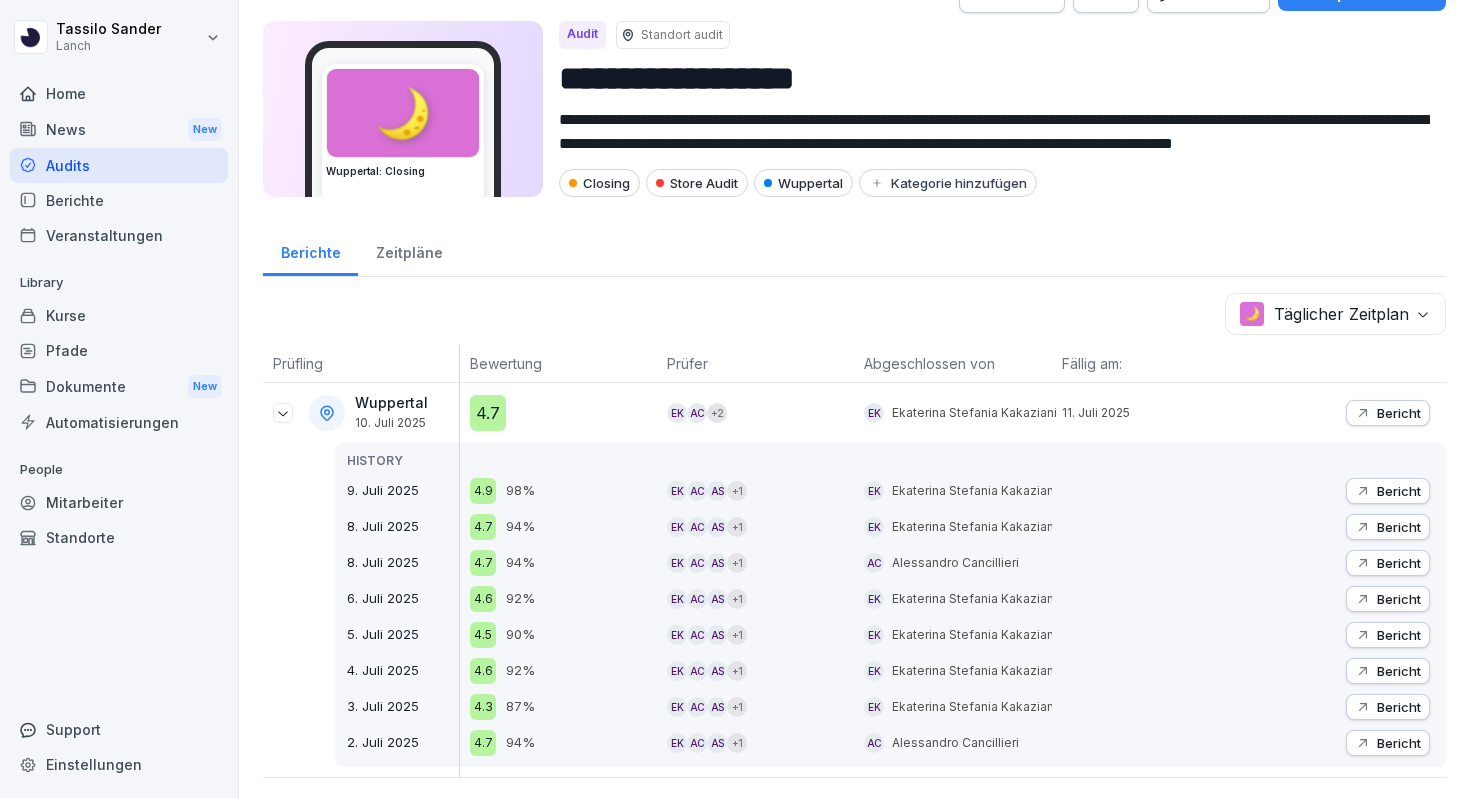 click on "Berichte" at bounding box center [310, 250] 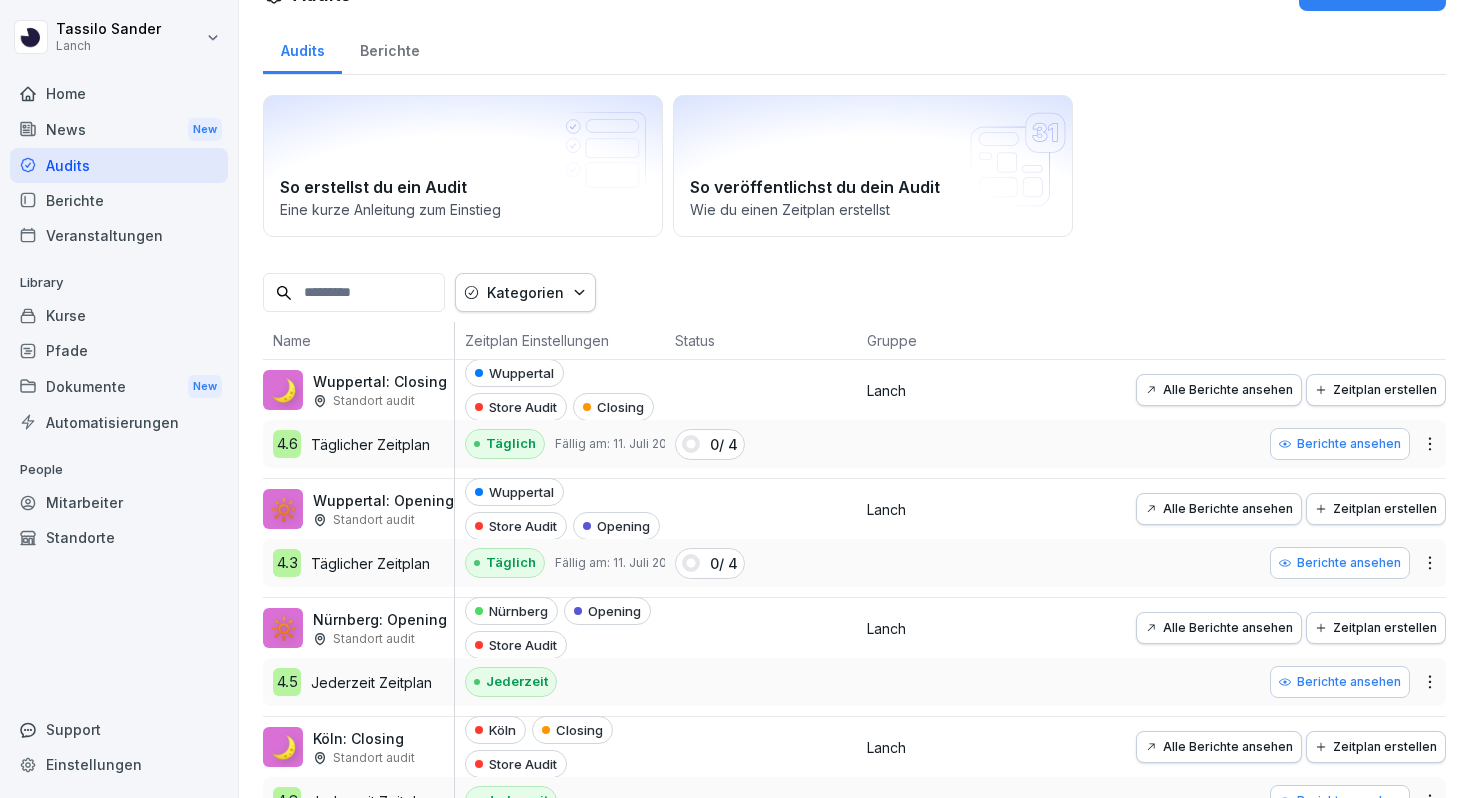 scroll, scrollTop: 20, scrollLeft: 0, axis: vertical 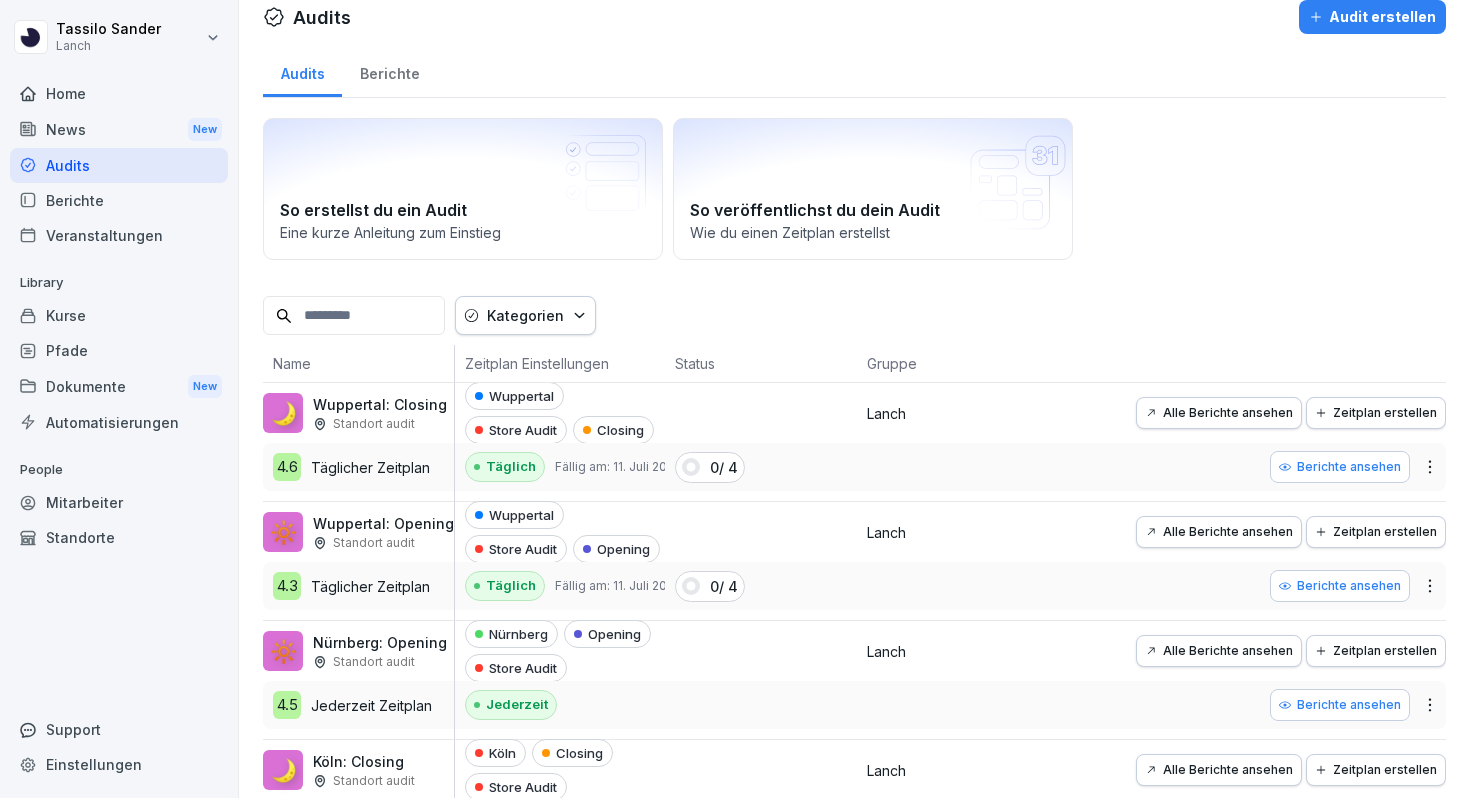click on "Kategorien" at bounding box center (525, 315) 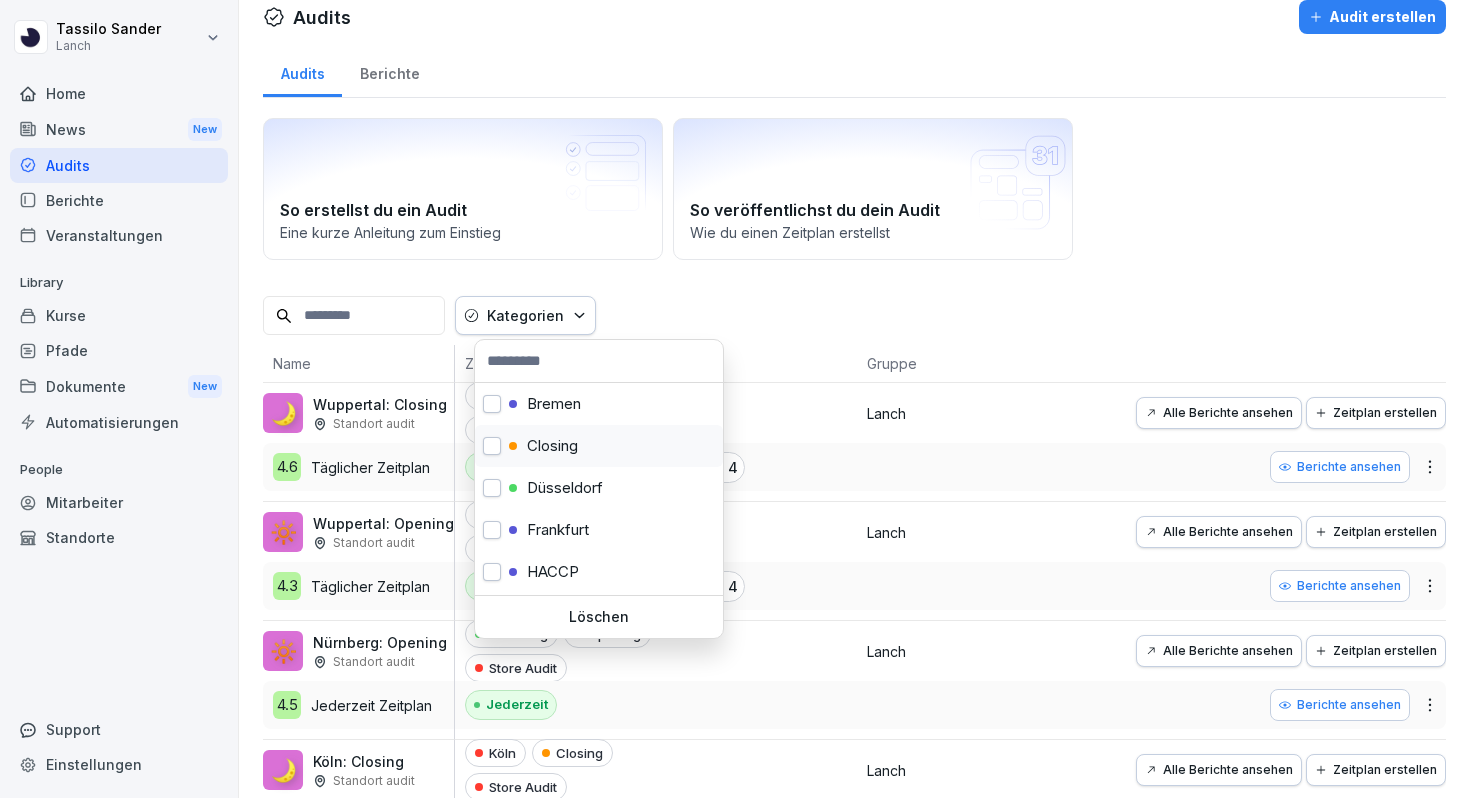 click at bounding box center [492, 446] 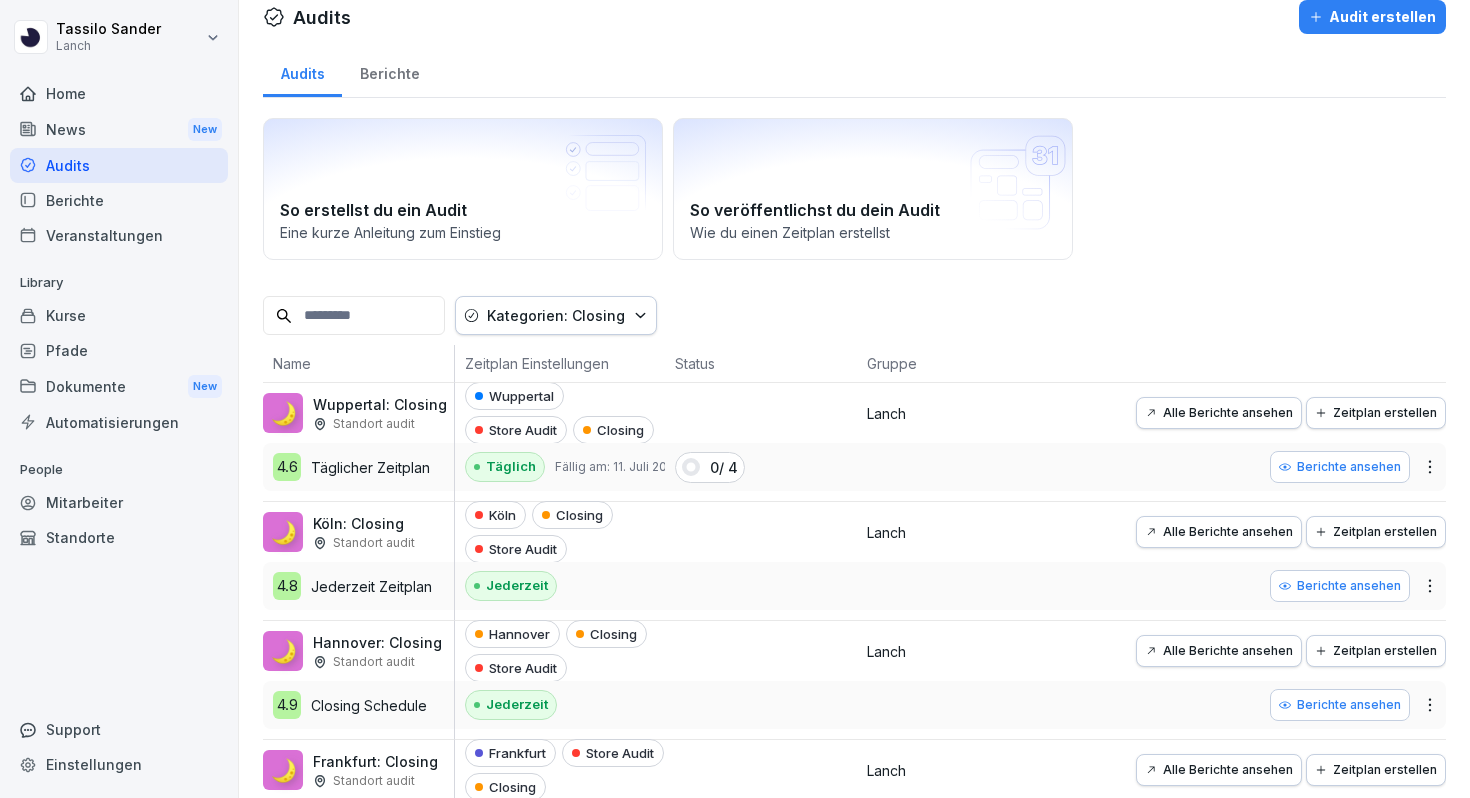click on "[NAME] [NAME] Lanch Home News New Audits Berichte Veranstaltungen Library Kurse Pfade Dokumente New Automatisierungen People Mitarbeiter Standorte Support Einstellungen Audits Audit erstellen Audits Berichte So erstellst du ein Audit Eine kurze Anleitung zum Einstieg So veröffentlichst du dein Audit Wie du einen Zeitplan erstellst Kategorien: Closing Name Zeitplan Einstellungen Status Gruppe 🌙 [CITY]: Closing Standort audit 4.6 Täglicher Zeitplan [CITY] Store Audit Closing Täglich Fällig am:   11. Juli 2025 0  /   4 Lanch Alle Berichte ansehen Zeitplan erstellen Berichte ansehen 🌙 [CITY]: Closing Standort audit 4.8 Jederzeit Zeitplan [CITY] Closing Store Audit Jederzeit Lanch Alle Berichte ansehen Zeitplan erstellen Berichte ansehen 🌙 [CITY]: Closing Standort audit 4.9 Closing Schedule [CITY] Closing Store Audit Jederzeit Lanch Alle Berichte ansehen Zeitplan erstellen Berichte ansehen 🌙 [CITY]: Closing Standort audit 4.6 Jederzeit Zeitplan [CITY] Store Audit Closing Jederzeit" at bounding box center [735, 399] 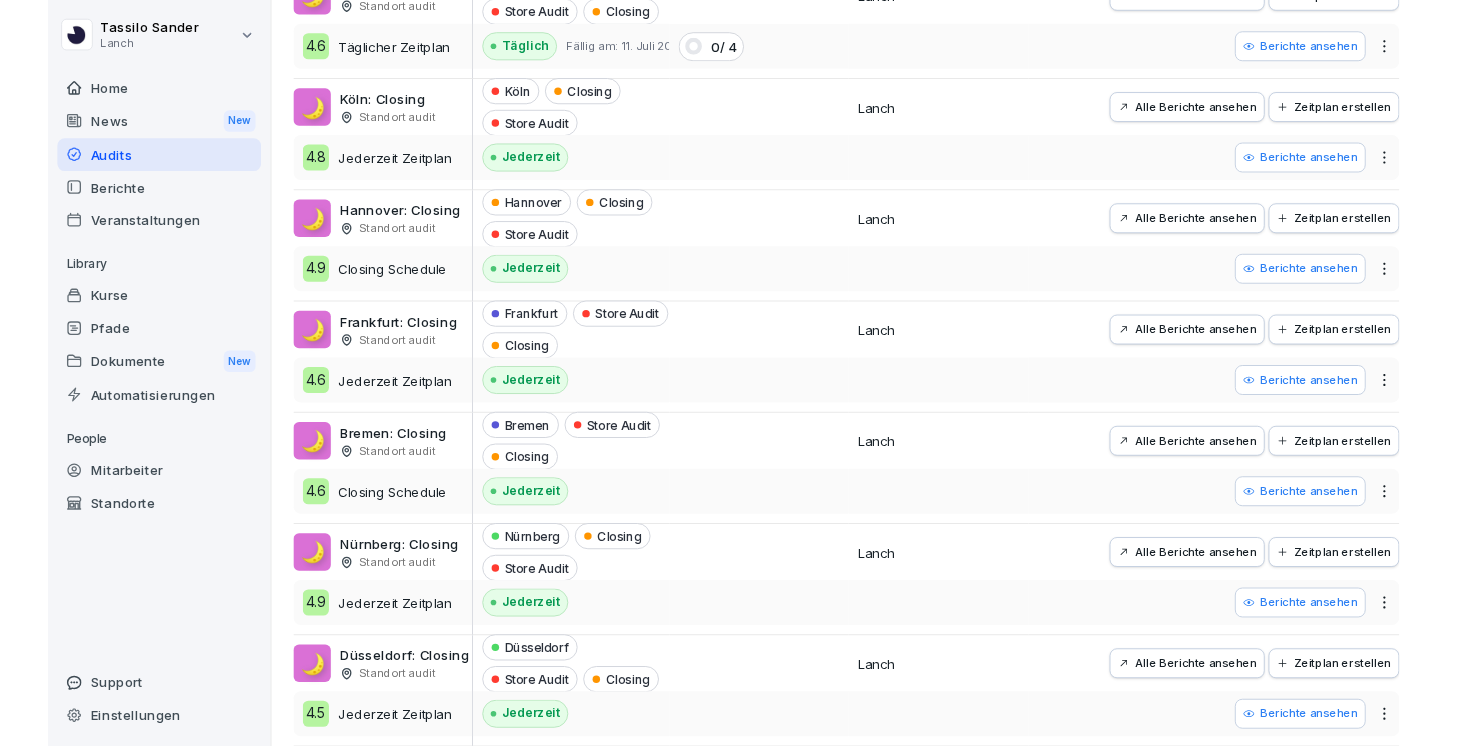 scroll, scrollTop: 454, scrollLeft: 0, axis: vertical 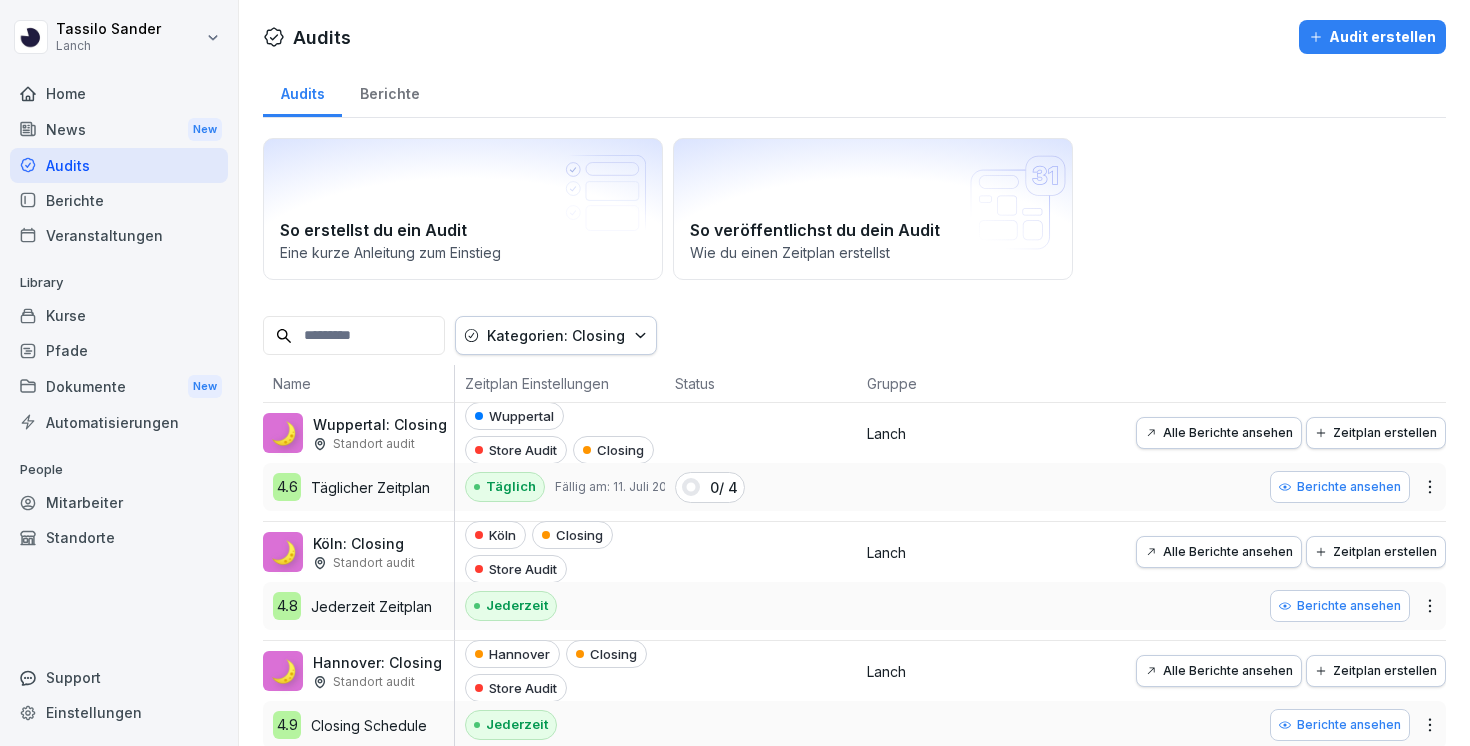 click on "Kategorien: Closing" at bounding box center (556, 335) 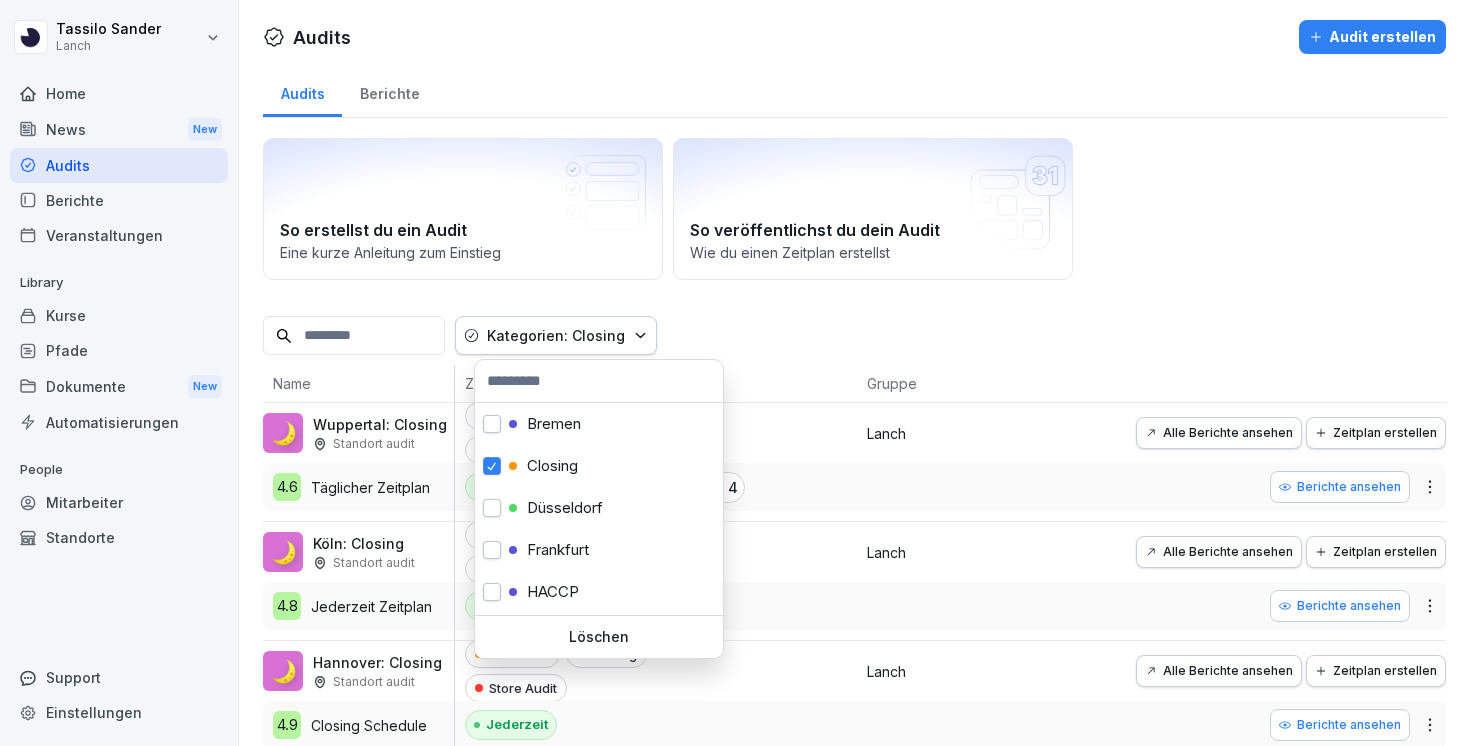 click on "[NAME] [NAME] Lanch Home News New Audits Berichte Veranstaltungen Library Kurse Pfade Dokumente New Automatisierungen People Mitarbeiter Standorte Support Einstellungen Audits Audit erstellen Audits Berichte So erstellst du ein Audit Eine kurze Anleitung zum Einstieg So veröffentlichst du dein Audit Wie du einen Zeitplan erstellst Kategorien: Closing Name Zeitplan Einstellungen Status Gruppe 🌙 [CITY]: Closing Standort audit 4.6 Täglicher Zeitplan [CITY] Store Audit Closing Täglich Fällig am:   11. Juli 2025 0  /   4 Lanch Alle Berichte ansehen Zeitplan erstellen Berichte ansehen 🌙 [CITY]: Closing Standort audit 4.8 Jederzeit Zeitplan [CITY] Closing Store Audit Jederzeit Lanch Alle Berichte ansehen Zeitplan erstellen Berichte ansehen 🌙 [CITY]: Closing Standort audit 4.9 Closing Schedule [CITY] Closing Store Audit Jederzeit Lanch Alle Berichte ansehen Zeitplan erstellen Berichte ansehen 🌙 [CITY]: Closing Standort audit 4.6 Jederzeit Zeitplan [CITY] Store Audit Closing Jederzeit" at bounding box center [735, 373] 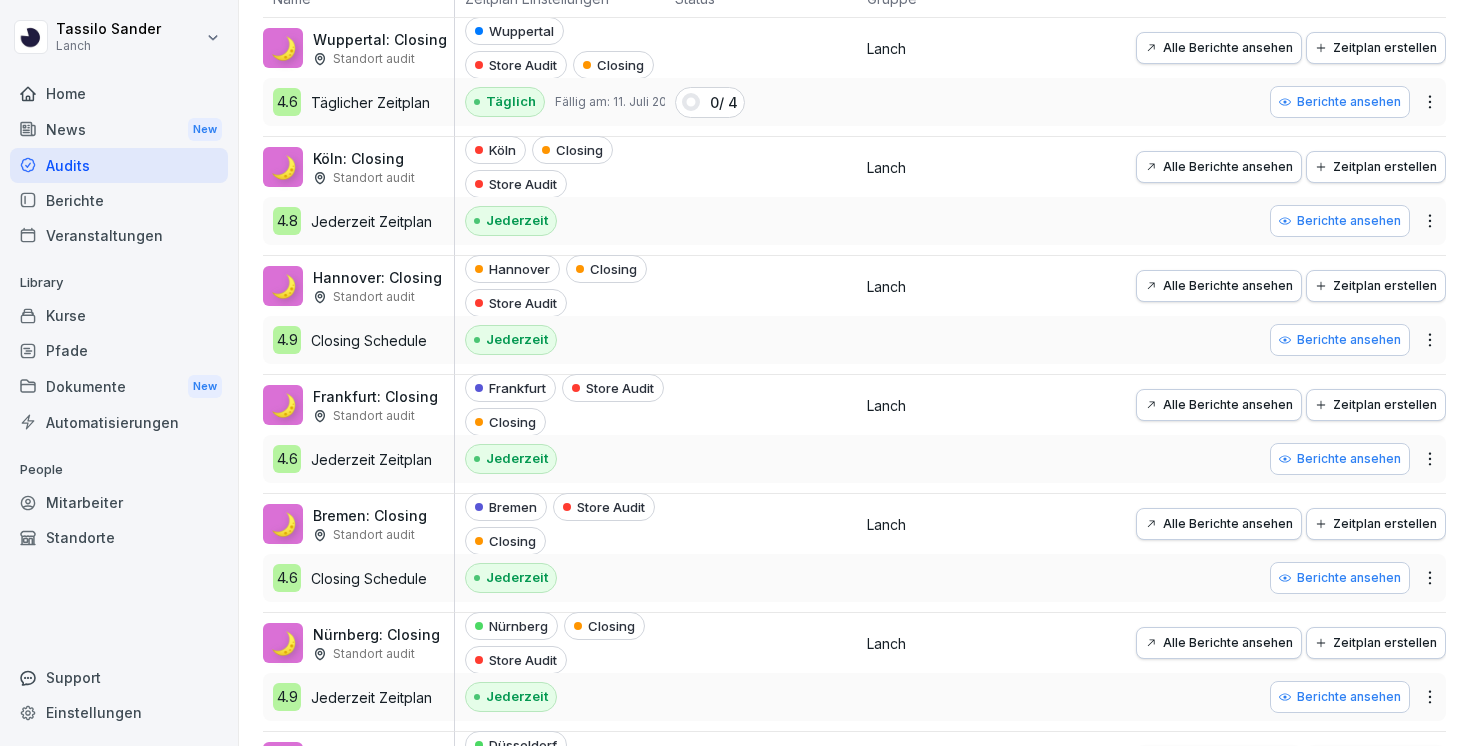 scroll, scrollTop: 244, scrollLeft: 0, axis: vertical 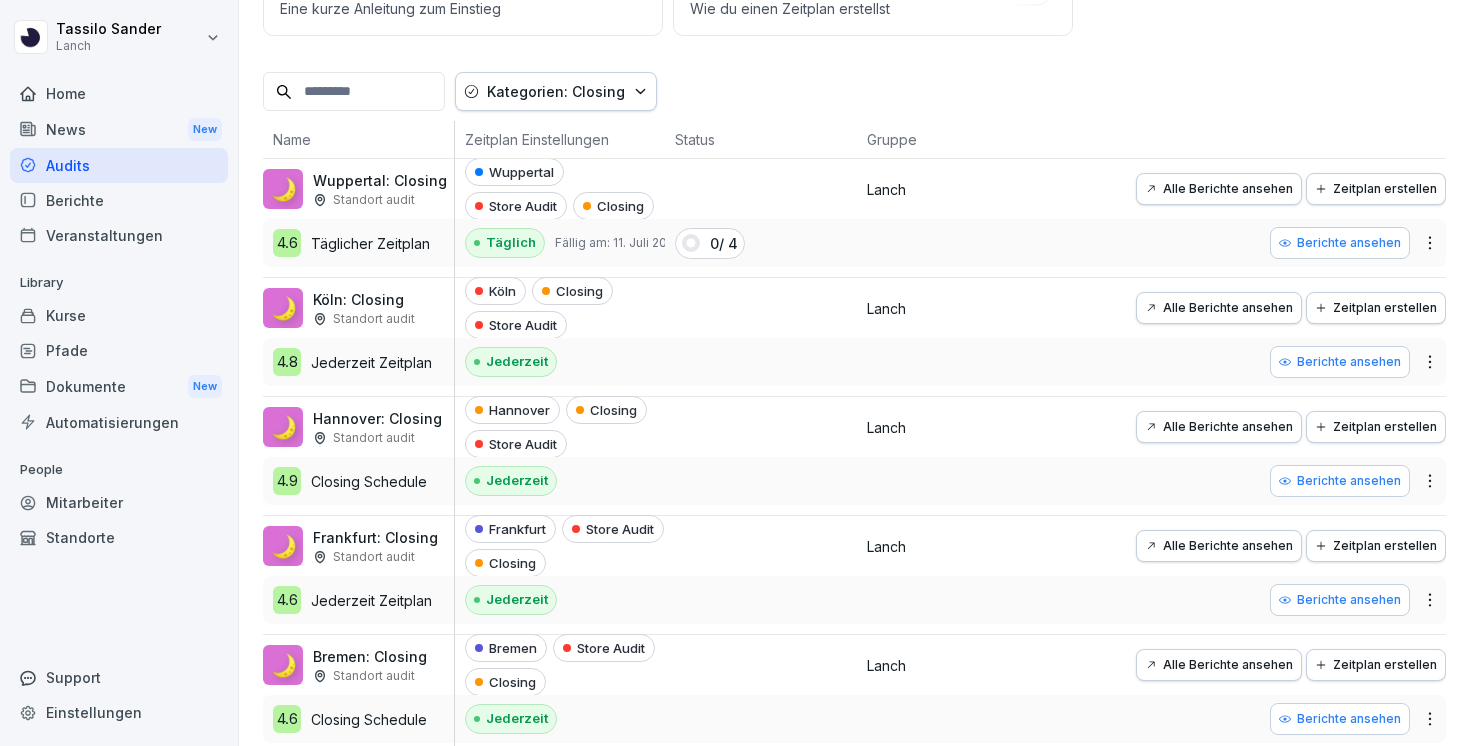 click on "Kategorien: Closing" at bounding box center [556, 91] 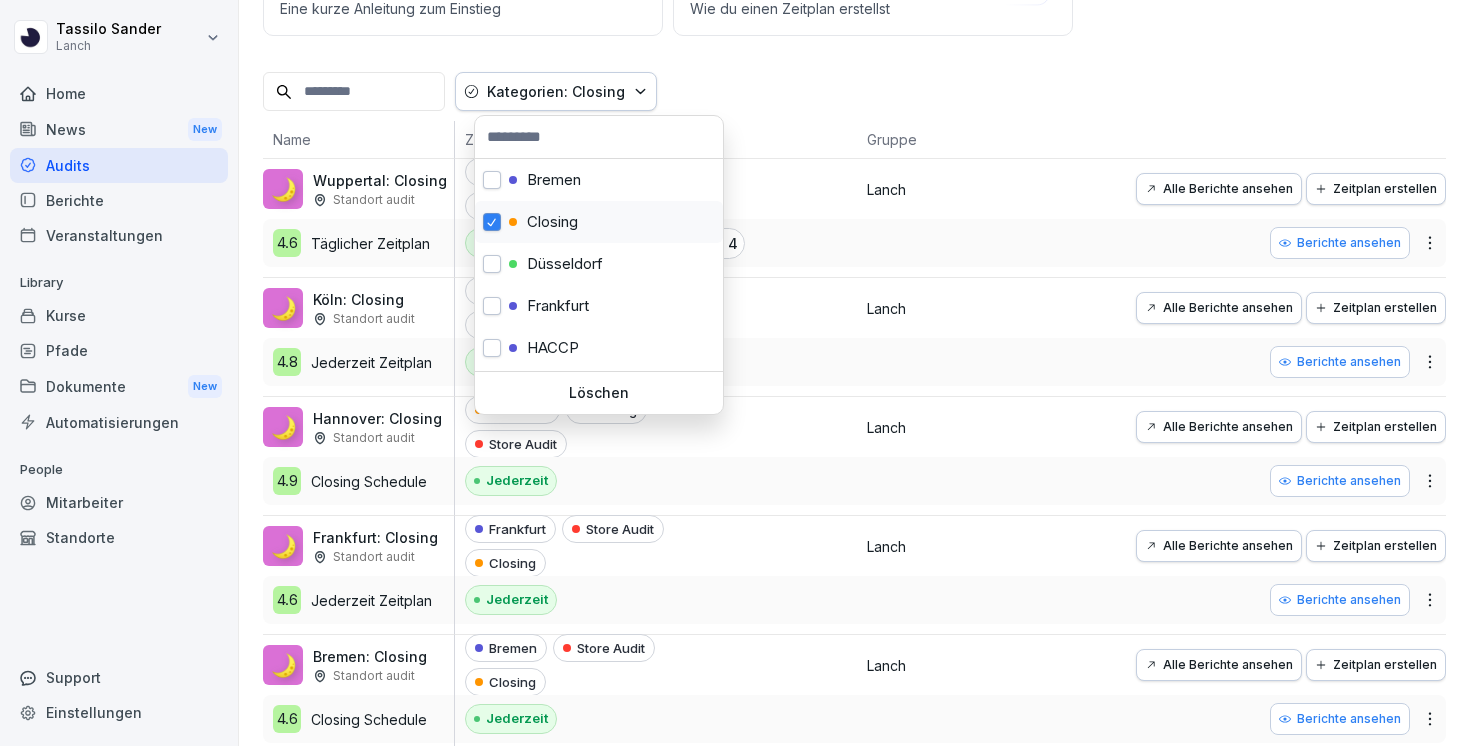 click at bounding box center [492, 222] 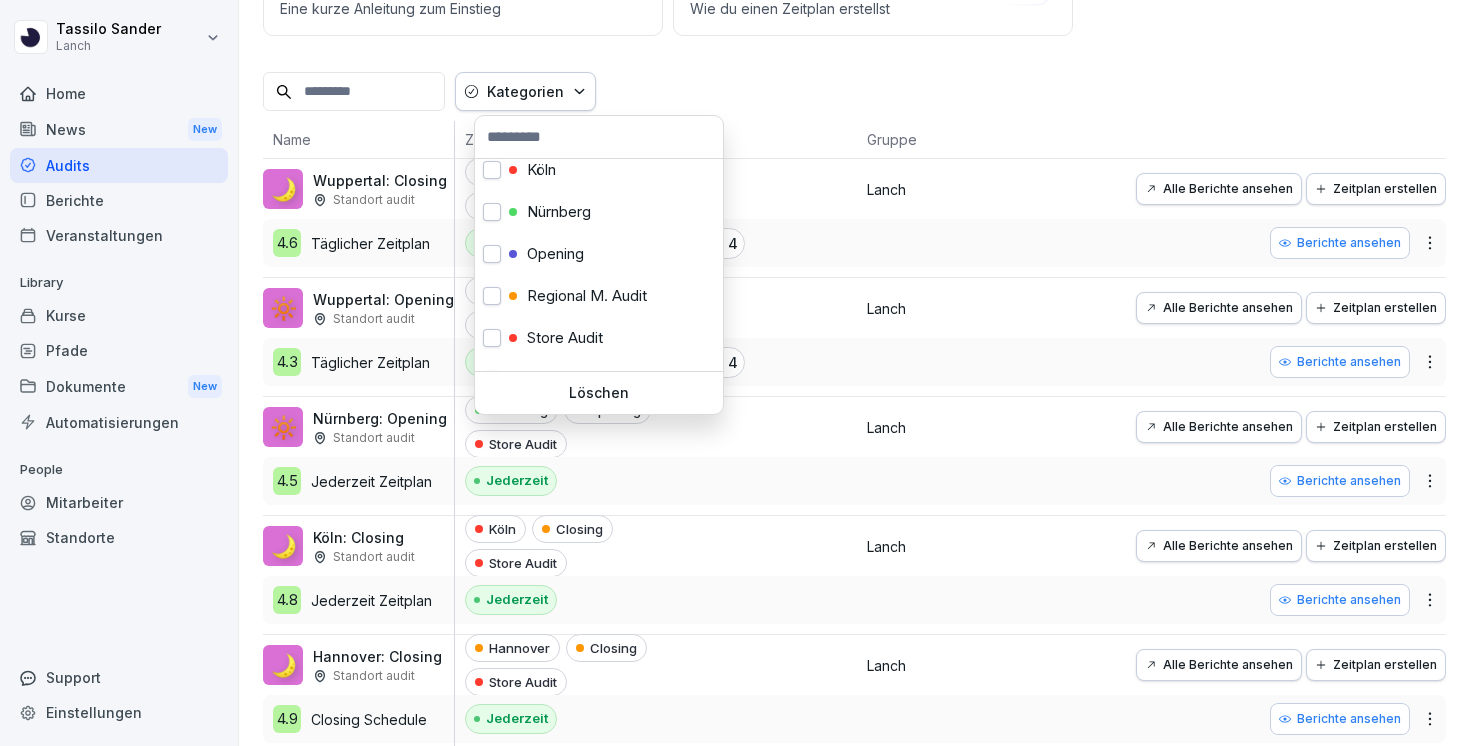 scroll, scrollTop: 273, scrollLeft: 0, axis: vertical 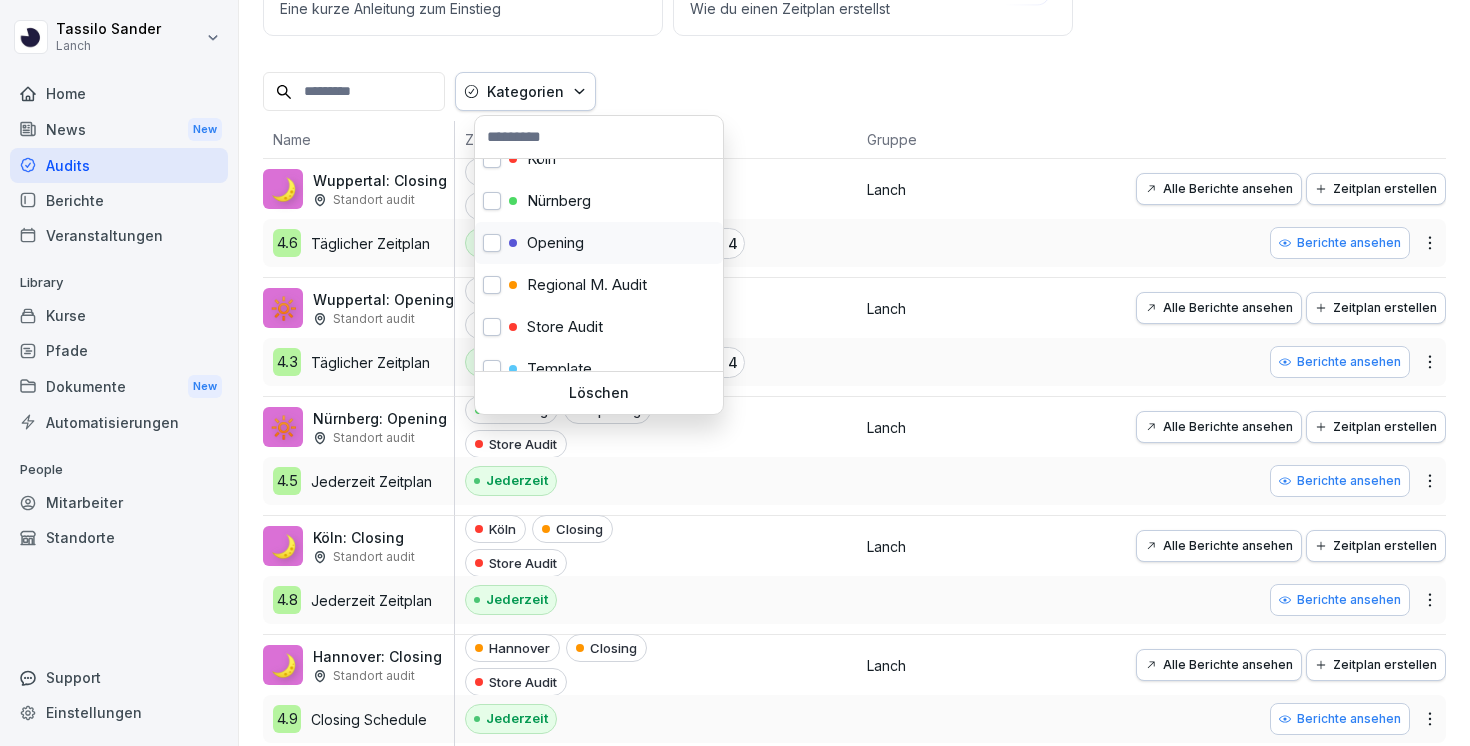 click at bounding box center (492, 243) 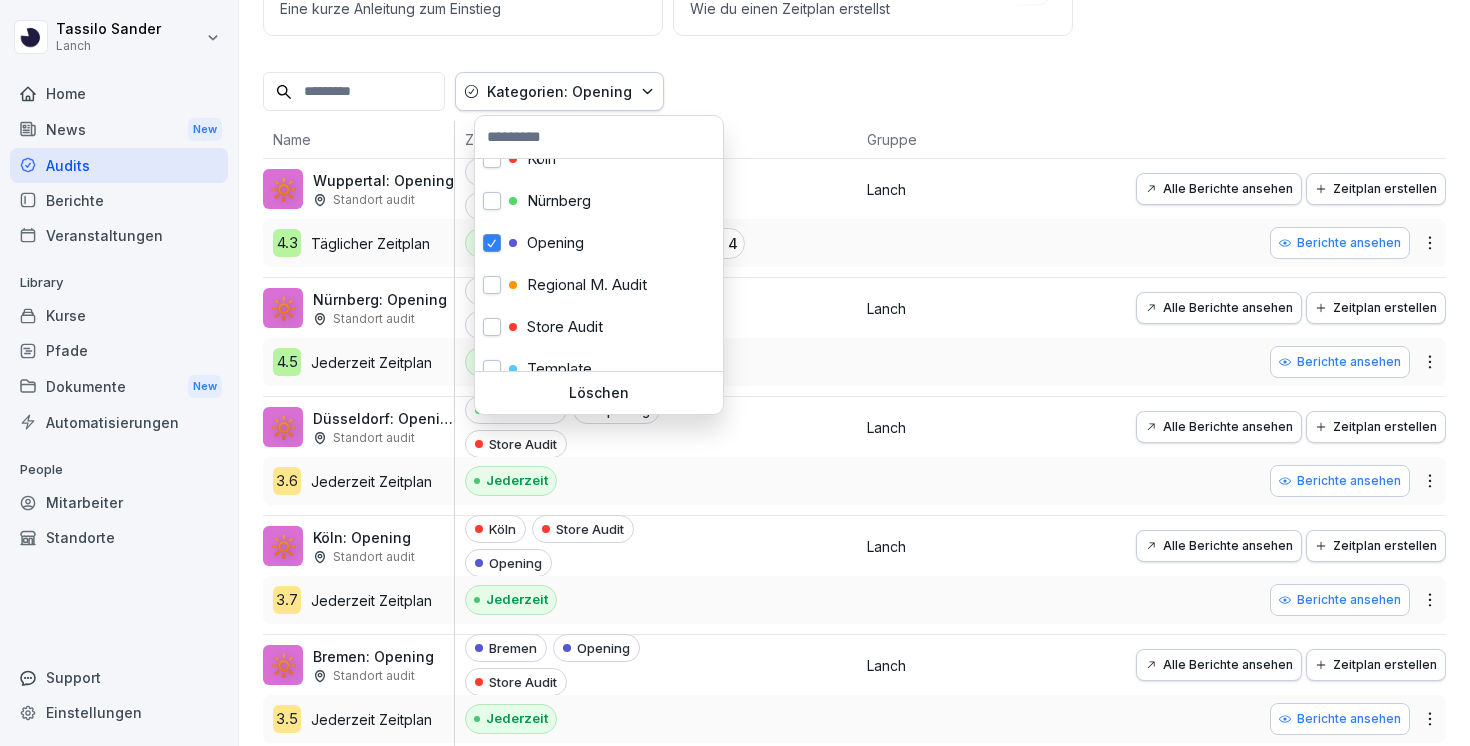 click on "[NAME] [NAME] Lanch Home News New Audits Berichte Veranstaltungen Library Kurse Pfade Dokumente New Automatisierungen People Mitarbeiter Standorte Support Einstellungen Audits Audit erstellen Audits Berichte So erstellst du ein Audit Eine kurze Anleitung zum Einstieg So veröffentlichst du dein Audit Wie du einen Zeitplan erstellst Kategorien: Opening Name Zeitplan Einstellungen Status Gruppe 🔆 [CITY]: Opening Standort audit 4.3 Täglicher Zeitplan [CITY] Store Audit Opening Täglich Fällig am:   11. Juli 2025 0  /   4 Lanch Alle Berichte ansehen Zeitplan erstellen Berichte ansehen 🔆 [CITY]: Opening Standort audit 4.5 Jederzeit Zeitplan [CITY] Opening Store Audit Jederzeit Lanch Alle Berichte ansehen Zeitplan erstellen Berichte ansehen 🔆 [CITY]: Opening Standort audit 3.6 Jederzeit Zeitplan [CITY] Opening Store Audit Jederzeit Lanch Alle Berichte ansehen Zeitplan erstellen Berichte ansehen 🔆 [CITY]: Opening Standort audit 3.7 Jederzeit Zeitplan [CITY] Store Audit Opening" at bounding box center [735, 373] 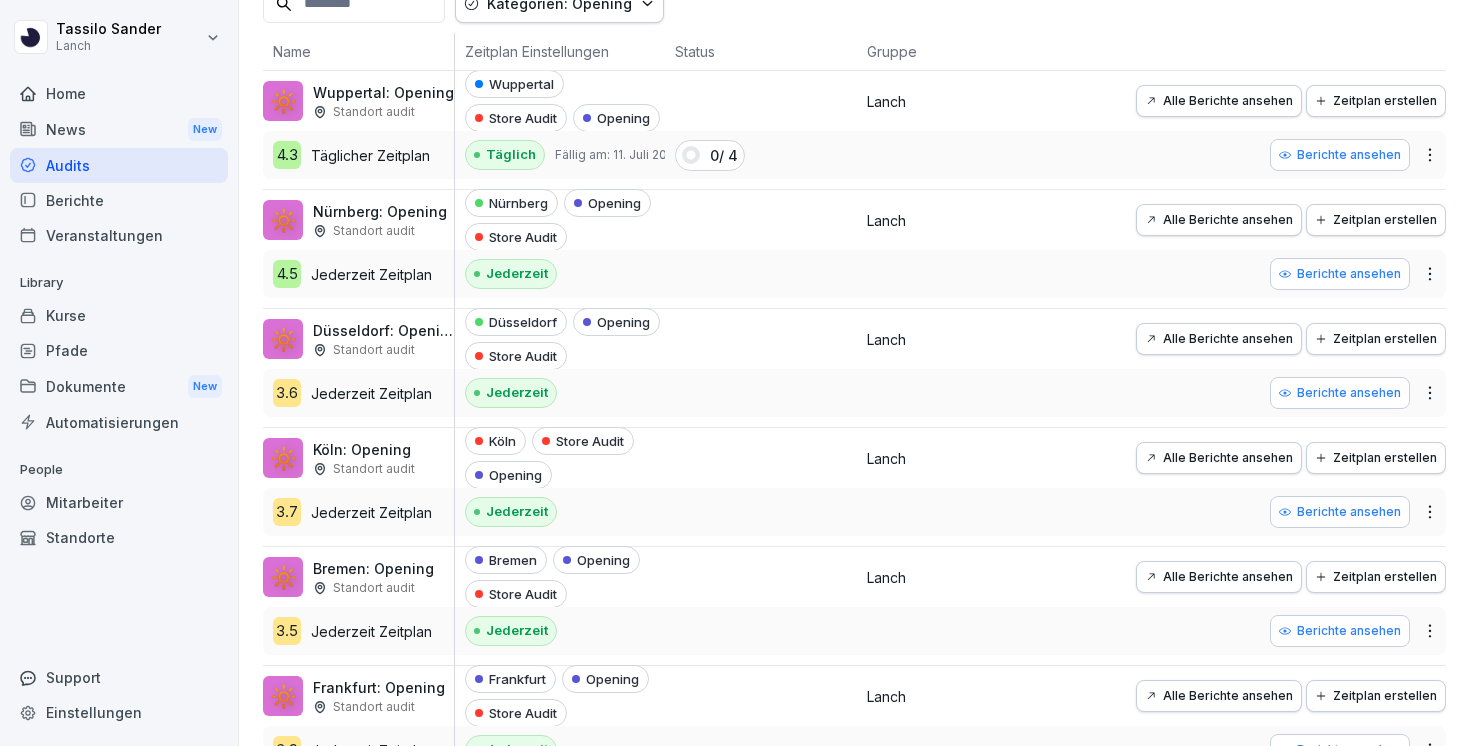 scroll, scrollTop: 351, scrollLeft: 0, axis: vertical 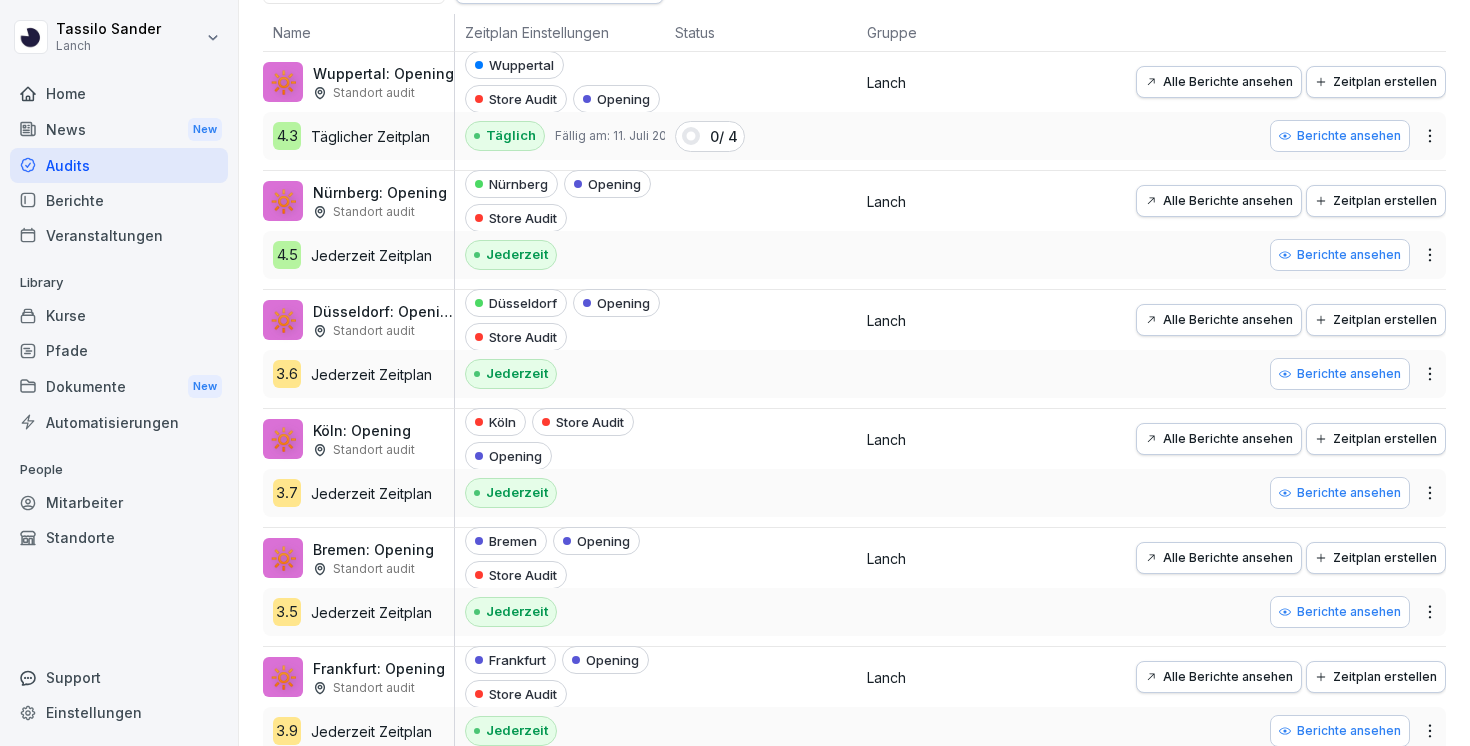 click on "Berichte ansehen" at bounding box center [1340, 374] 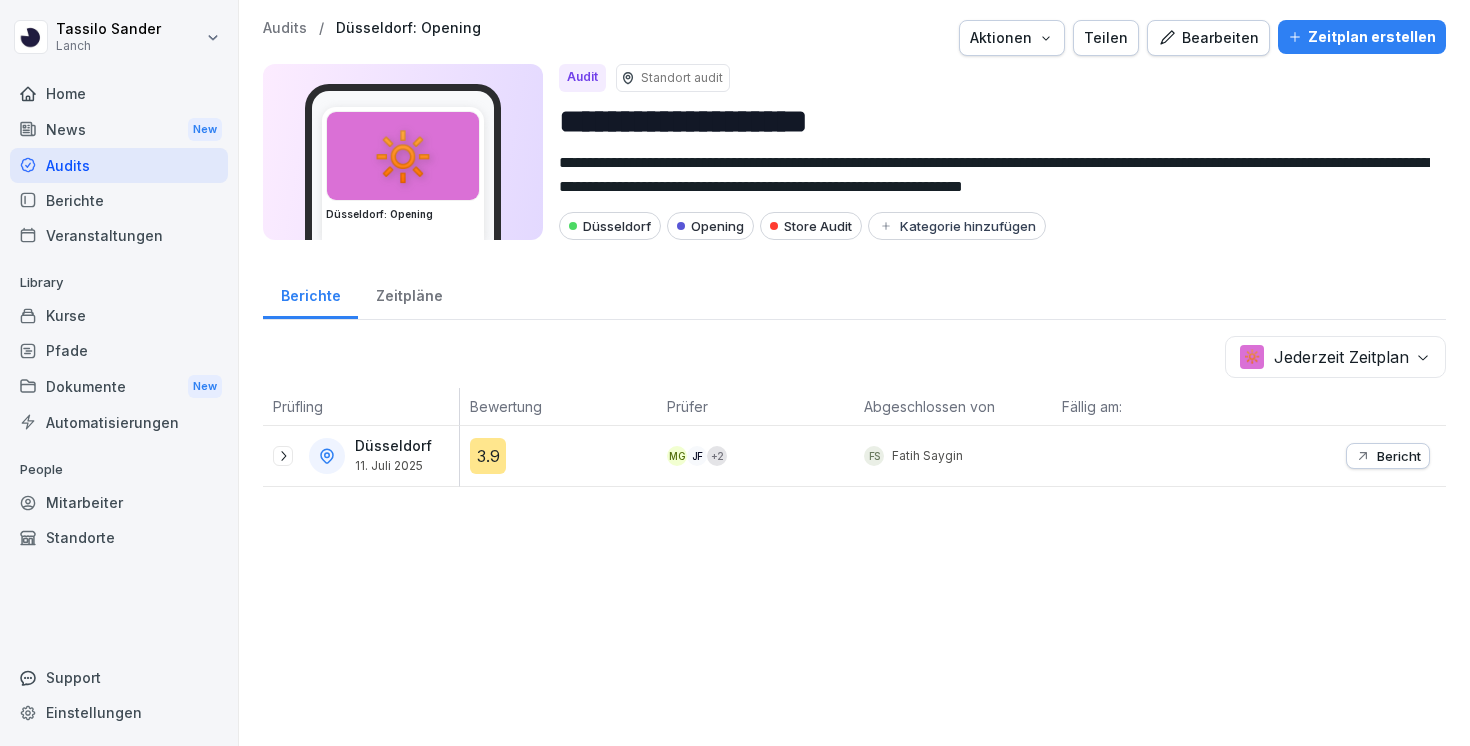 click on "Bearbeiten" at bounding box center [1208, 38] 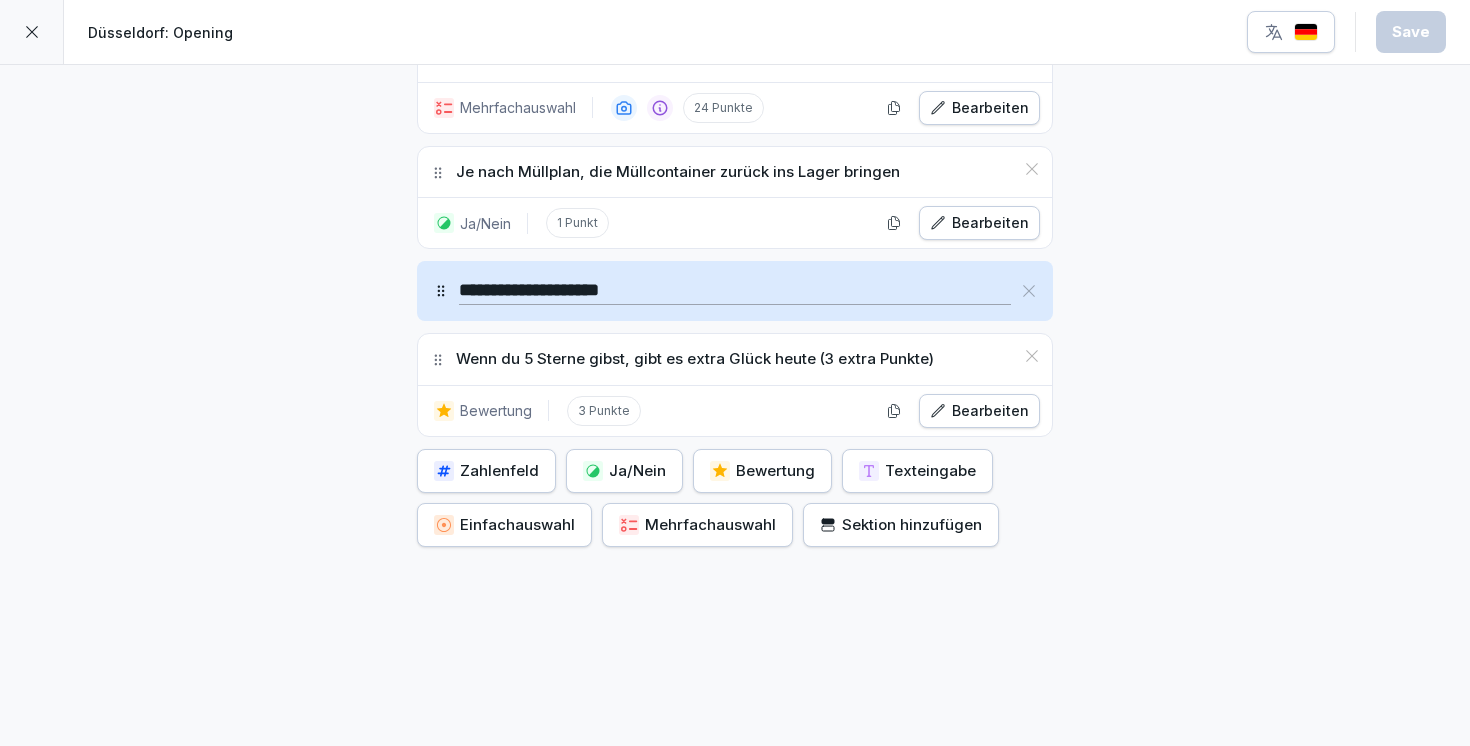 scroll, scrollTop: 3630, scrollLeft: 0, axis: vertical 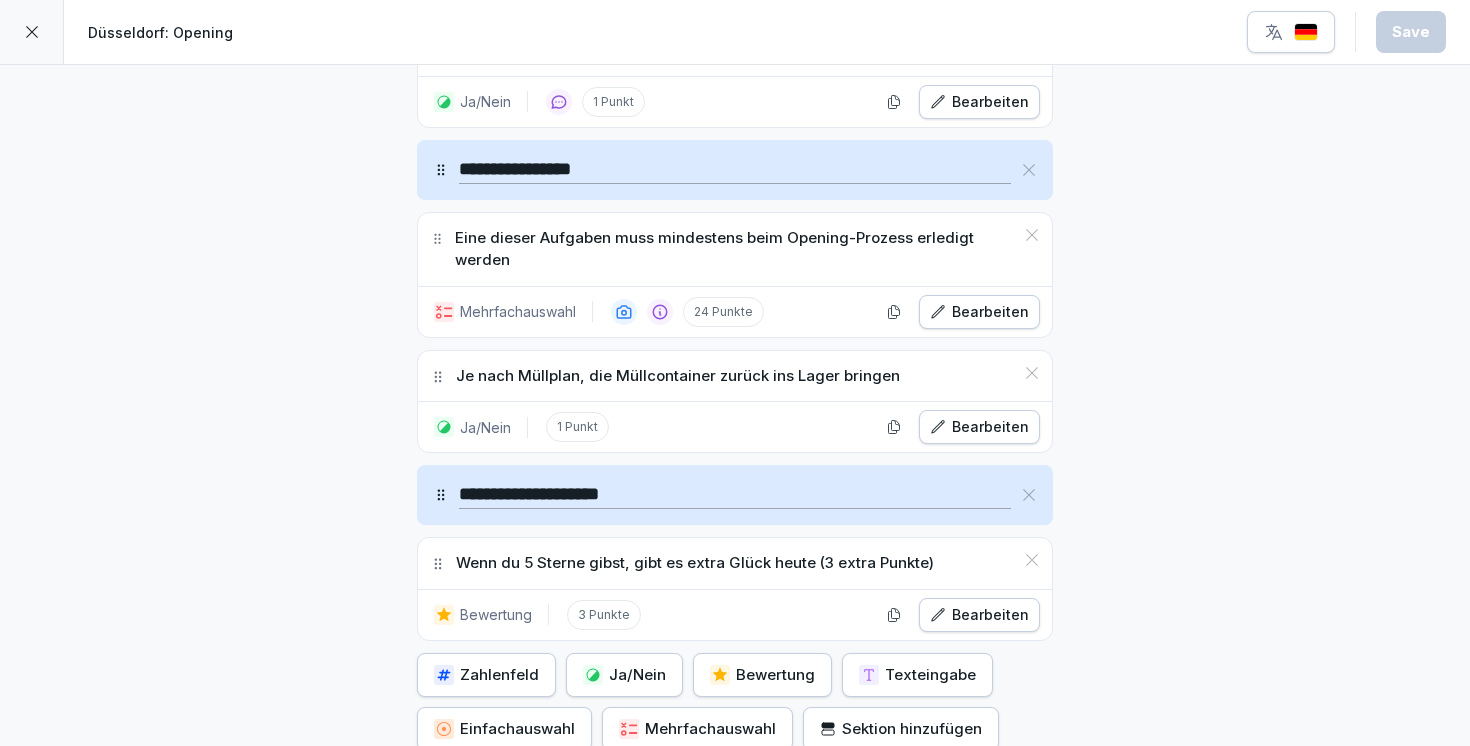 click on "Bearbeiten" at bounding box center (979, 312) 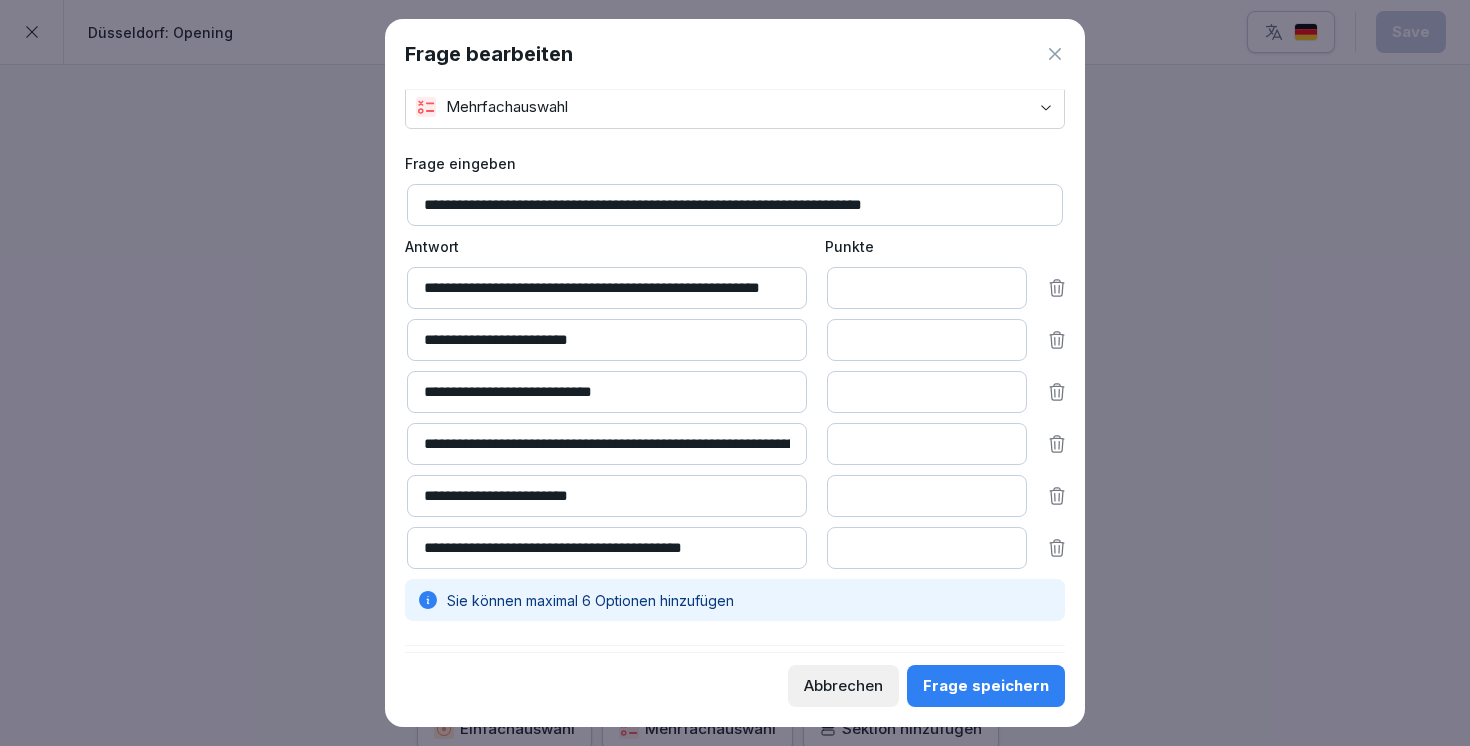 scroll, scrollTop: 67, scrollLeft: 0, axis: vertical 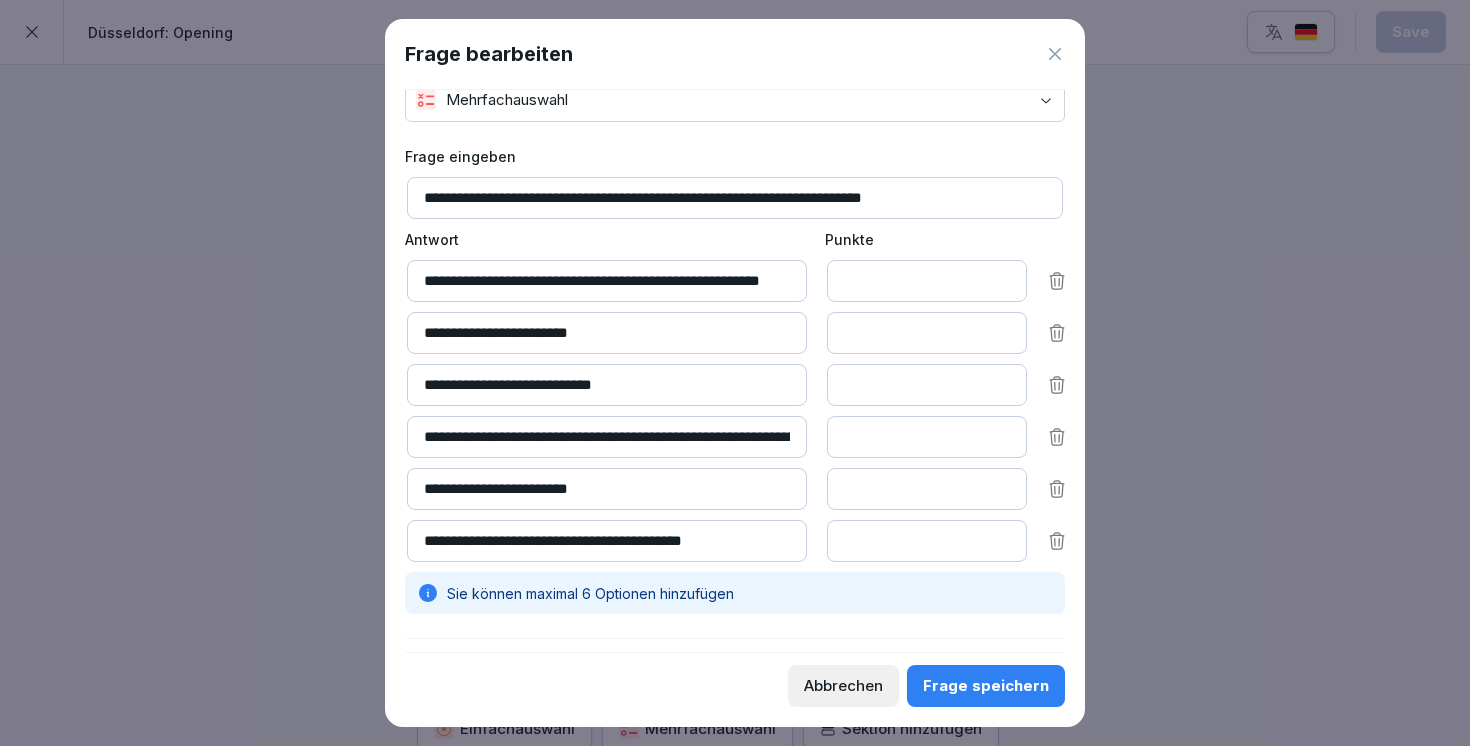 click 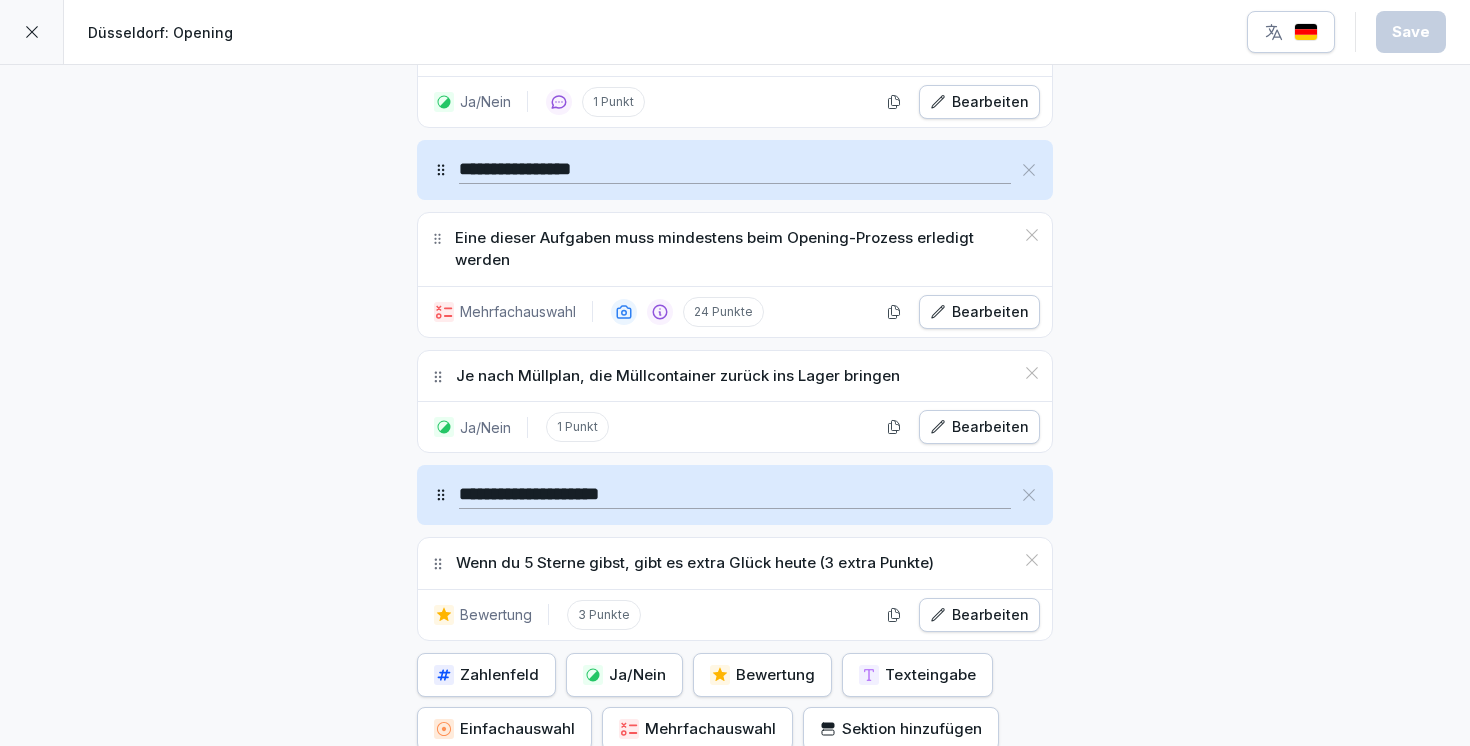 click at bounding box center [32, 32] 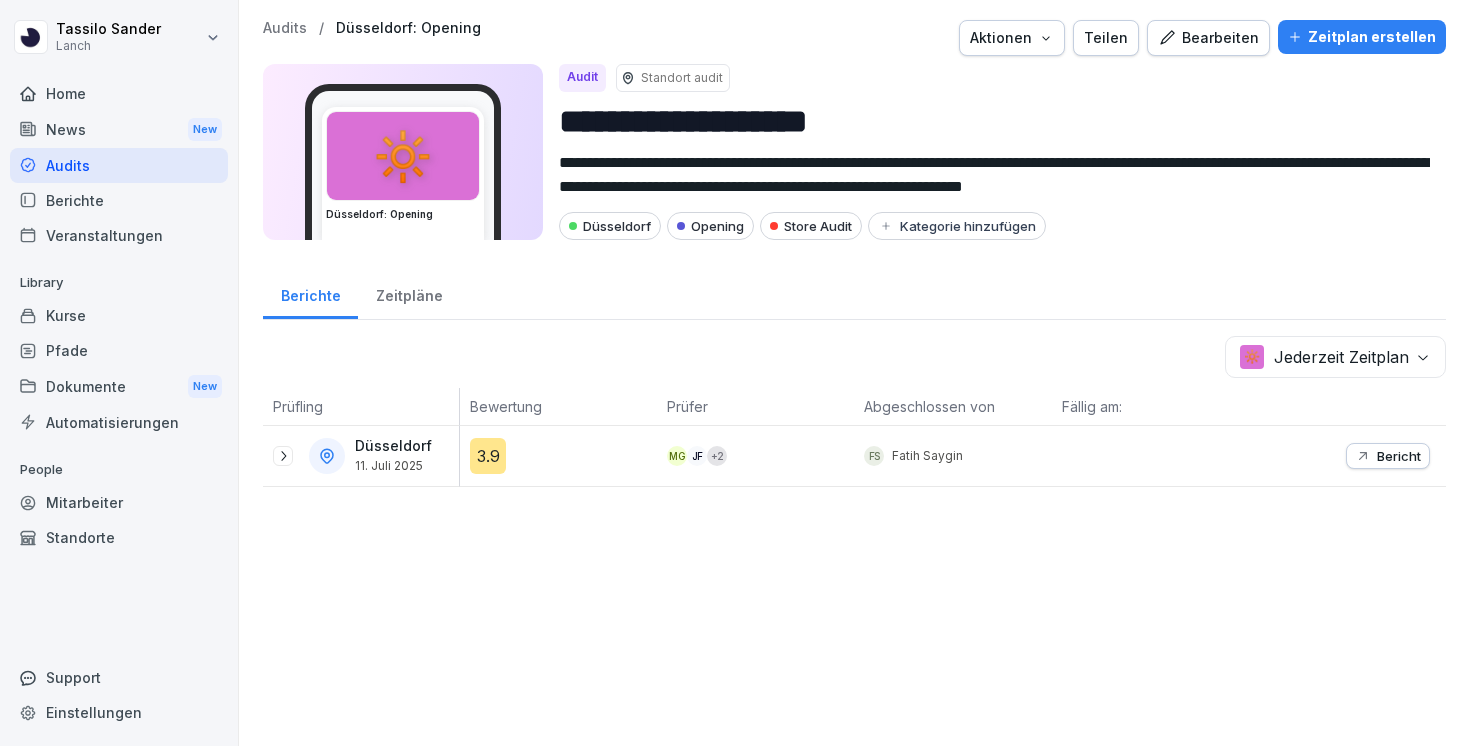 click at bounding box center (283, 456) 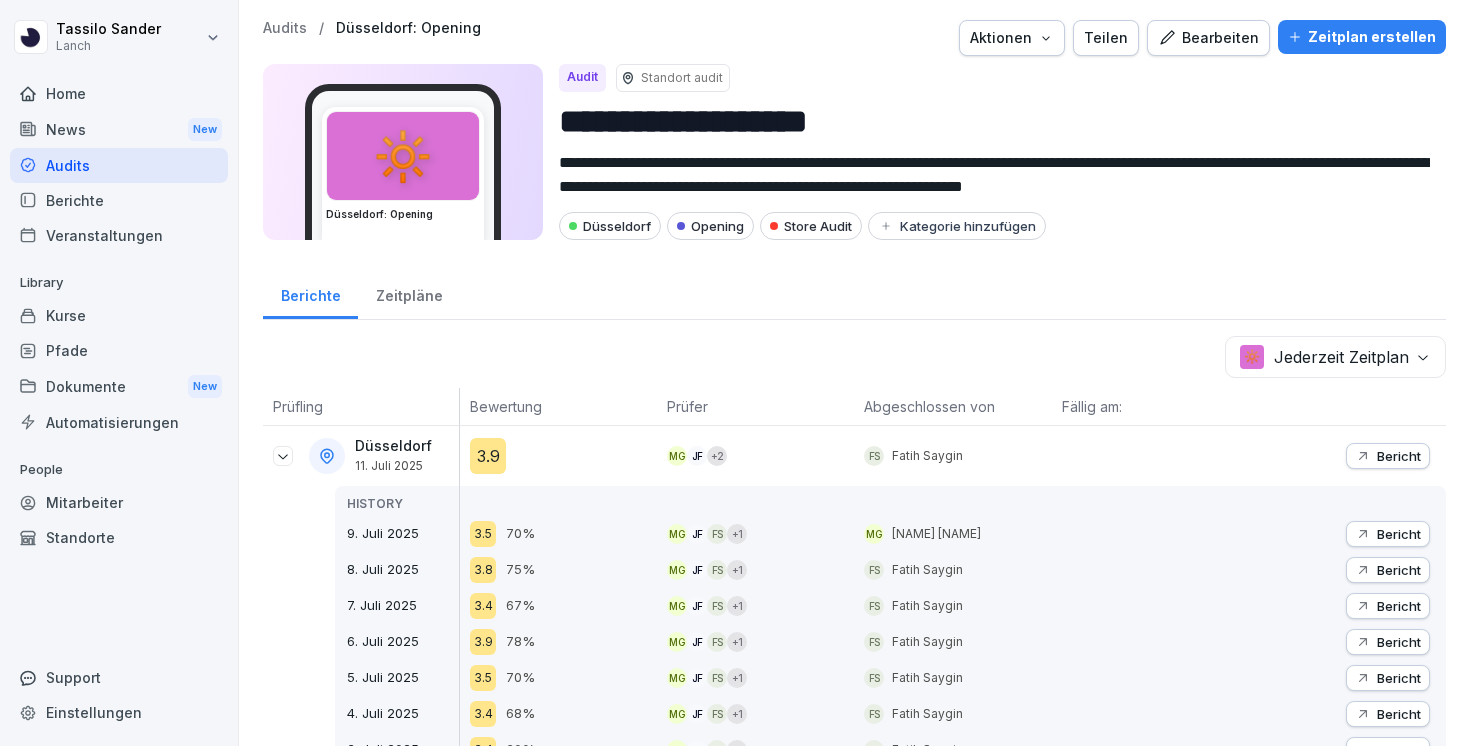 scroll, scrollTop: 59, scrollLeft: 0, axis: vertical 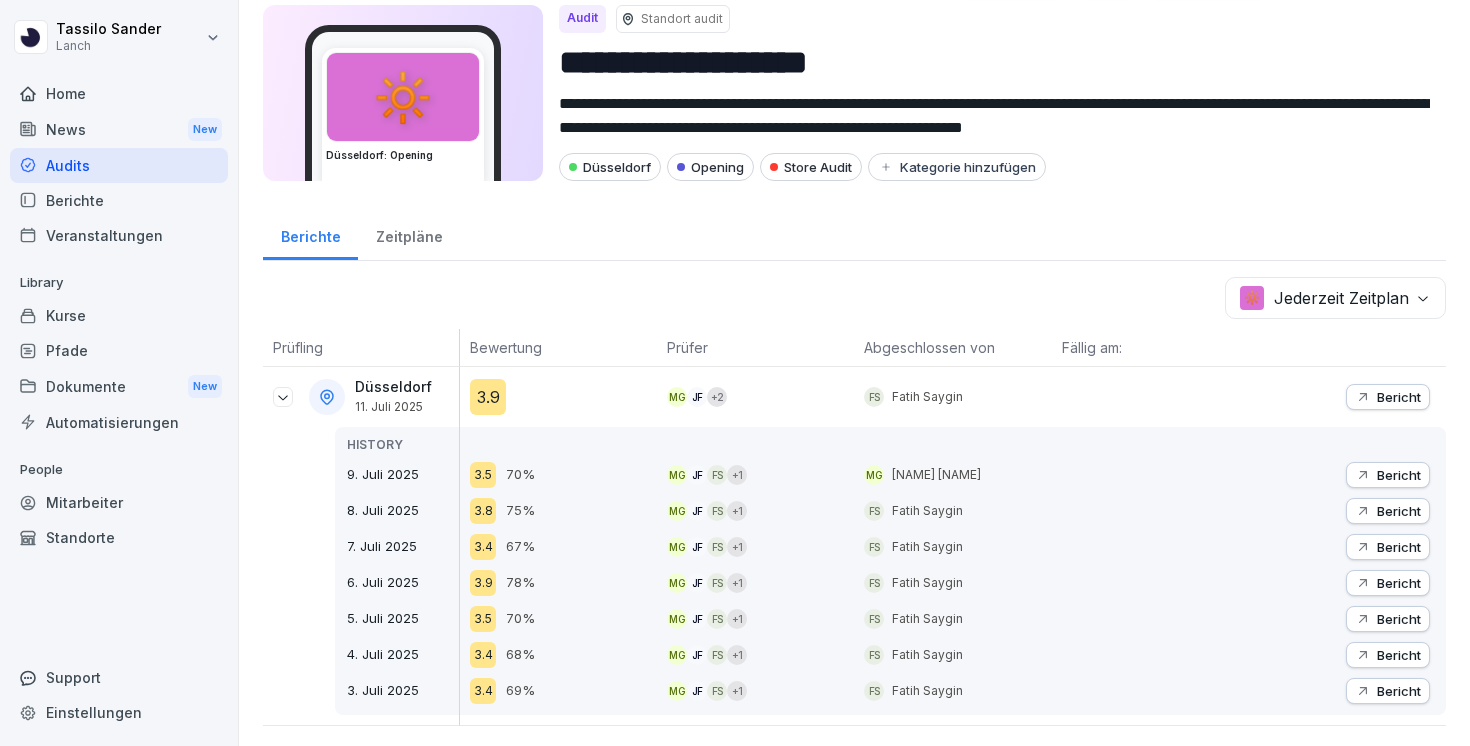 click 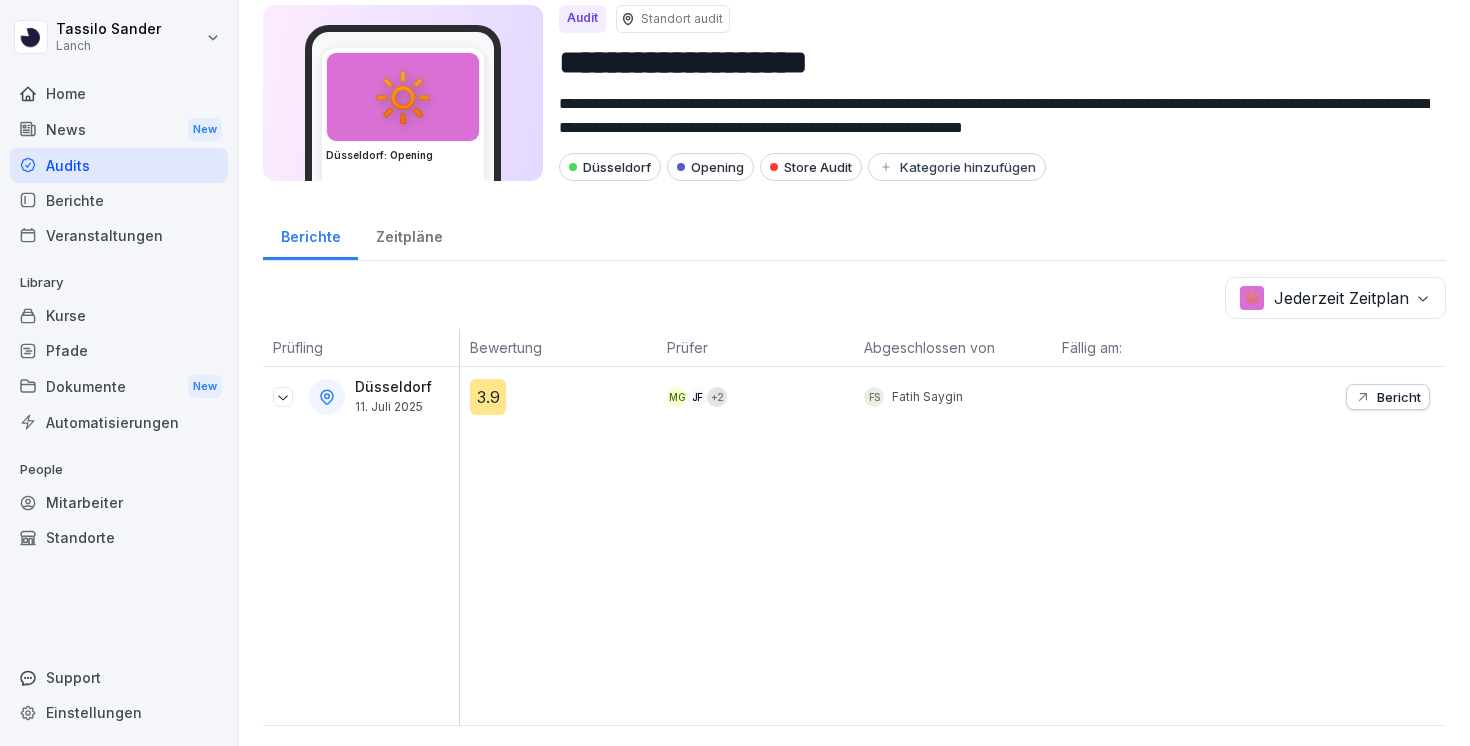 scroll, scrollTop: 0, scrollLeft: 0, axis: both 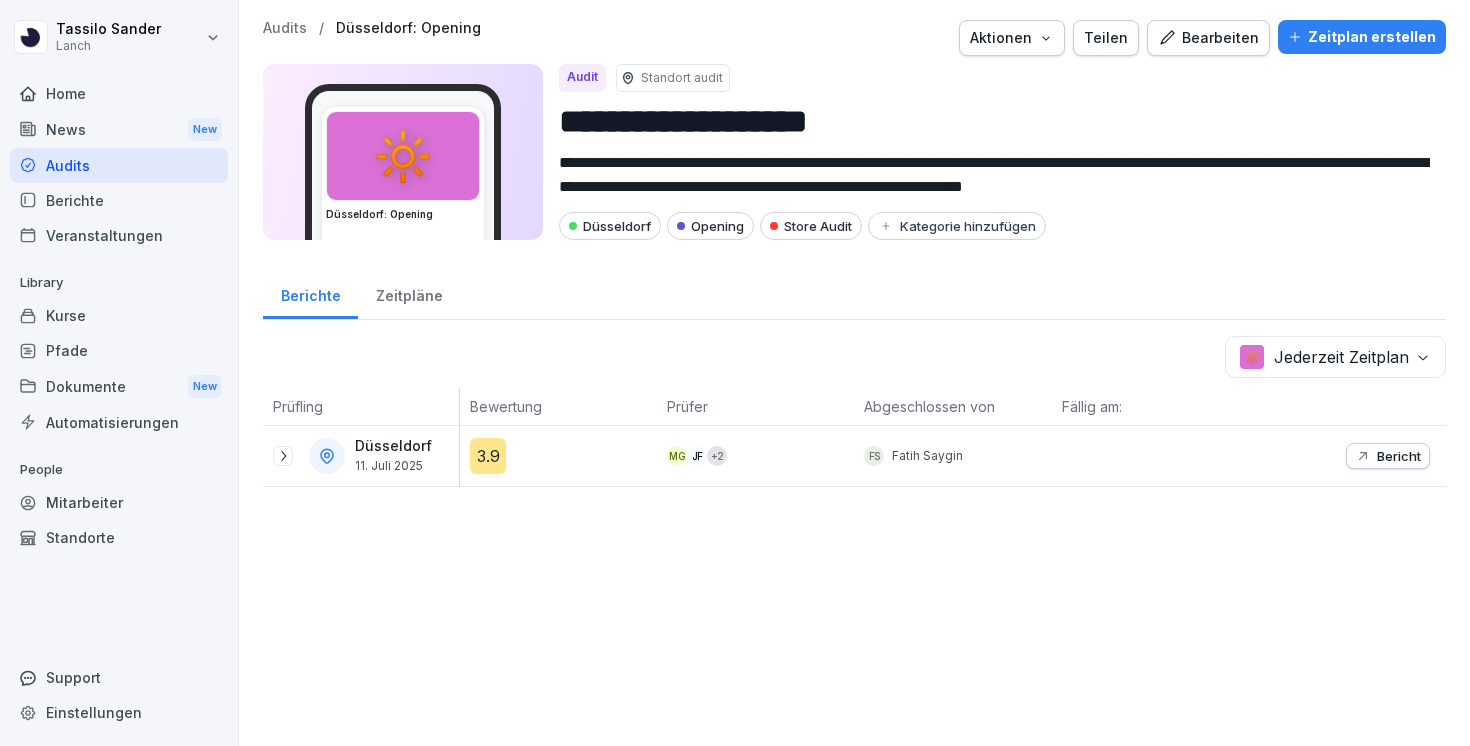 click on "[CITY] 11. Juli 2025" at bounding box center [366, 456] 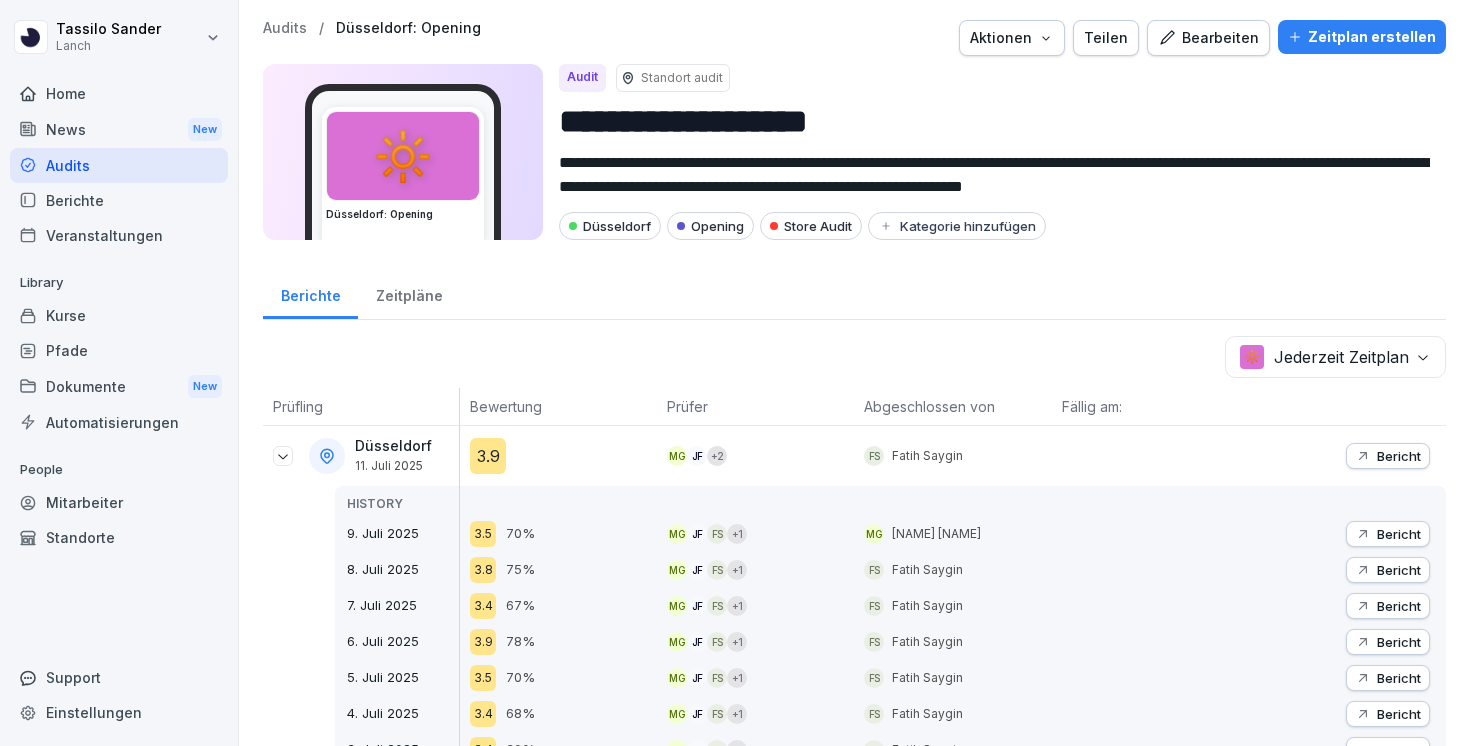 click on "Audits" at bounding box center [119, 165] 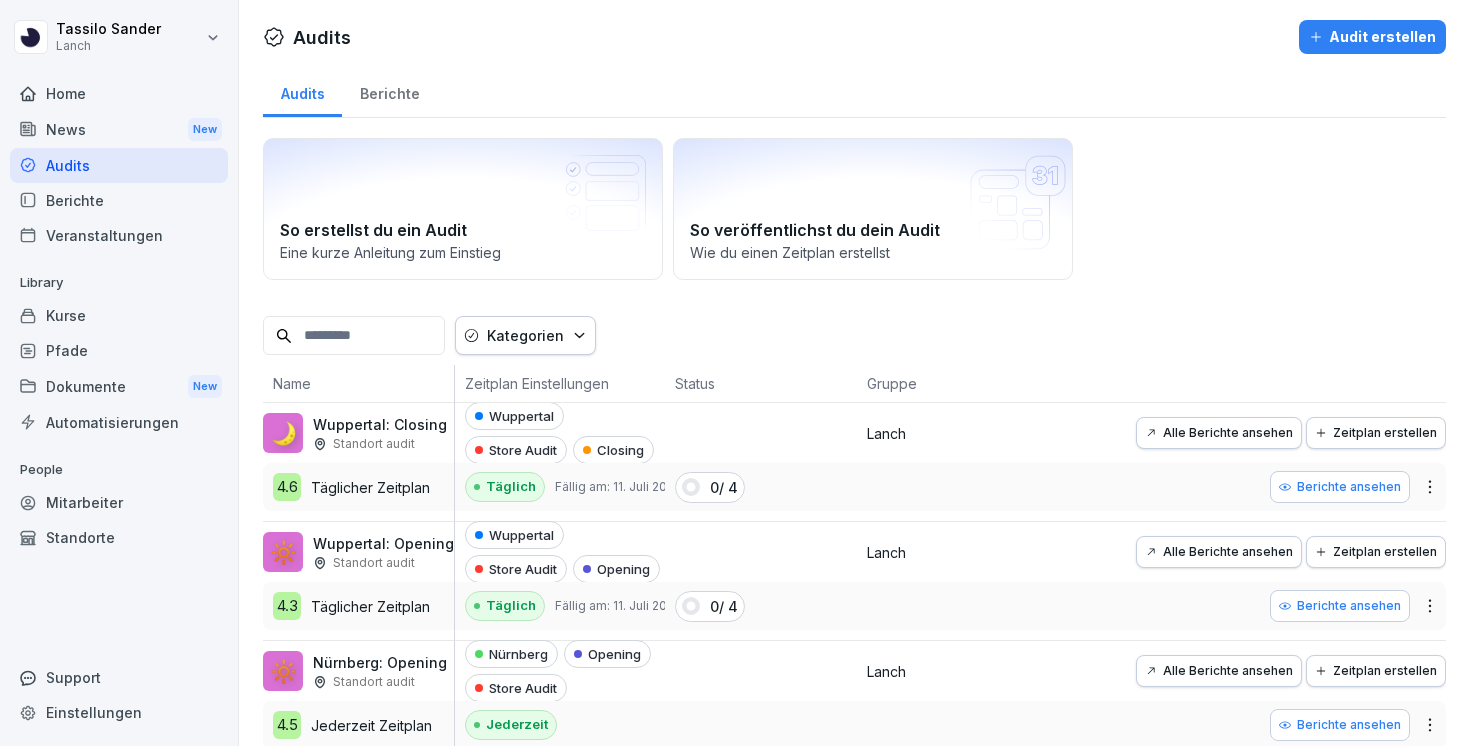 click on "Kategorien" at bounding box center [525, 335] 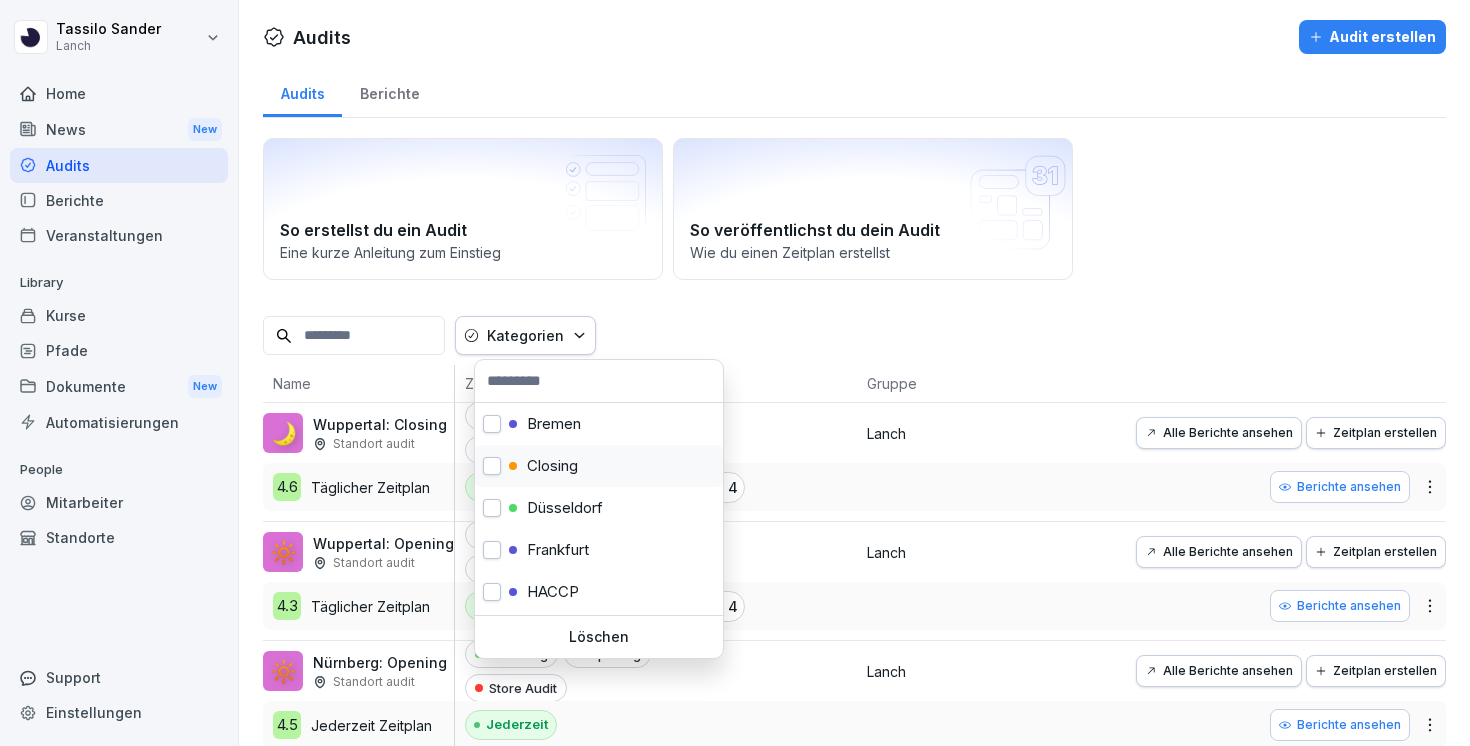 click at bounding box center [492, 466] 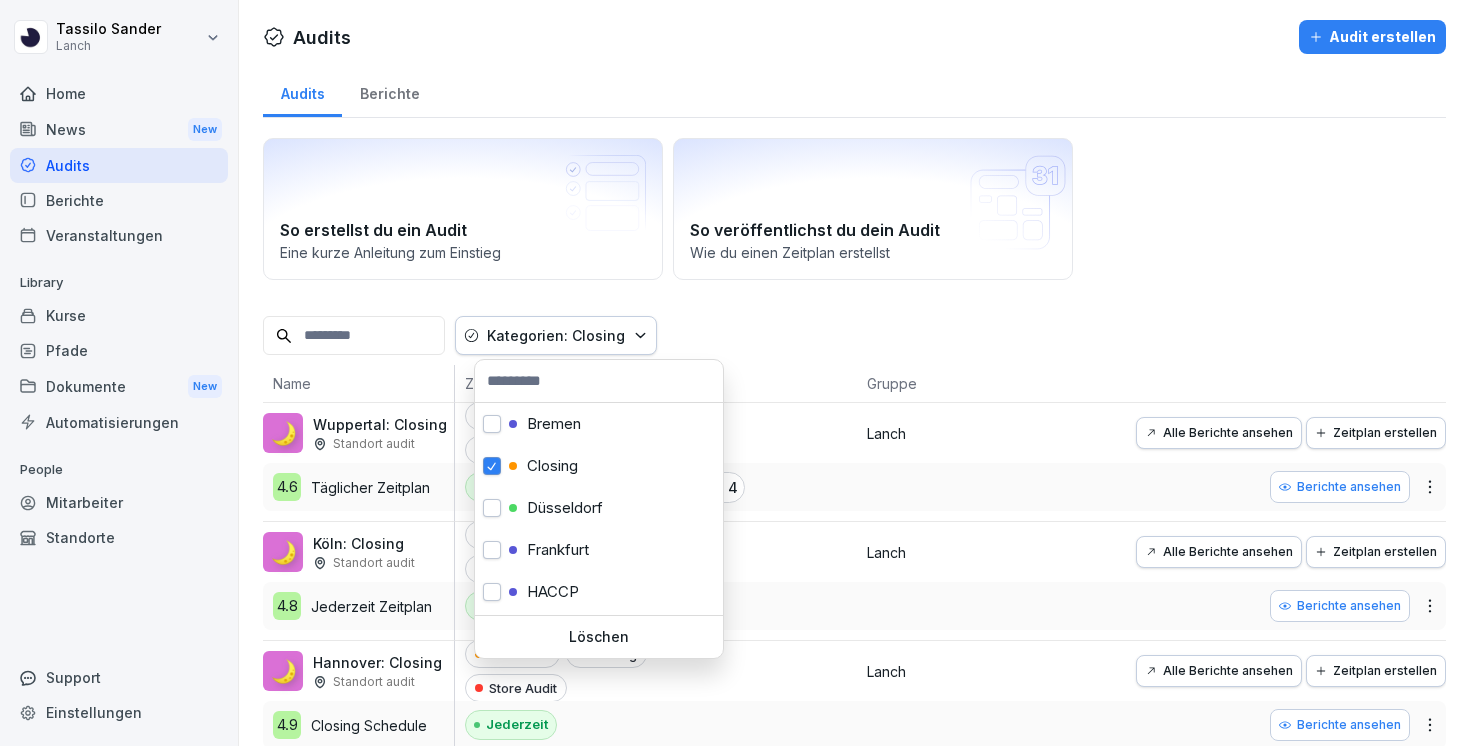 click on "[NAME] [NAME] Lanch Home News New Audits Berichte Veranstaltungen Library Kurse Pfade Dokumente New Automatisierungen People Mitarbeiter Standorte Support Einstellungen Audits Audit erstellen Audits Berichte So erstellst du ein Audit Eine kurze Anleitung zum Einstieg So veröffentlichst du dein Audit Wie du einen Zeitplan erstellst Kategorien: Closing Name Zeitplan Einstellungen Status Gruppe 🌙 [CITY]: Closing Standort audit 4.6 Täglicher Zeitplan [CITY] Store Audit Closing Täglich Fällig am:   11. Juli 2025 0  /   4 Lanch Alle Berichte ansehen Zeitplan erstellen Berichte ansehen 🌙 [CITY]: Closing Standort audit 4.8 Jederzeit Zeitplan [CITY] Closing Store Audit Jederzeit Lanch Alle Berichte ansehen Zeitplan erstellen Berichte ansehen 🌙 [CITY]: Closing Standort audit 4.9 Closing Schedule [CITY] Closing Store Audit Jederzeit Lanch Alle Berichte ansehen Zeitplan erstellen Berichte ansehen 🌙 [CITY]: Closing Standort audit 4.6 Jederzeit Zeitplan [CITY] Store Audit Closing Jederzeit" at bounding box center (735, 373) 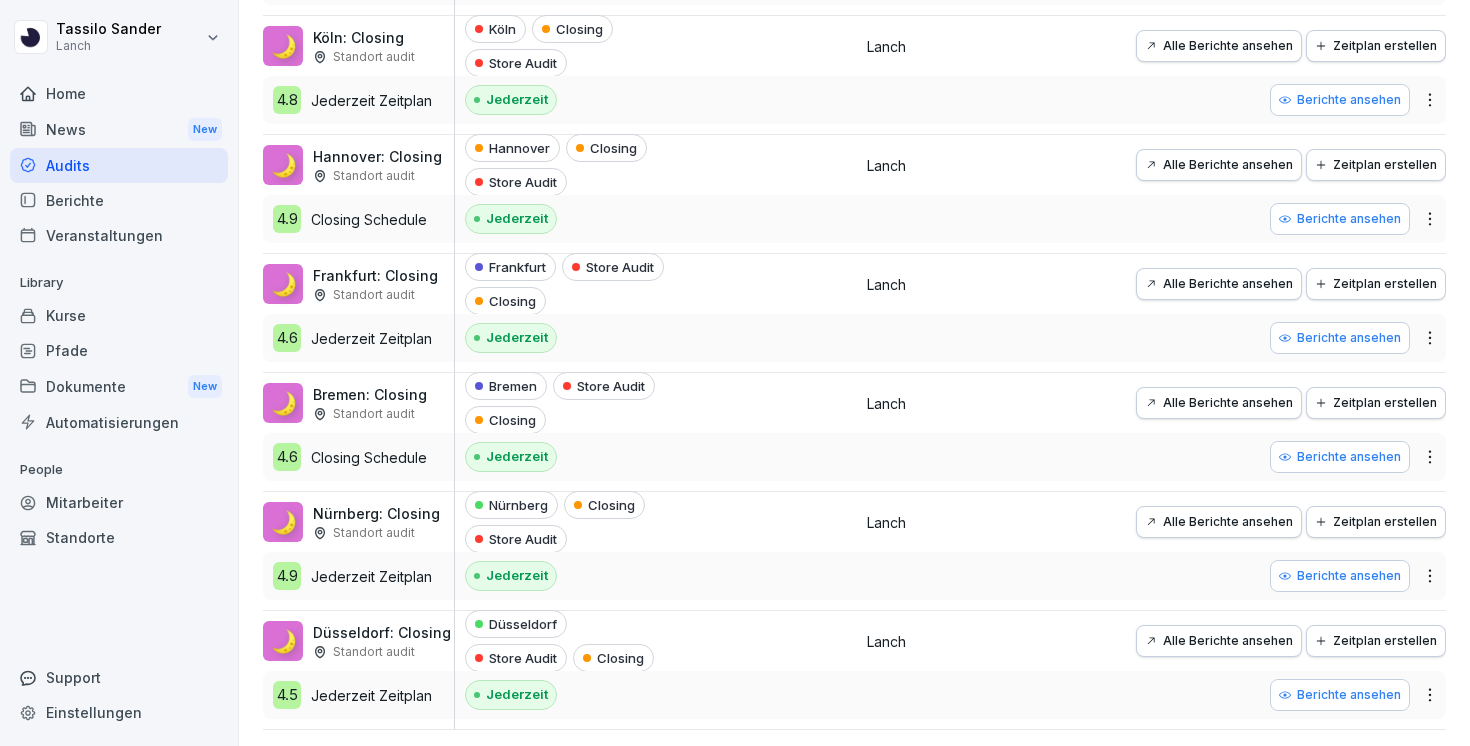 scroll, scrollTop: 505, scrollLeft: 0, axis: vertical 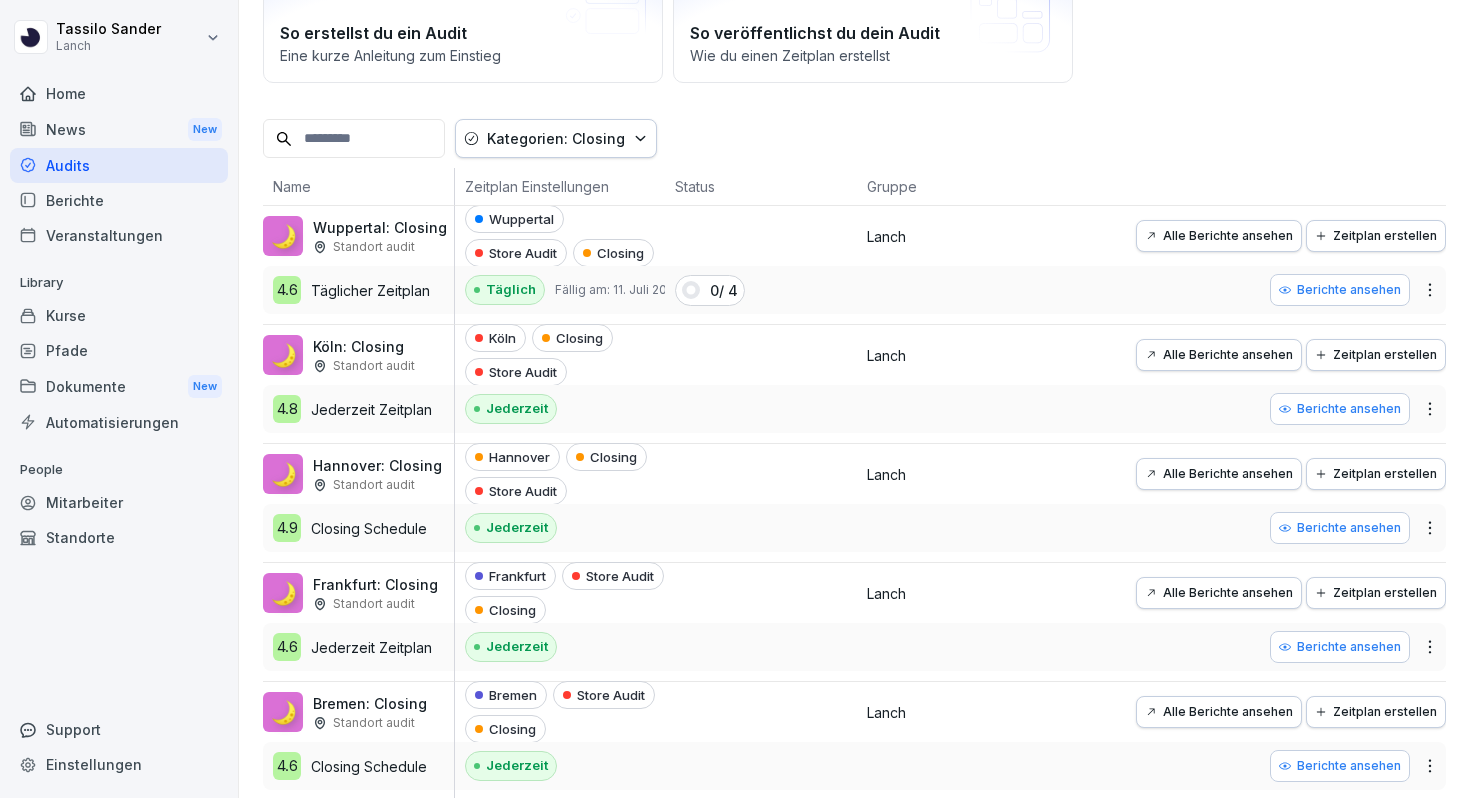 click on "Berichte ansehen" at bounding box center (1340, 290) 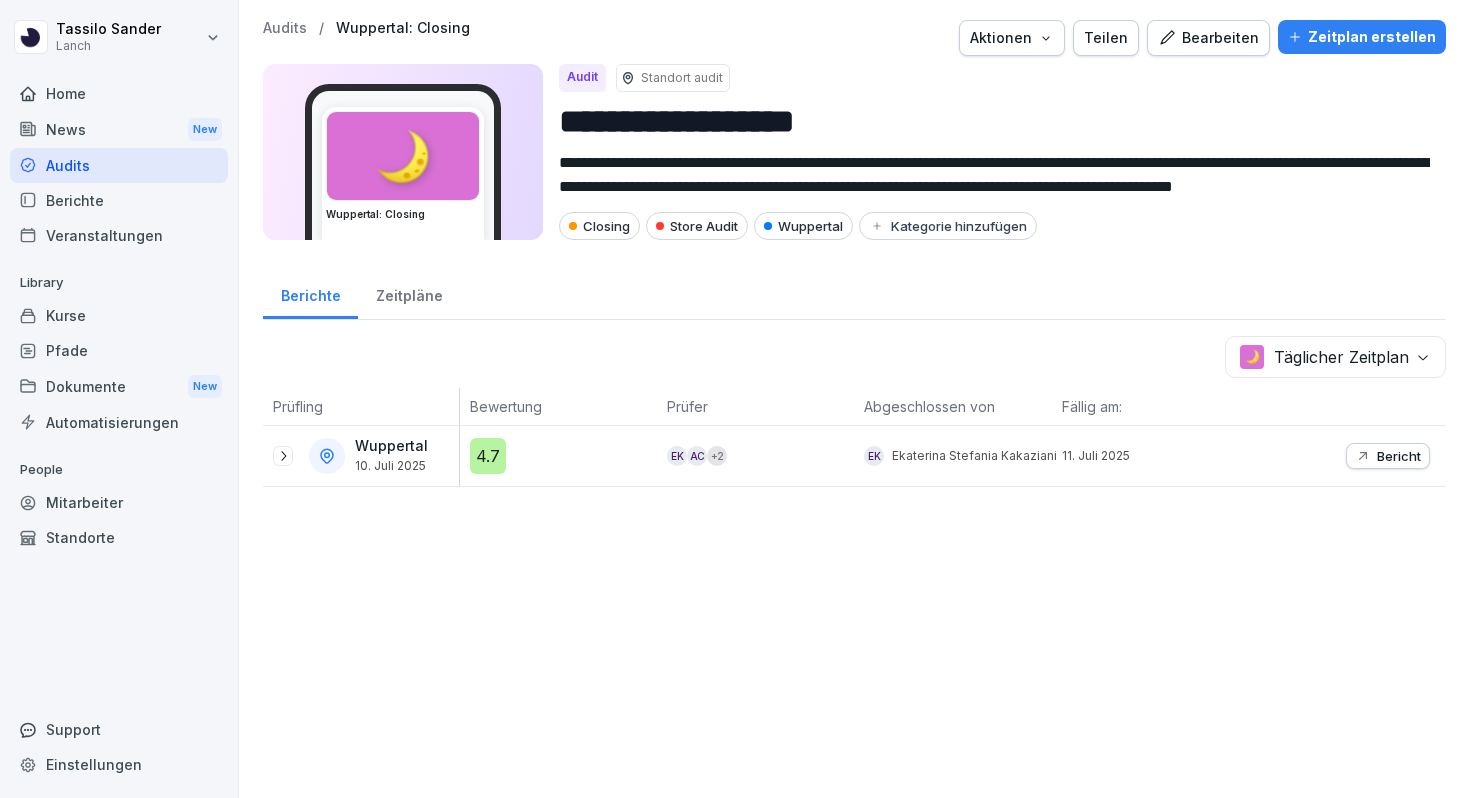 scroll, scrollTop: 0, scrollLeft: 0, axis: both 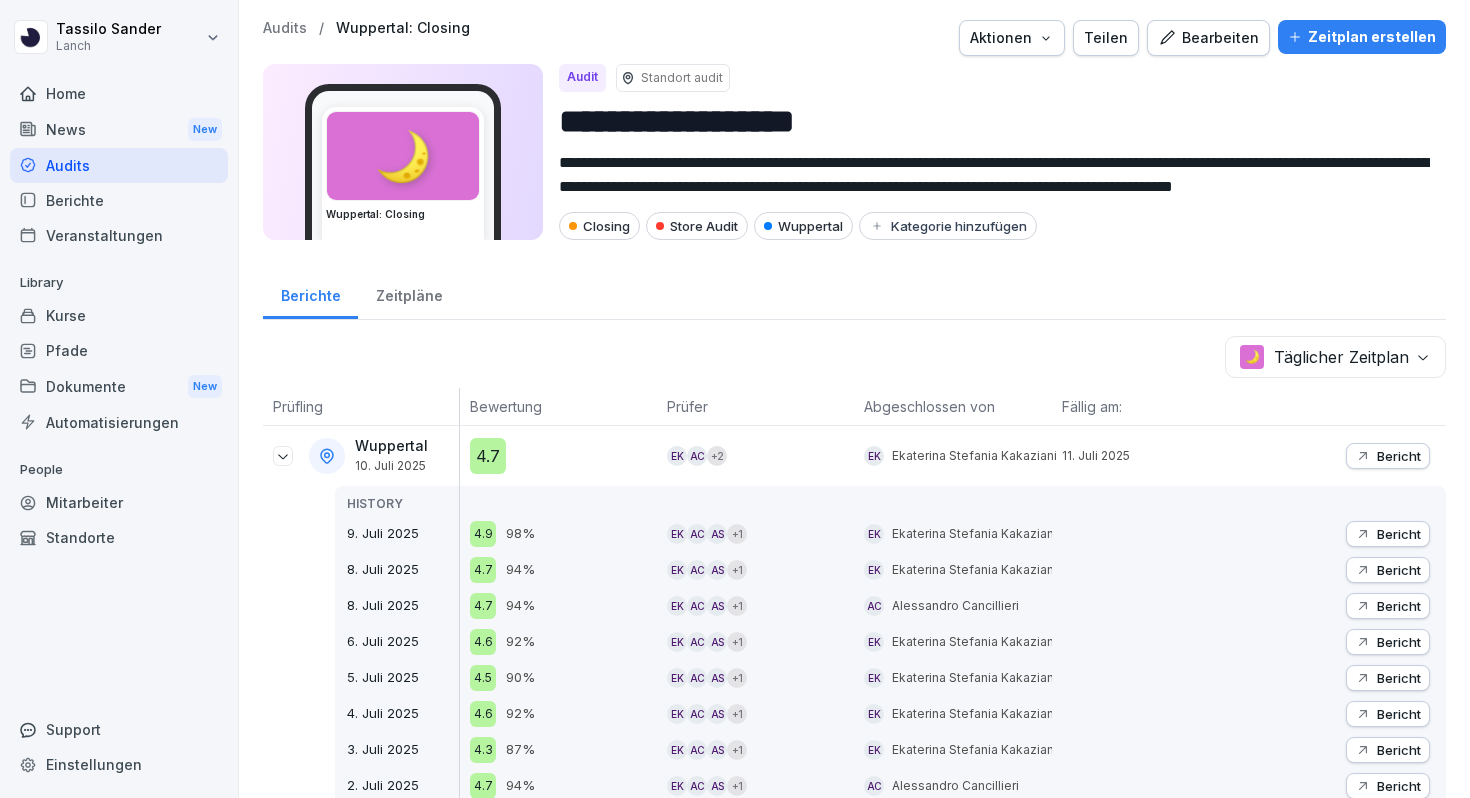 click on "Bericht" at bounding box center [1388, 534] 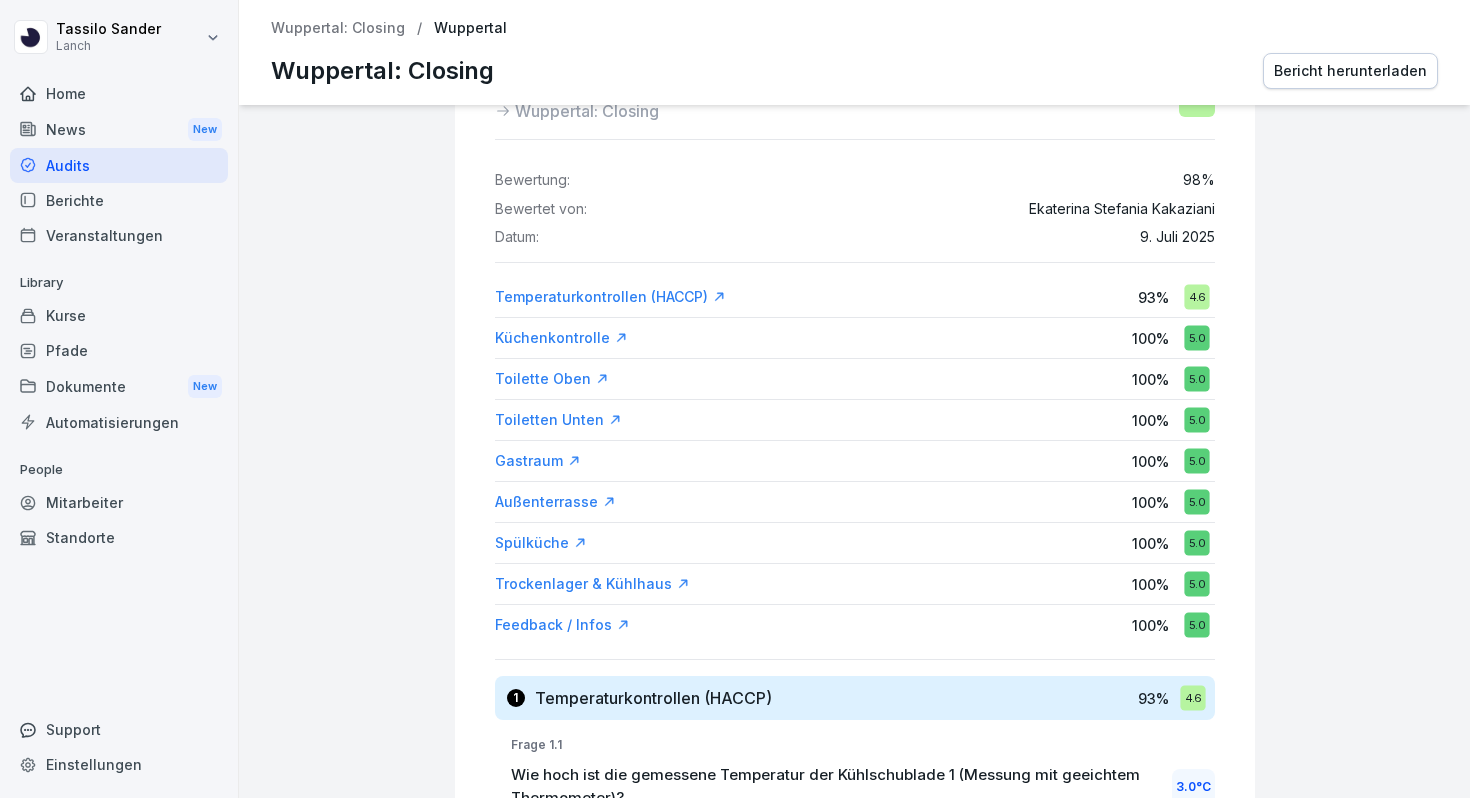 scroll, scrollTop: 0, scrollLeft: 0, axis: both 